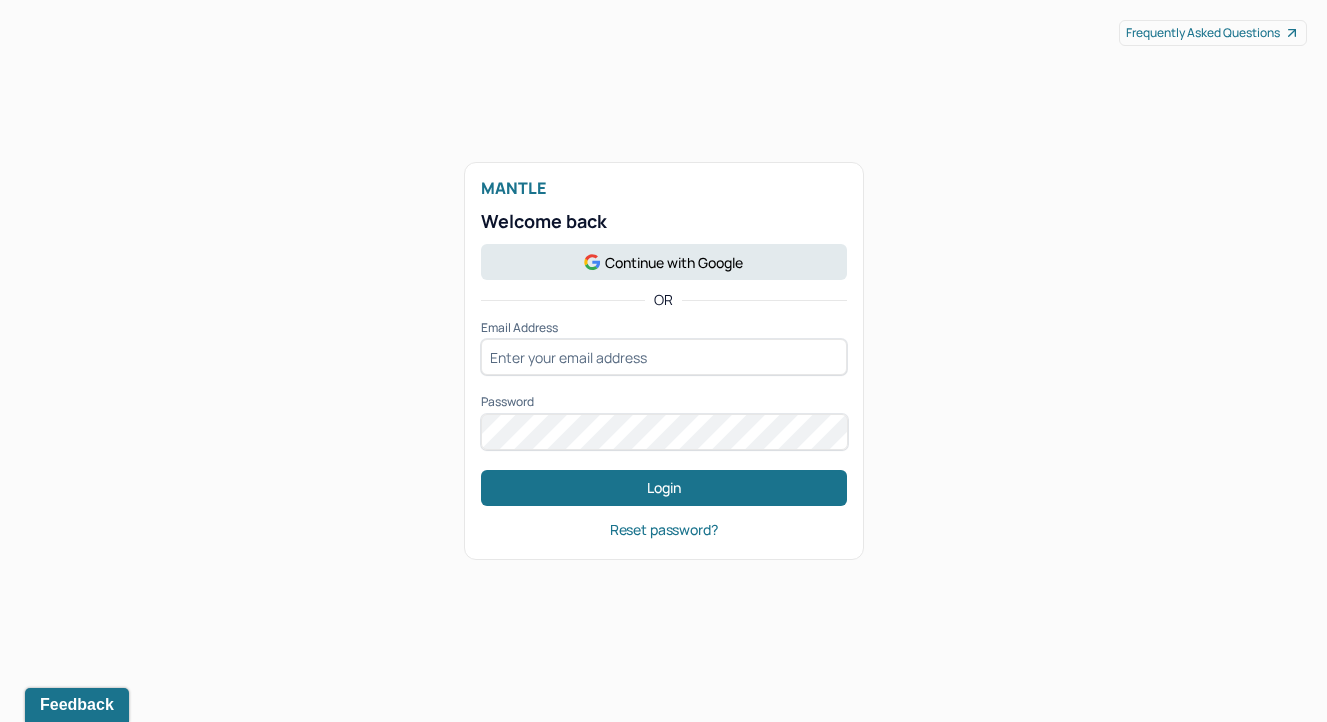 scroll, scrollTop: 0, scrollLeft: 0, axis: both 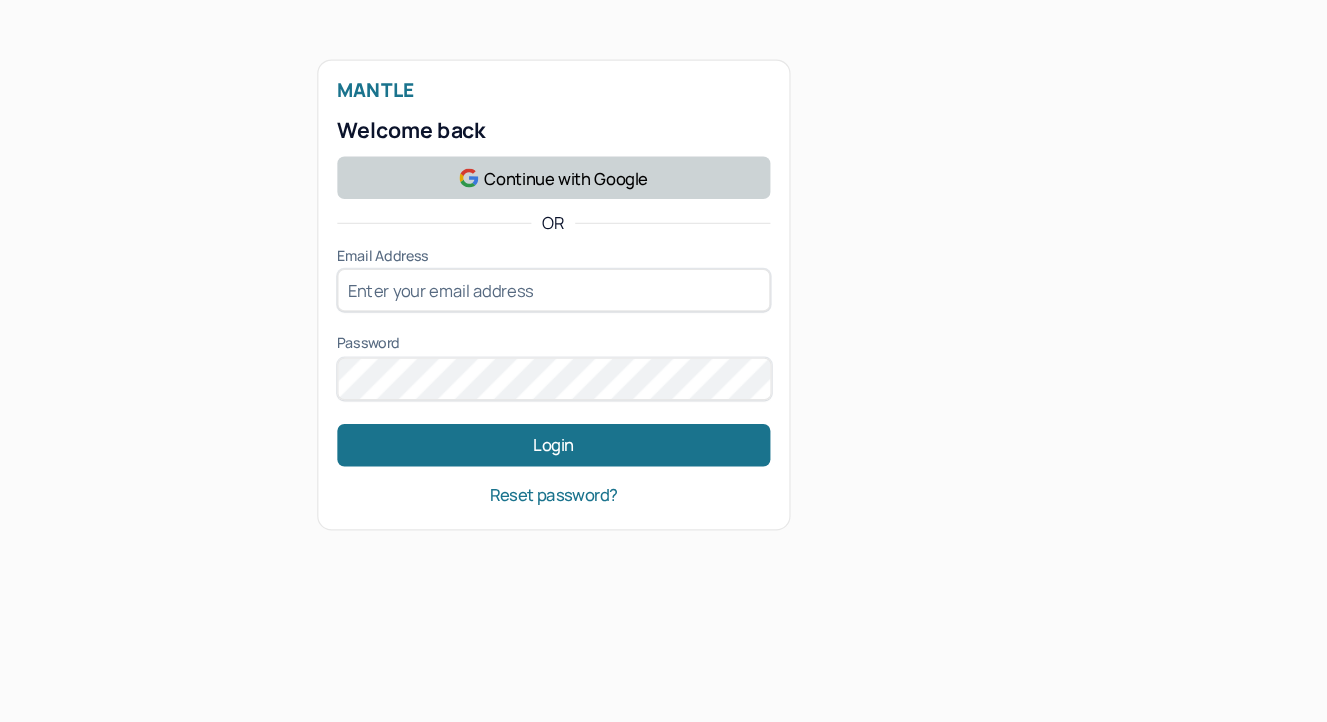 click on "Continue with Google" at bounding box center (664, 262) 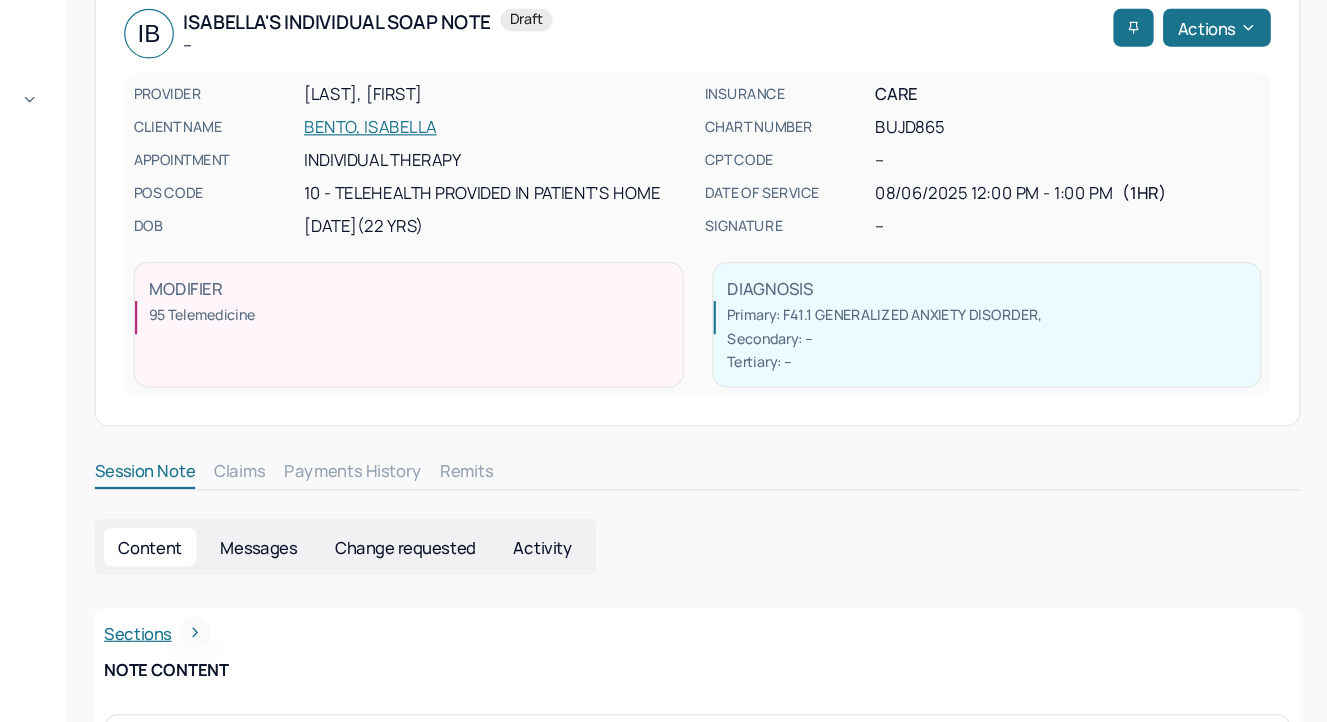 scroll, scrollTop: 0, scrollLeft: 0, axis: both 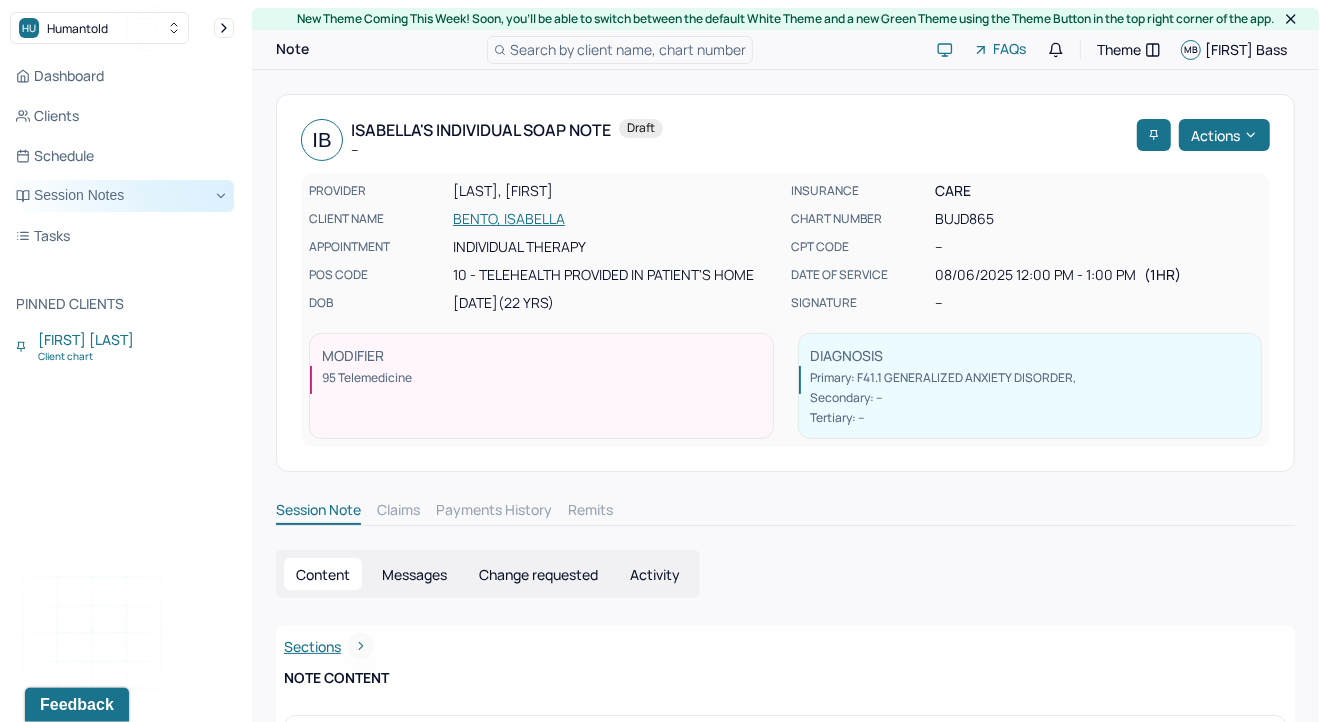 click on "Session Notes" at bounding box center [122, 196] 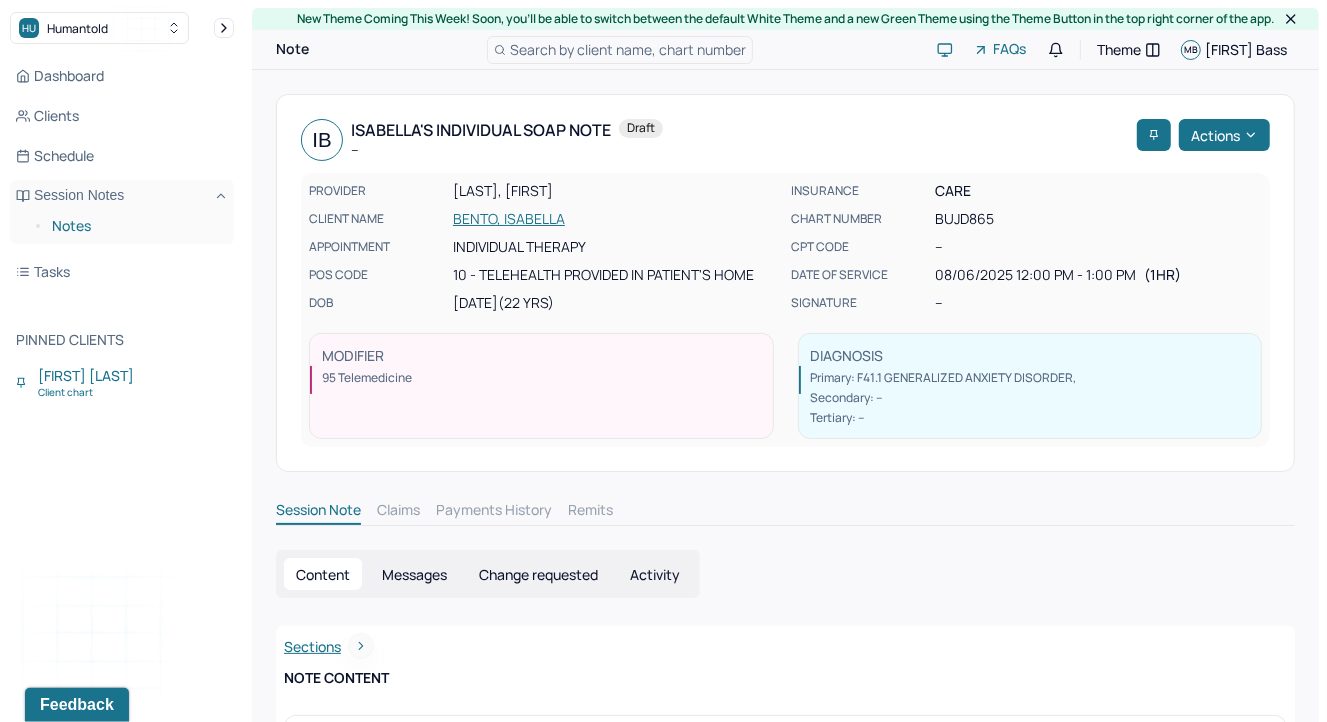 click on "Notes" at bounding box center [135, 226] 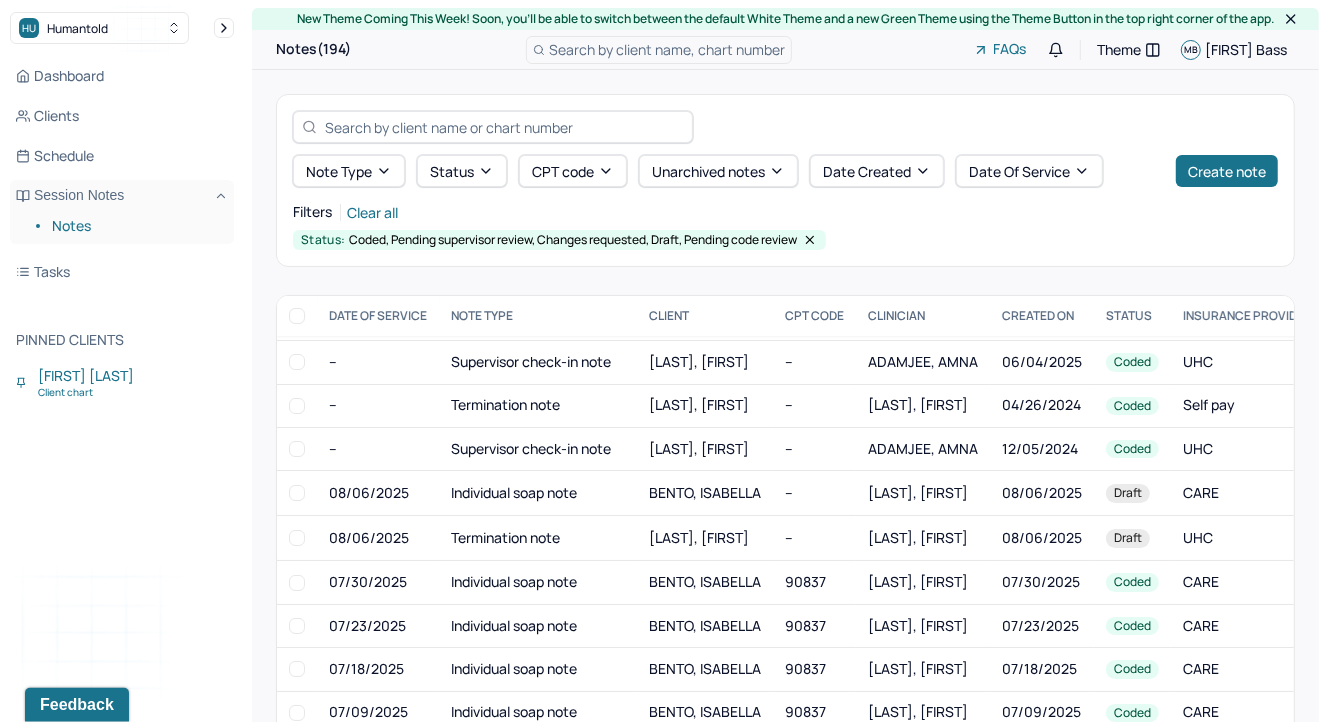 scroll, scrollTop: 427, scrollLeft: 0, axis: vertical 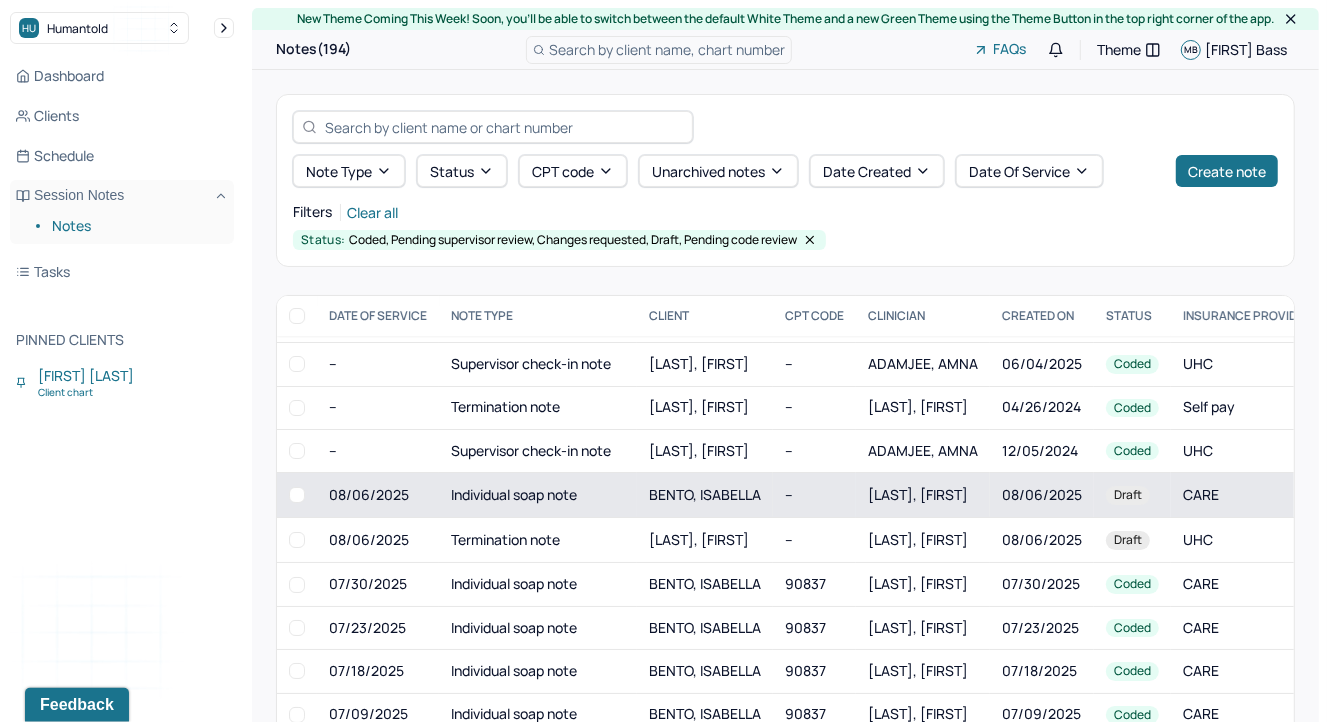click on "BENTO, ISABELLA" at bounding box center (705, 495) 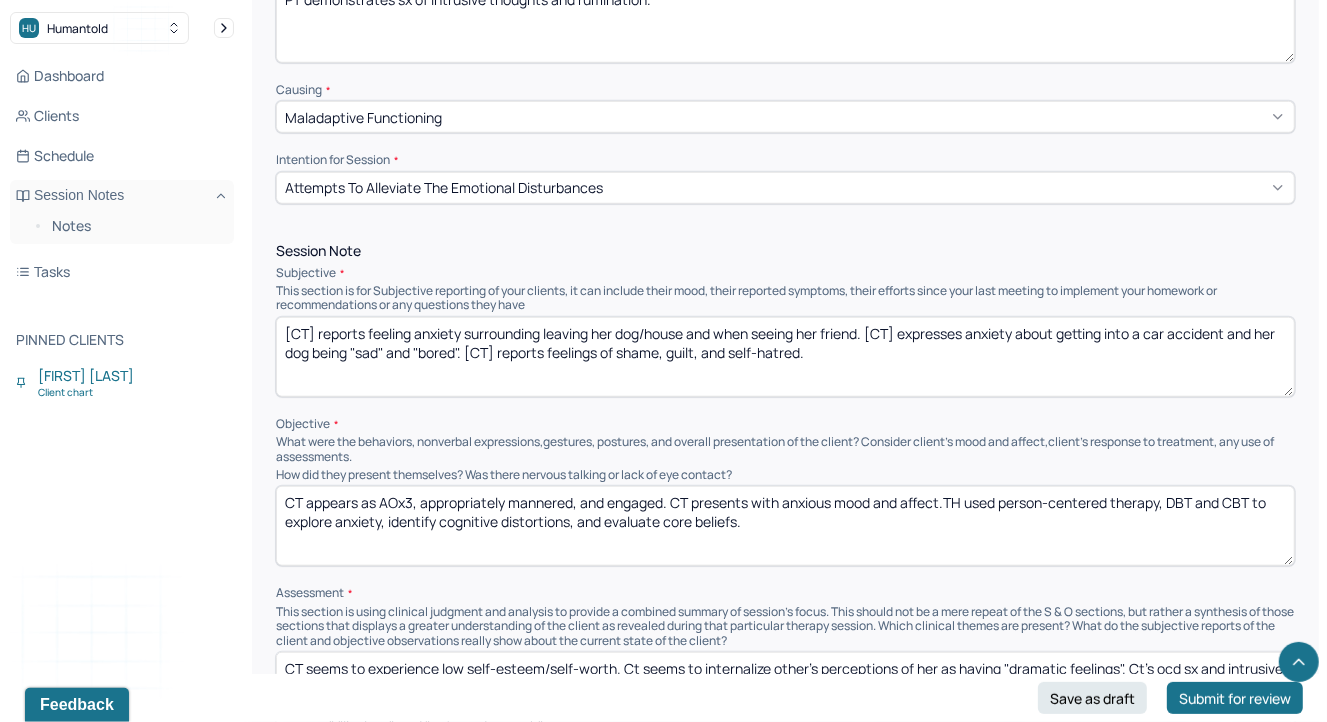 scroll, scrollTop: 1016, scrollLeft: 0, axis: vertical 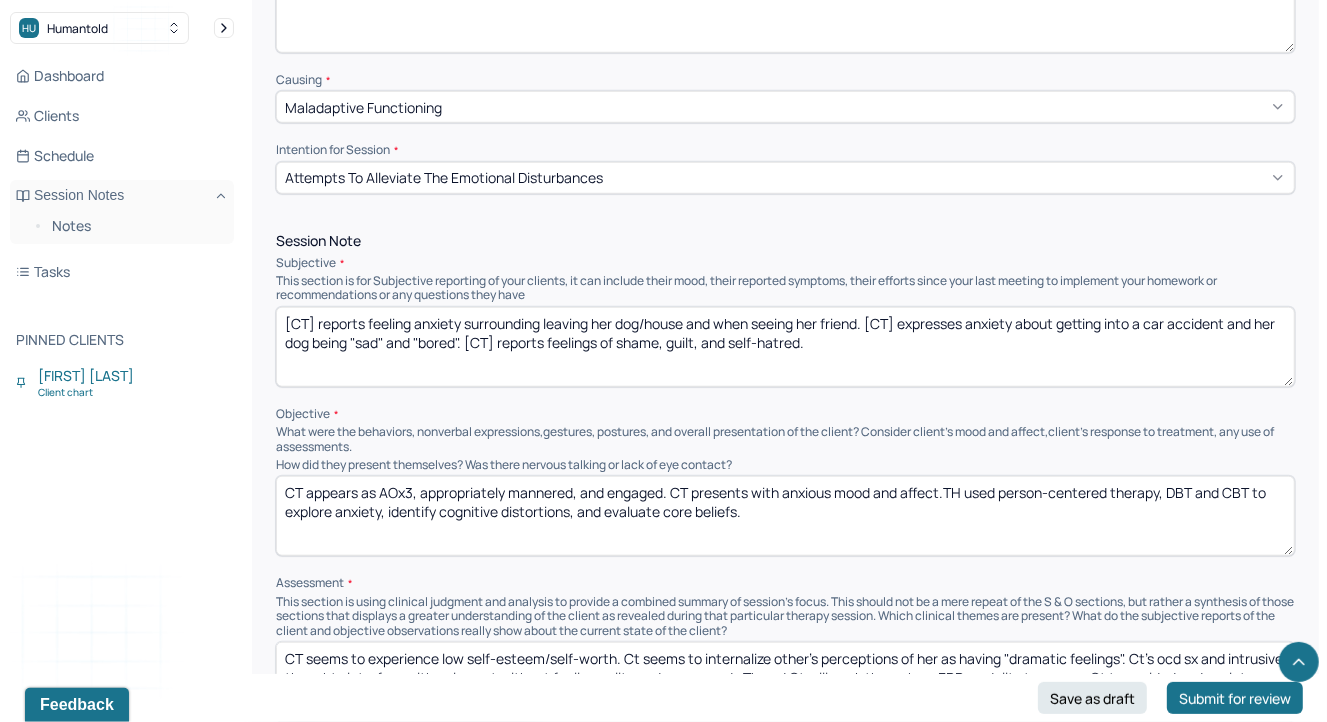 drag, startPoint x: 330, startPoint y: 519, endPoint x: 1134, endPoint y: 517, distance: 804.0025 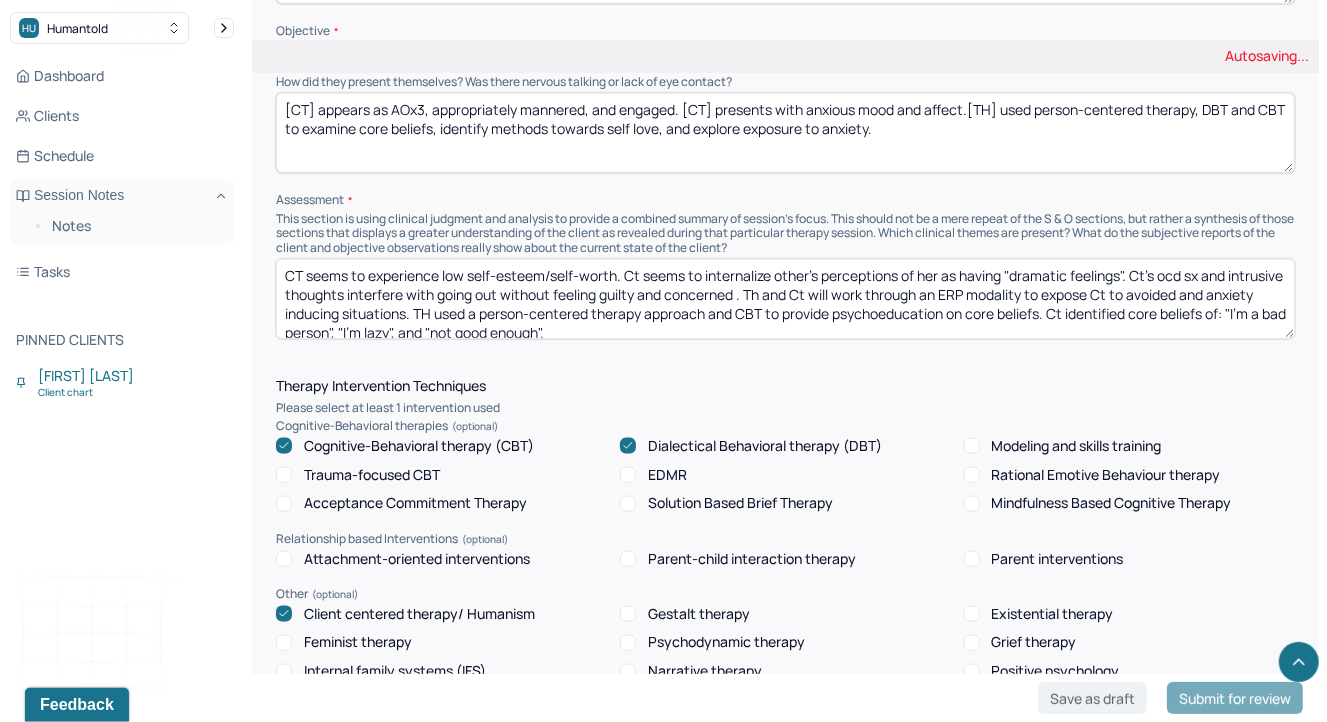 scroll, scrollTop: 1400, scrollLeft: 0, axis: vertical 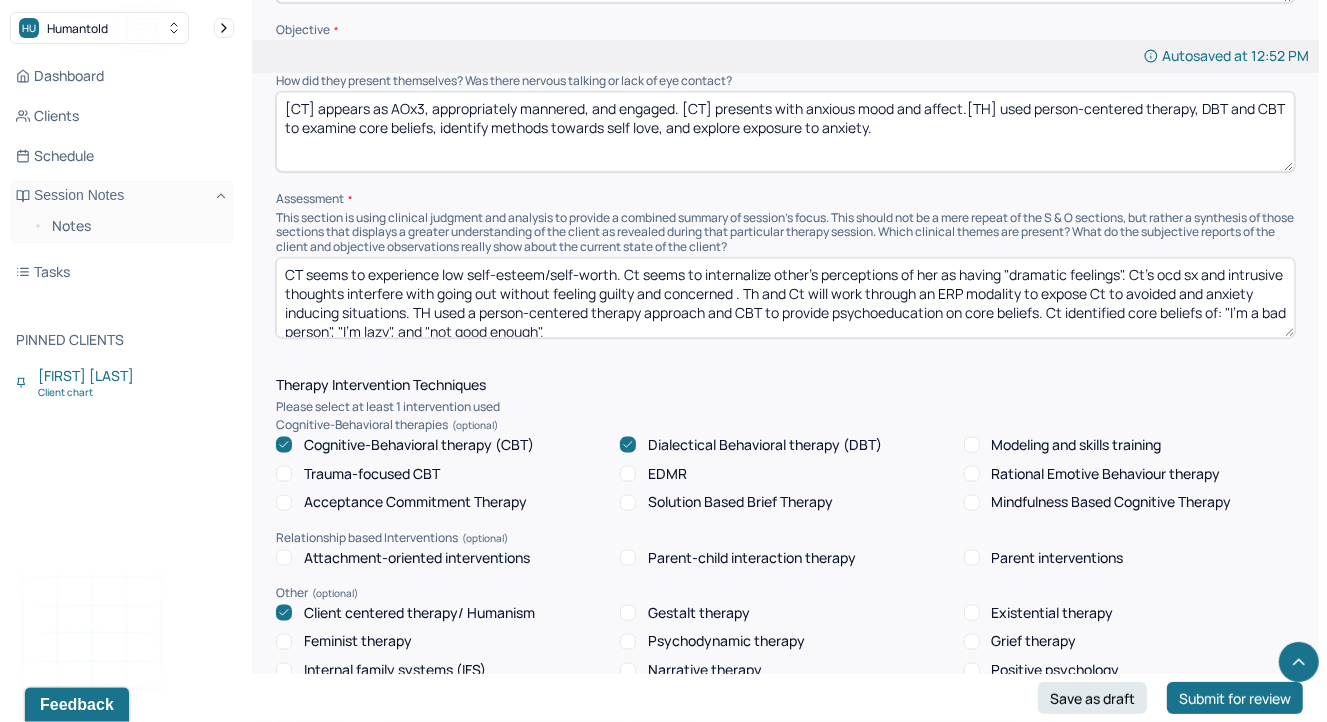 type on "[CT] appears as AOx3, appropriately mannered, and engaged. [CT] presents with anxious mood and affect.[TH] used person-centered therapy, DBT and CBT to examine core beliefs, identify methods towards self love, and explore exposure to anxiety." 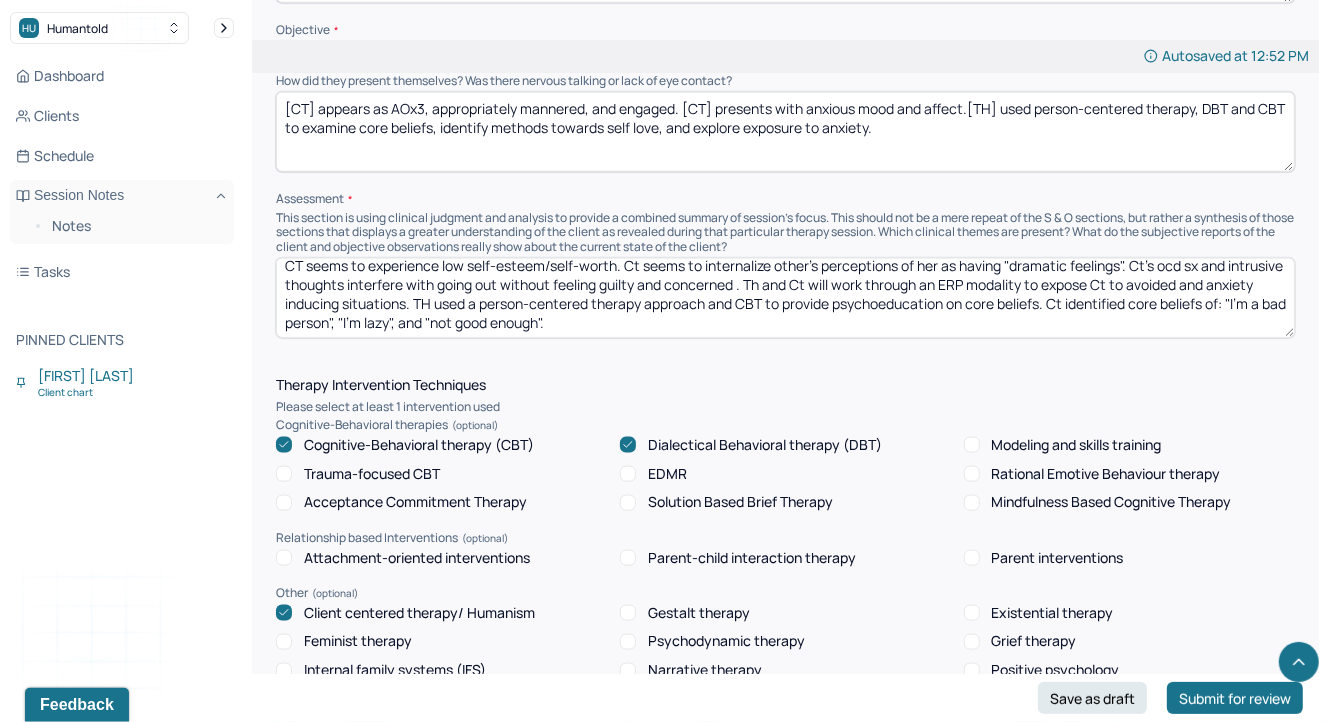 scroll, scrollTop: 0, scrollLeft: 0, axis: both 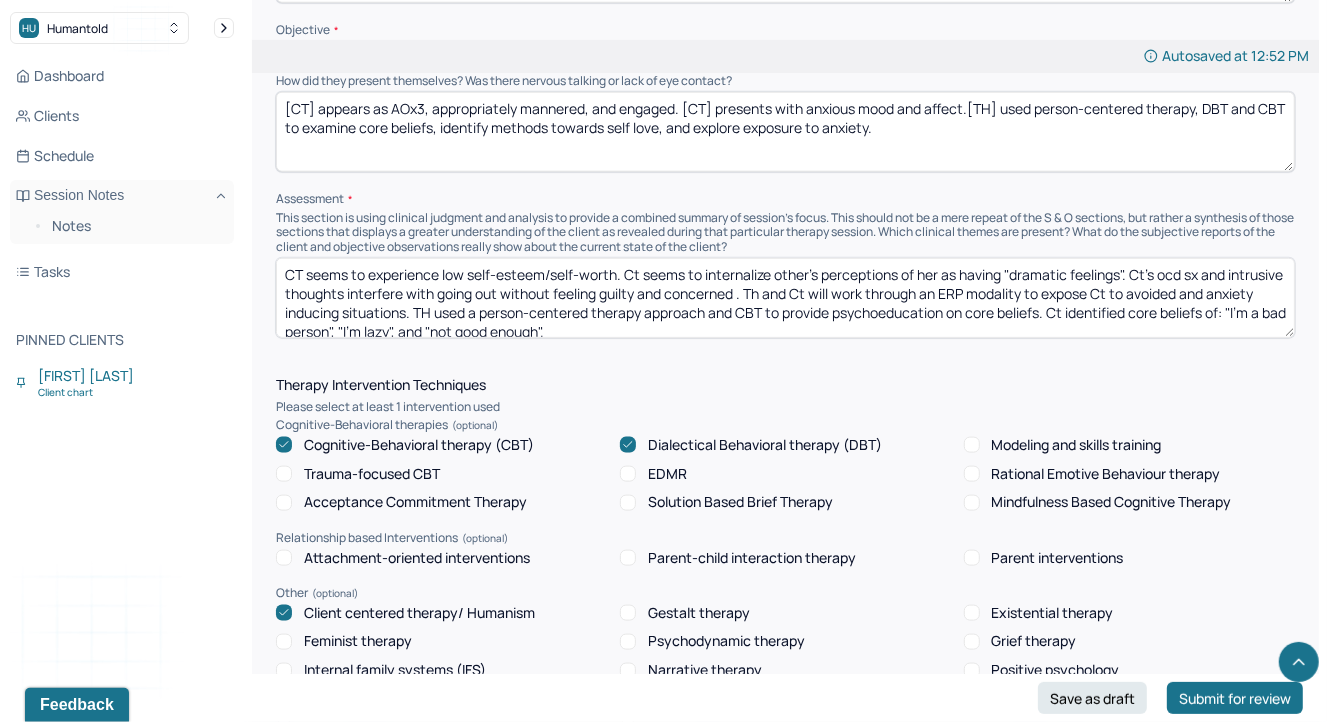 click on "CT seems to experience low self-esteem/self-worth. Ct seems to internalize other's perceptions of her as having "dramatic feelings". Ct's ocd sx and intrusive thoughts interfere with going out without feeling guilty and concerned . Th and Ct will work through an ERP modality to expose Ct to avoided and anxiety inducing situations. TH used a person-centered therapy approach and CBT to provide psychoeducation on core beliefs. Ct identified core beliefs of: "I'm a bad person", "I'm lazy", and "not good enough"." at bounding box center (785, 298) 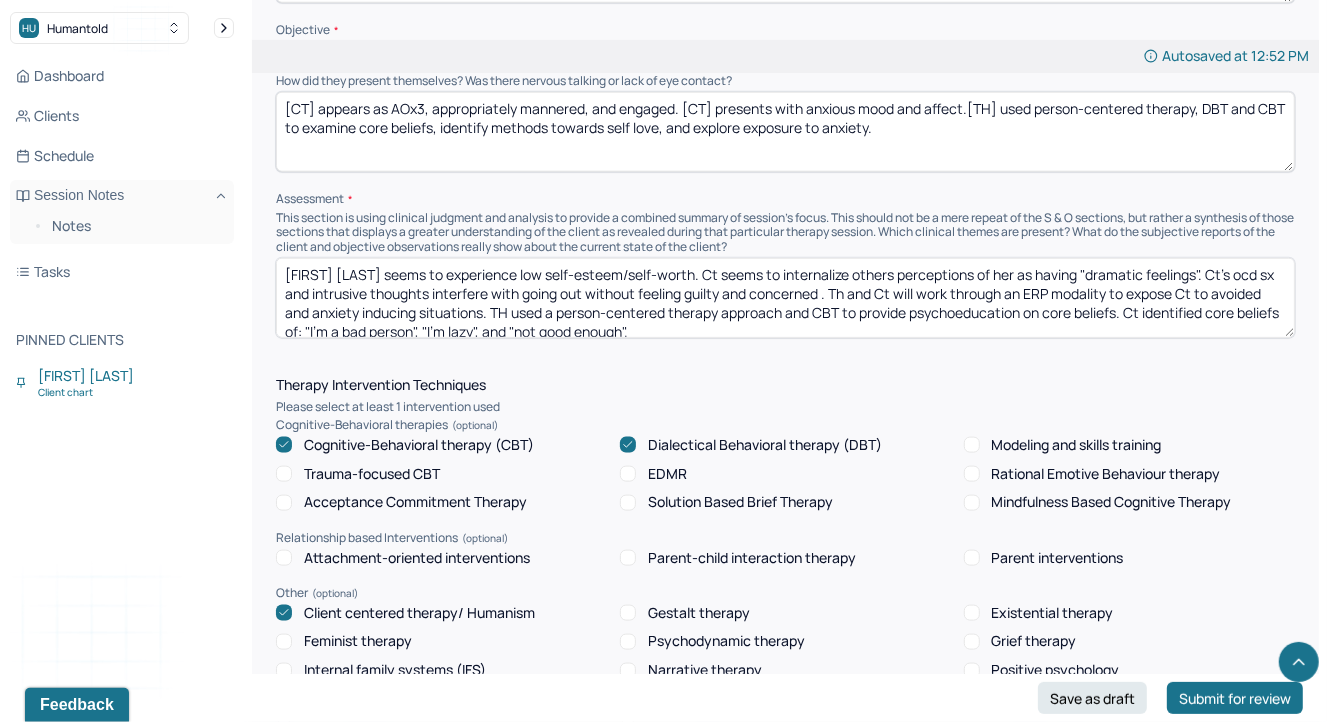 drag, startPoint x: 832, startPoint y: 318, endPoint x: 1049, endPoint y: 316, distance: 217.00922 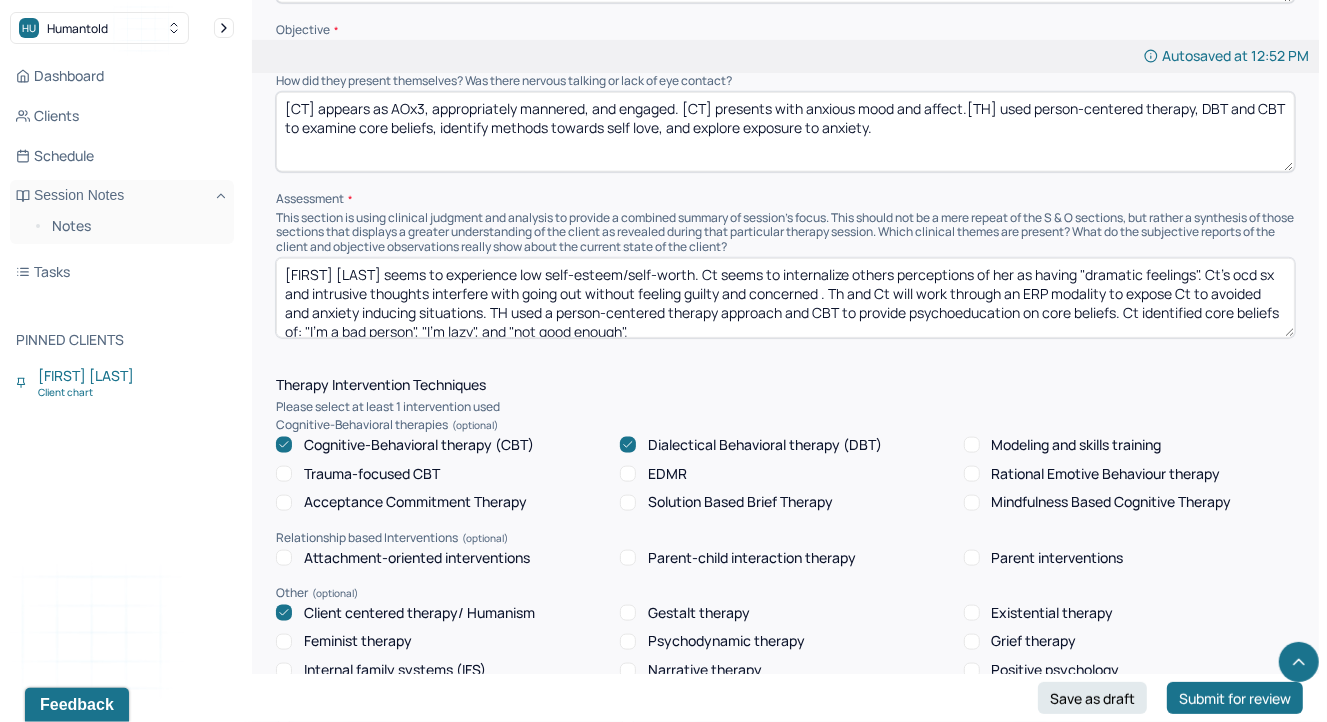 click on "[FIRST] [LAST] seems to experience low self-esteem/self-worth. Ct seems to internalize others perceptions of her as having "dramatic feelings". Ct's ocd sx and intrusive thoughts interfere with going out without feeling guilty and concerned . Th and Ct will work through an ERP modality to expose Ct to avoided and anxiety inducing situations. TH used a person-centered therapy approach and CBT to provide psychoeducation on core beliefs. Ct identified core beliefs of: "I'm a bad person", "I'm lazy", and "not good enough"." at bounding box center (785, 298) 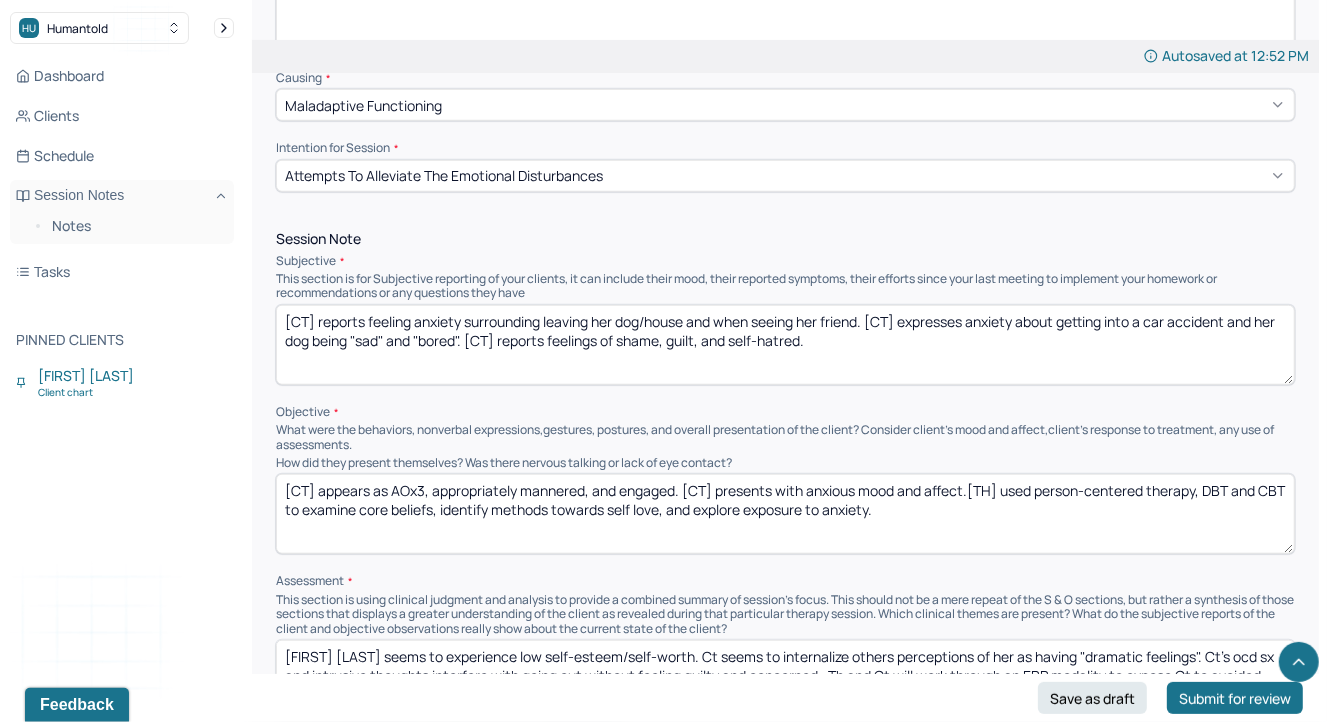 scroll, scrollTop: 1336, scrollLeft: 0, axis: vertical 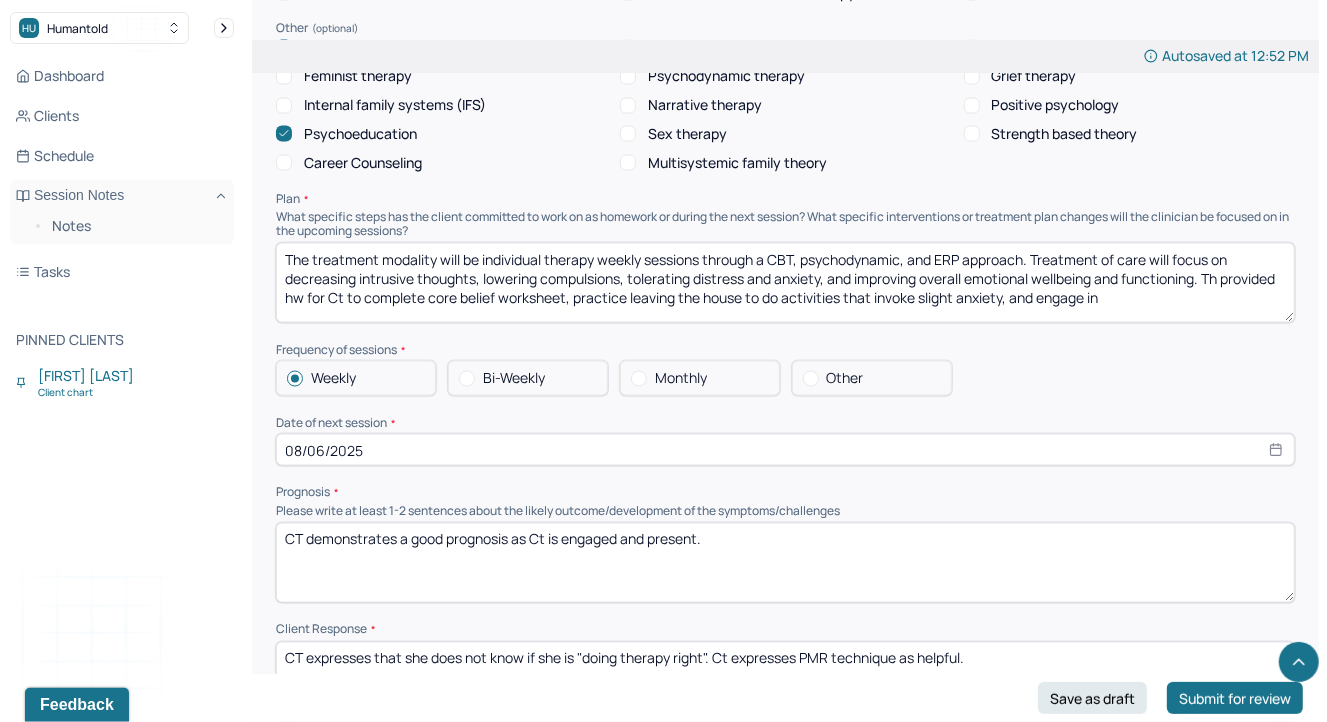 type on "[FIRST] [LAST] seems to experience low self-esteem/self-worth. Ct seems to internalize others perceptions of her as having "dramatic feelings". Ct's ocd sx and intrusive thoughts interfere with going out without feeling guilty and concerned . Th and Ct will work through an ERP modality to expose Ct to avoided and anxiety inducing situations. TH used a person-centered therapy approach and CBT to provide psychoeducation on core beliefs. Ct identified core beliefs of: "I'm a bad person", "I'm lazy", and "not good enough"." 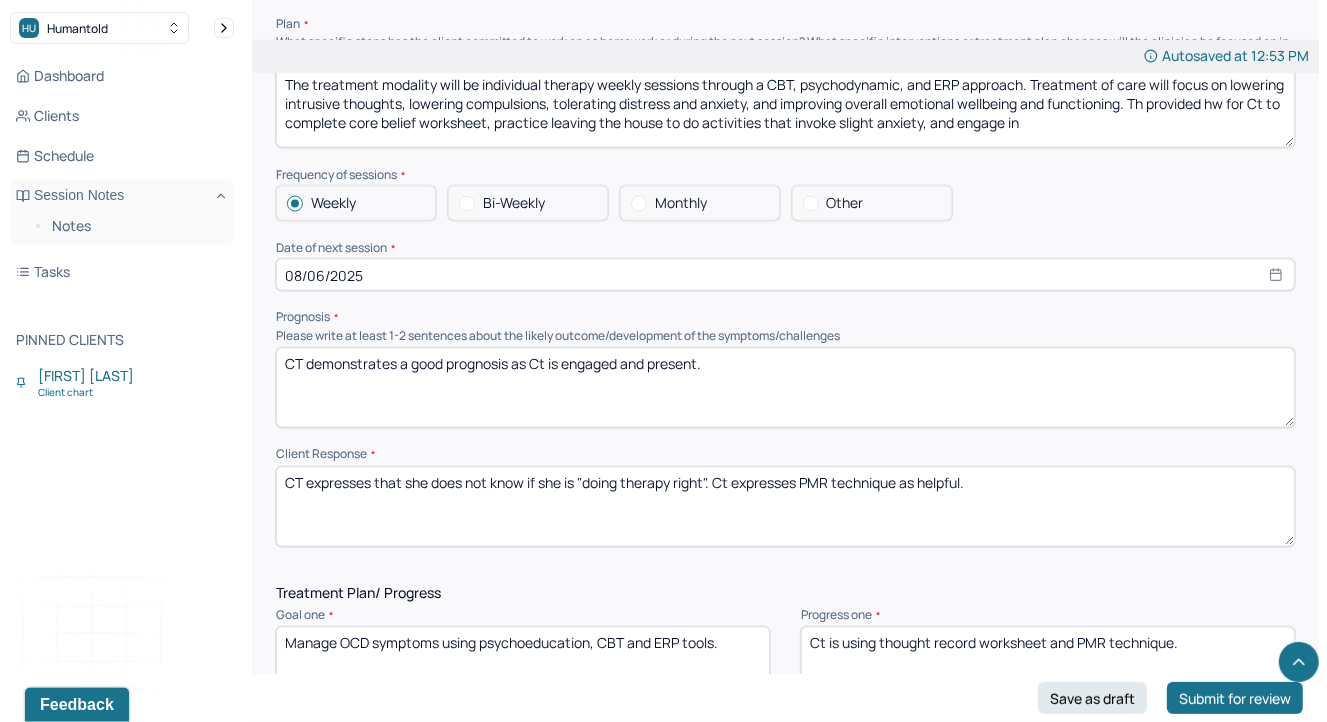 scroll, scrollTop: 2176, scrollLeft: 0, axis: vertical 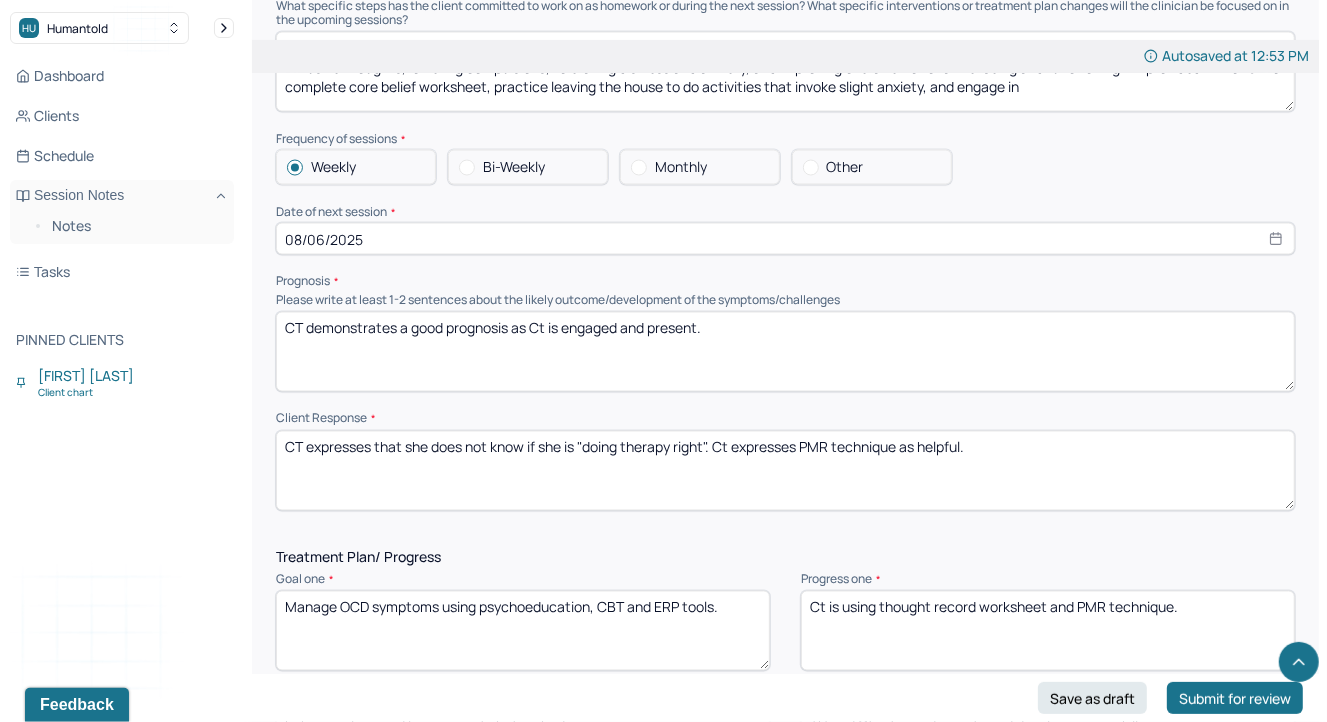 type on "The treatment modality will be individual therapy weekly sessions through a CBT, psychodynamic, and ERP approach. Treatment of care will focus on lowering intrusive thoughts, lowering compulsions, tolerating distress and anxiety, and improving overall emotional wellbeing and functioning. Th provided hw for Ct to complete core belief worksheet, practice leaving the house to do activities that invoke slight anxiety, and engage in" 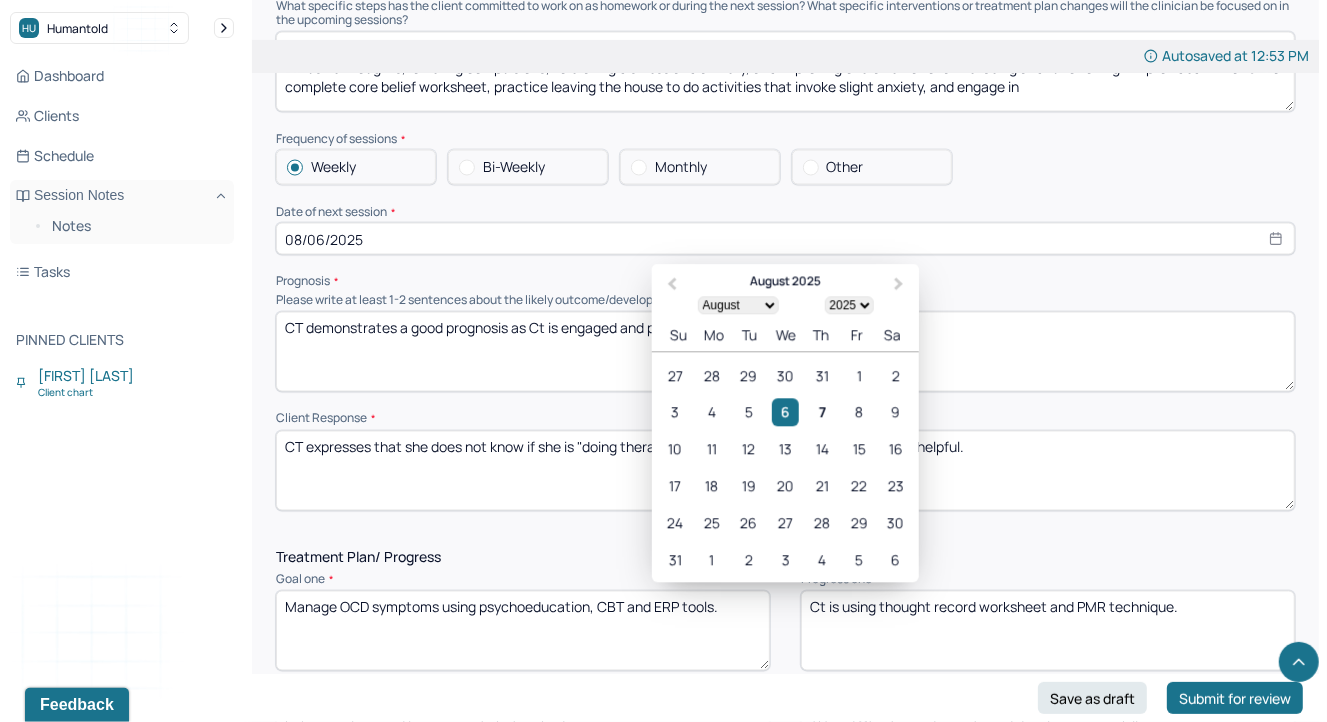 click on "08/06/2025" at bounding box center (785, 239) 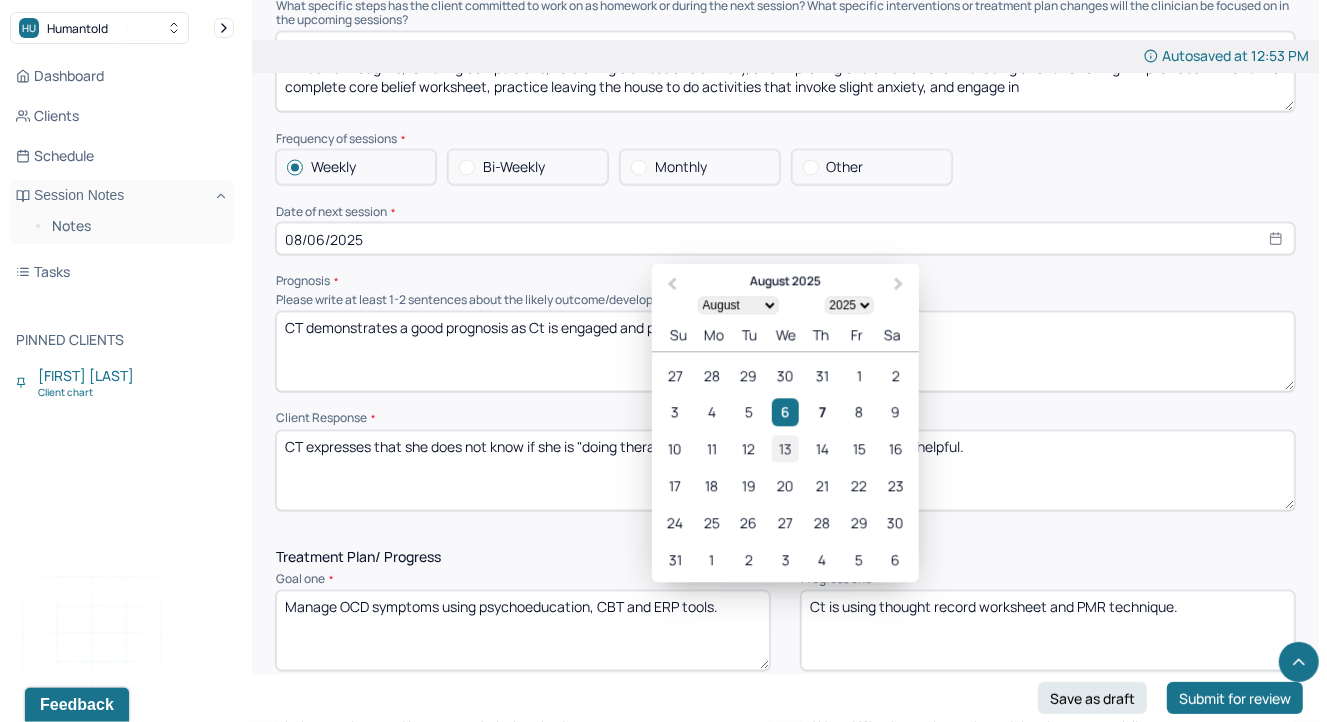 click on "13" at bounding box center (785, 450) 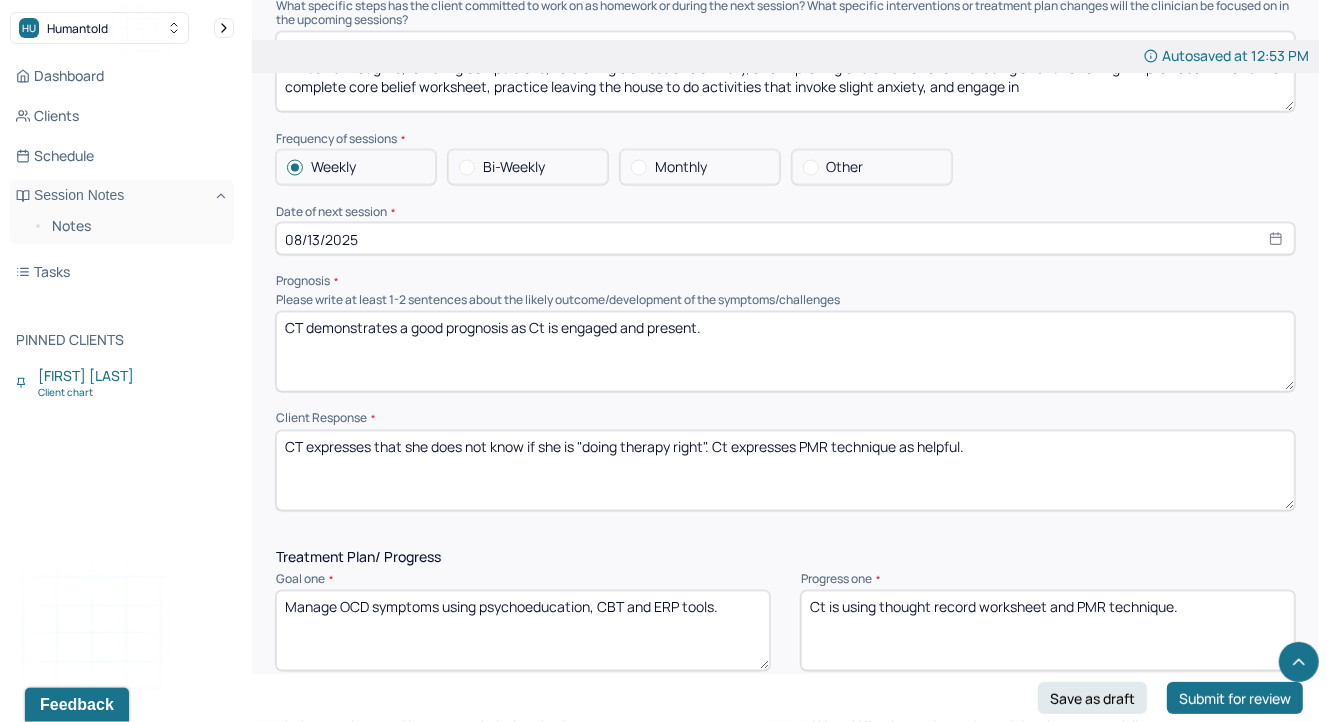 click on "CT demonstrates a good prognosis as Ct is engaged and present." at bounding box center [785, 352] 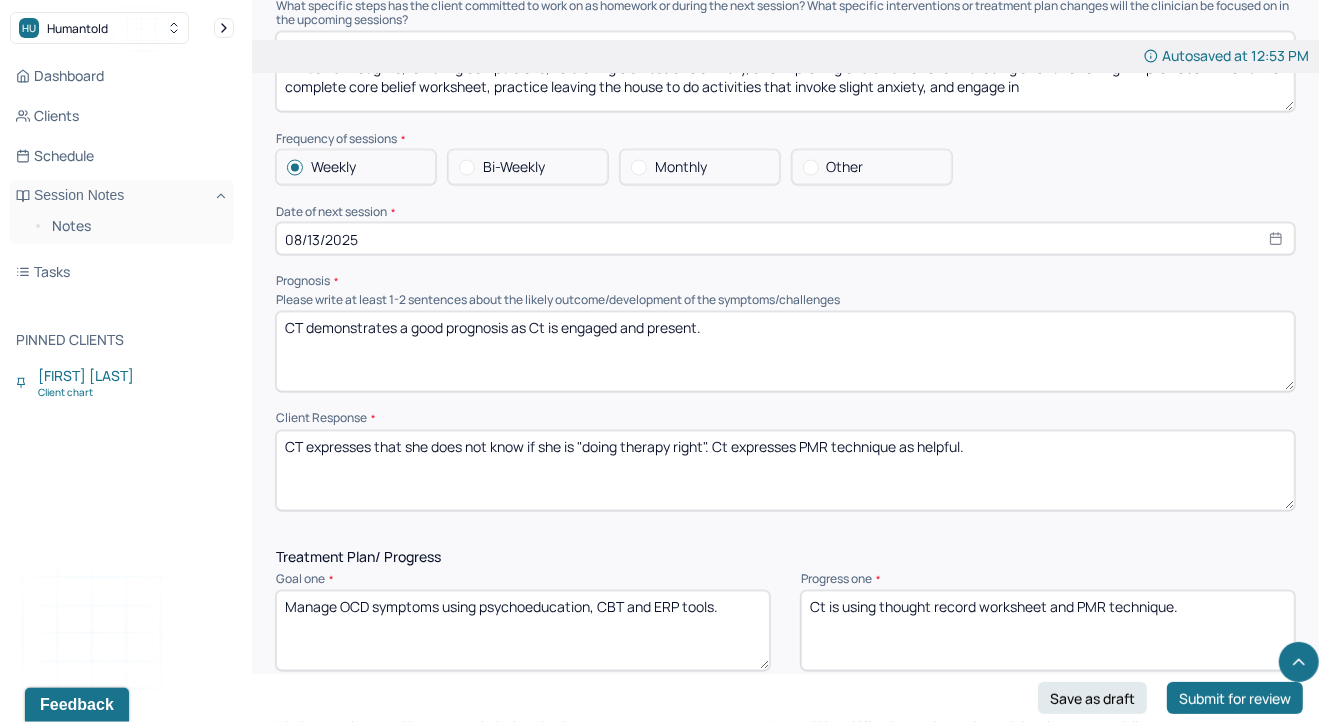 drag, startPoint x: 528, startPoint y: 333, endPoint x: 947, endPoint y: 342, distance: 419.09665 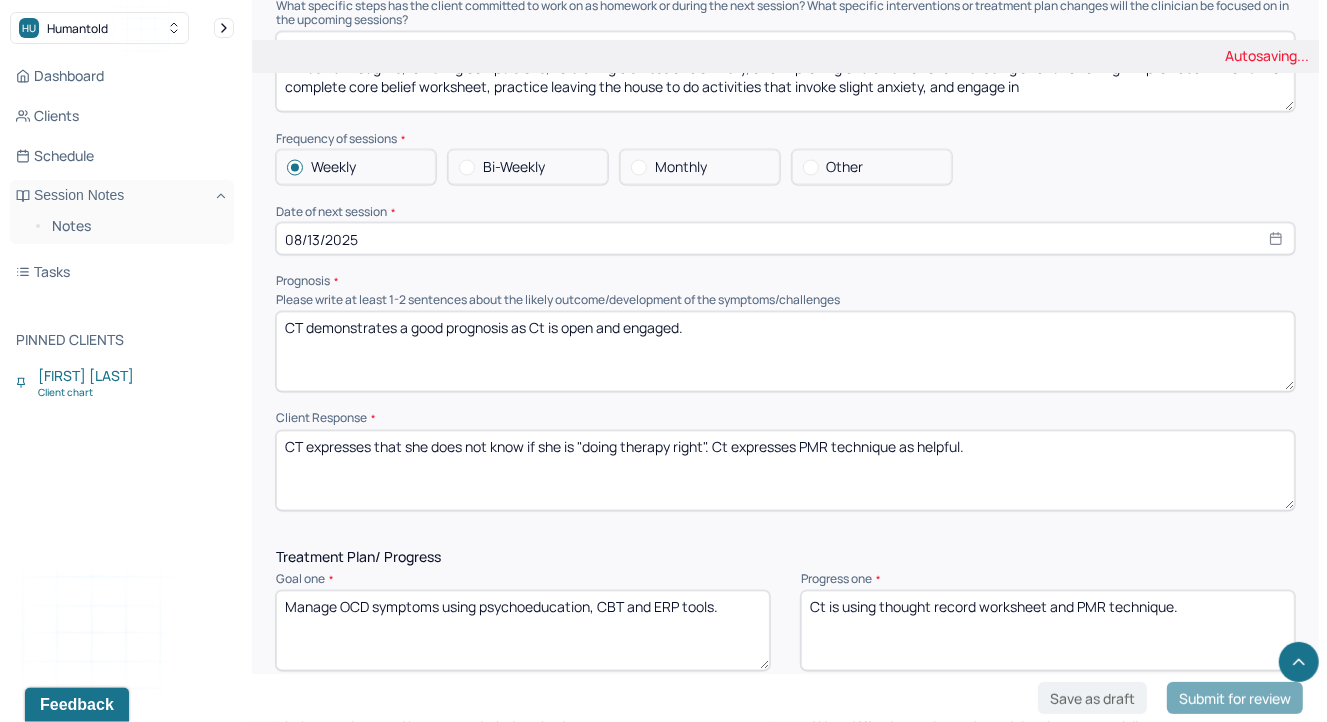 type on "CT demonstrates a good prognosis as Ct is open and engaged." 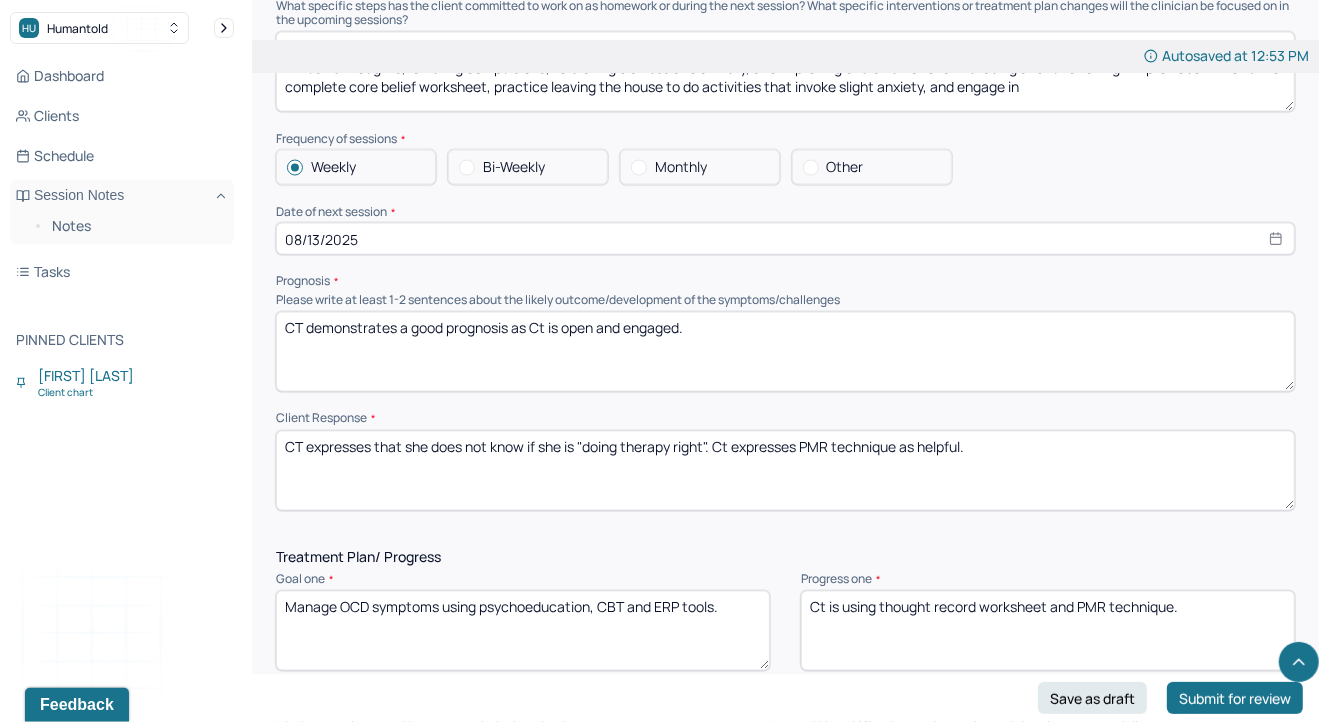 drag, startPoint x: 374, startPoint y: 455, endPoint x: 1129, endPoint y: 459, distance: 755.0106 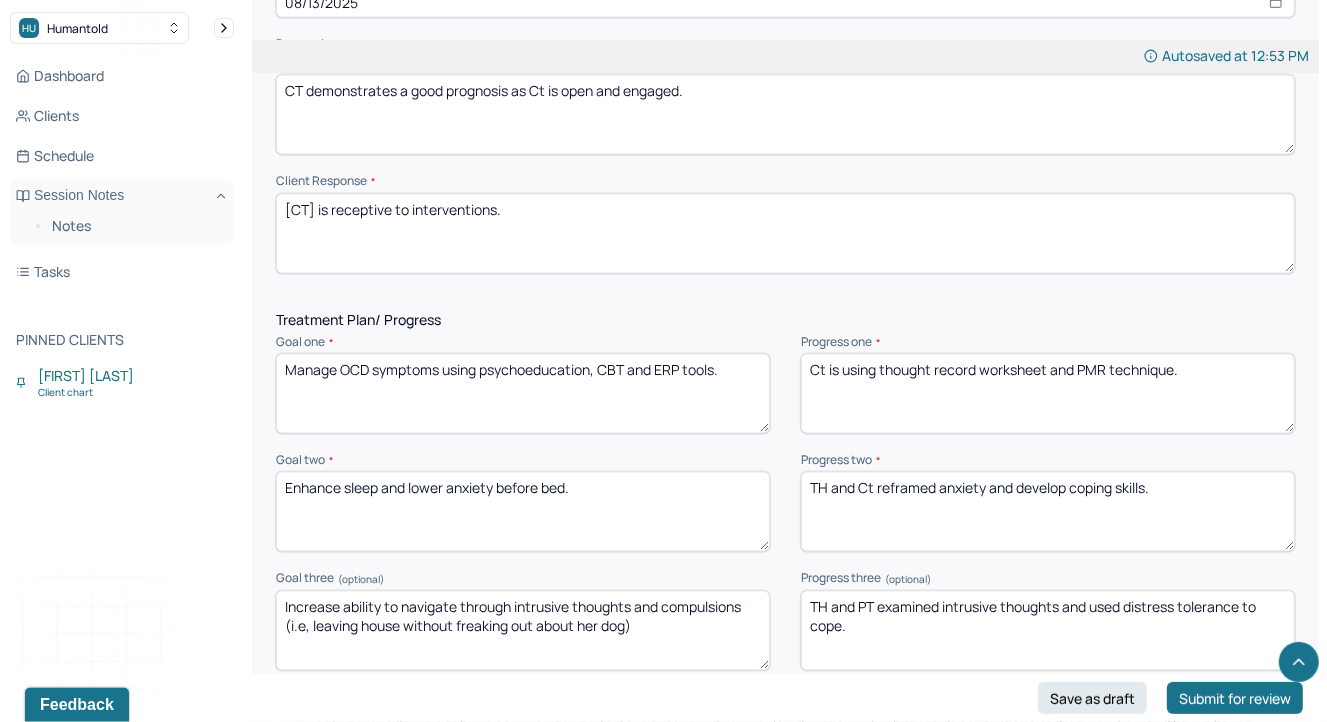 scroll, scrollTop: 2414, scrollLeft: 0, axis: vertical 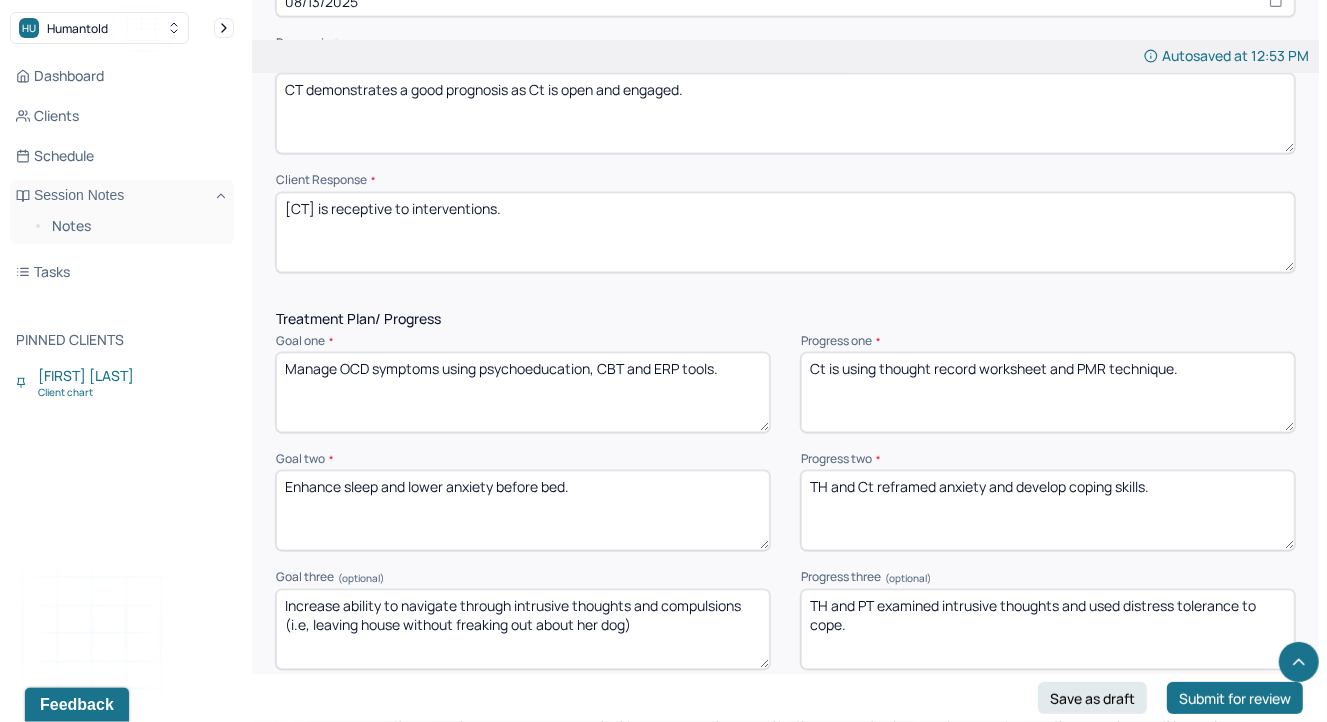 type on "CT is receptive to interventions." 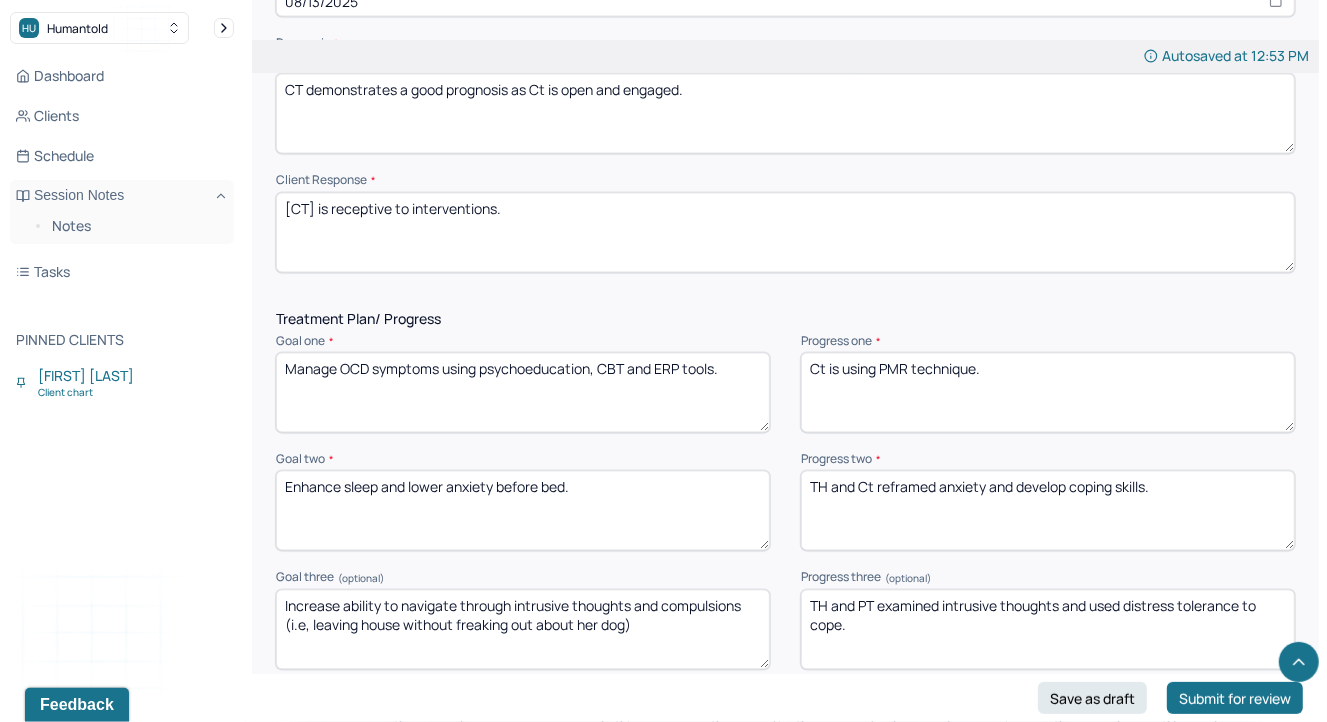 click on "Ct is using PMR technique." at bounding box center [1048, 393] 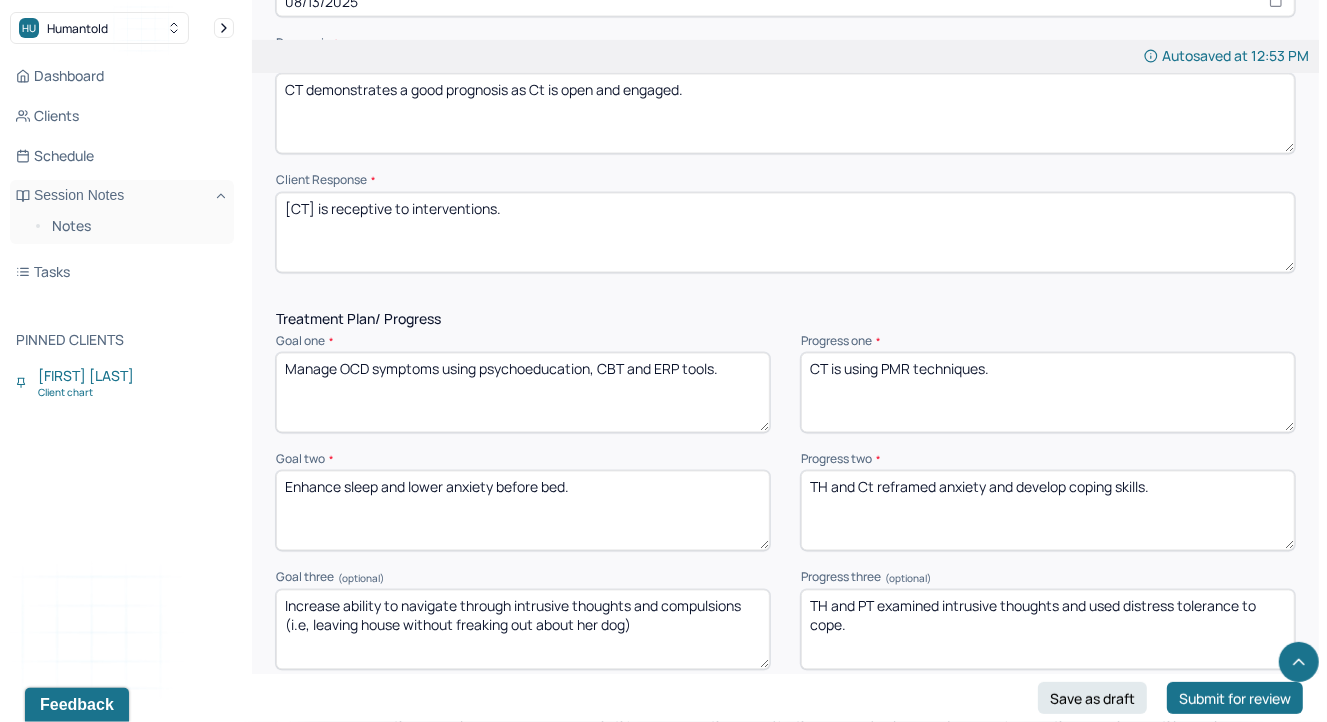 type on "Ct is using PMR techniques." 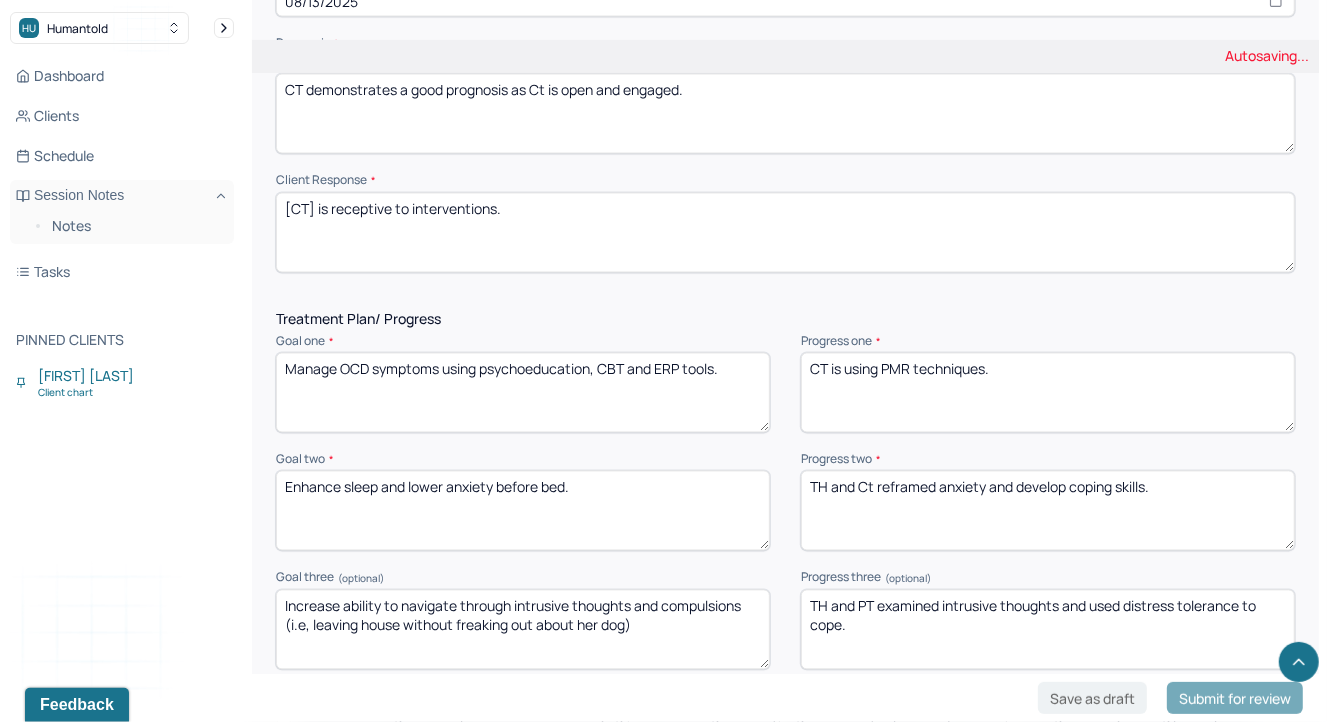 click on "CT is receptive to interventions." at bounding box center [785, 233] 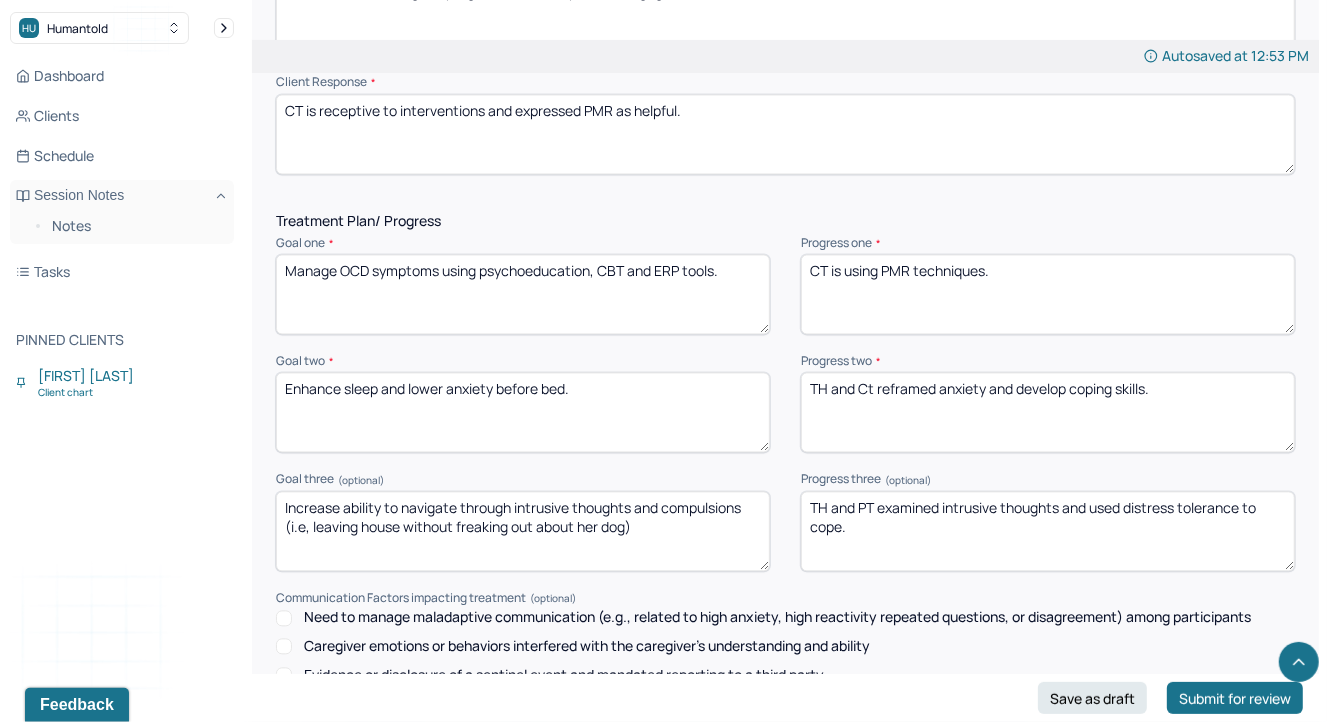 scroll, scrollTop: 2518, scrollLeft: 0, axis: vertical 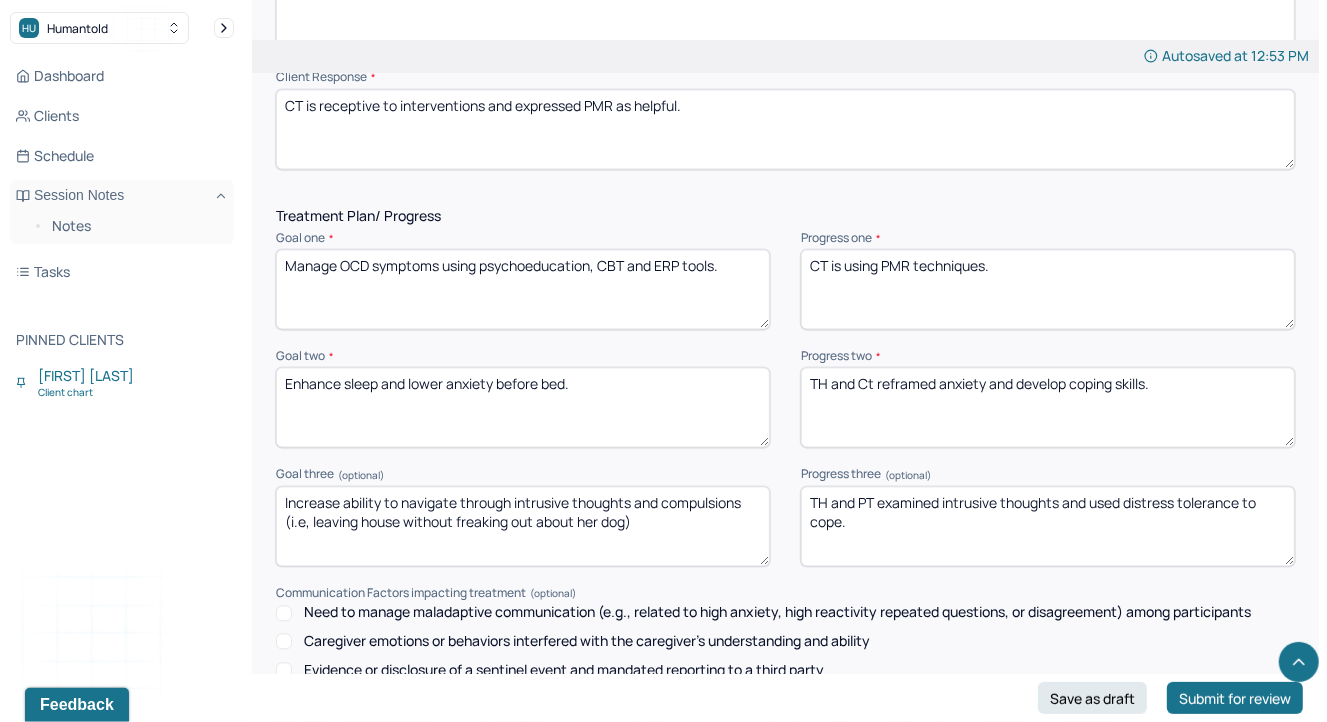 type on "CT is receptive to interventions and expressed PMR as helpful." 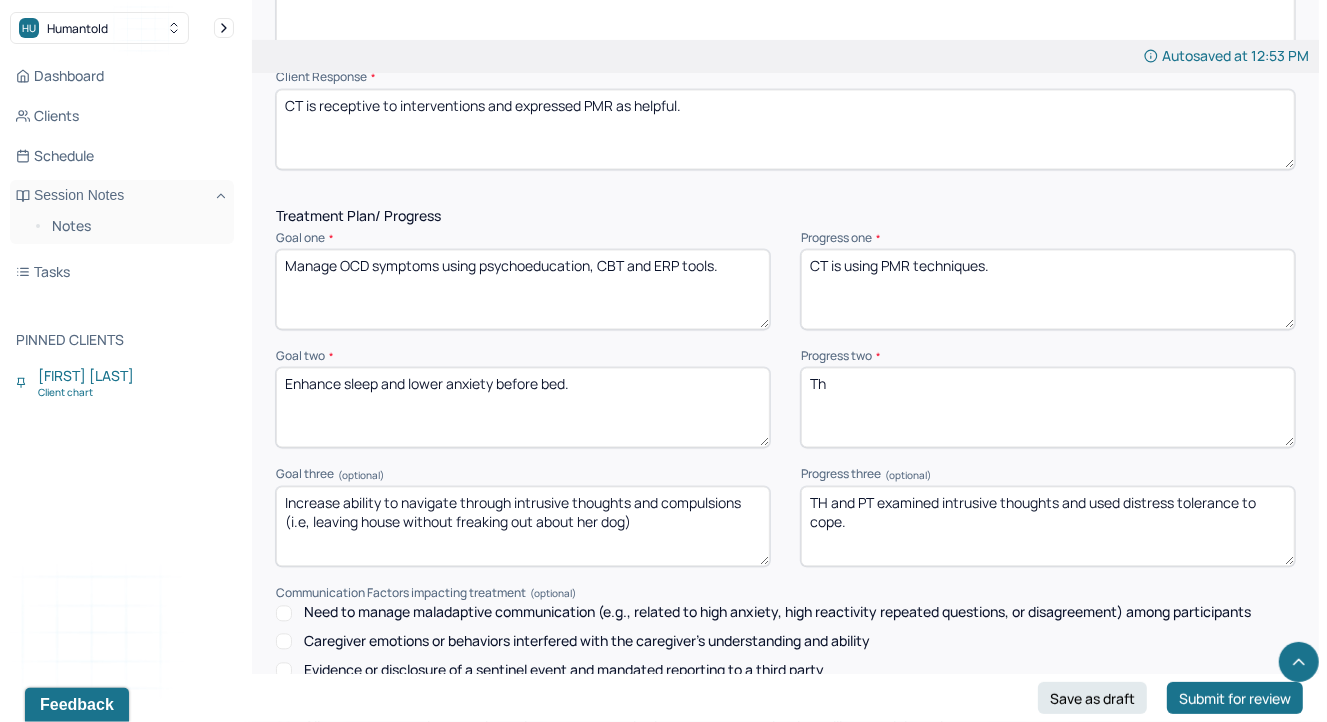 type on "T" 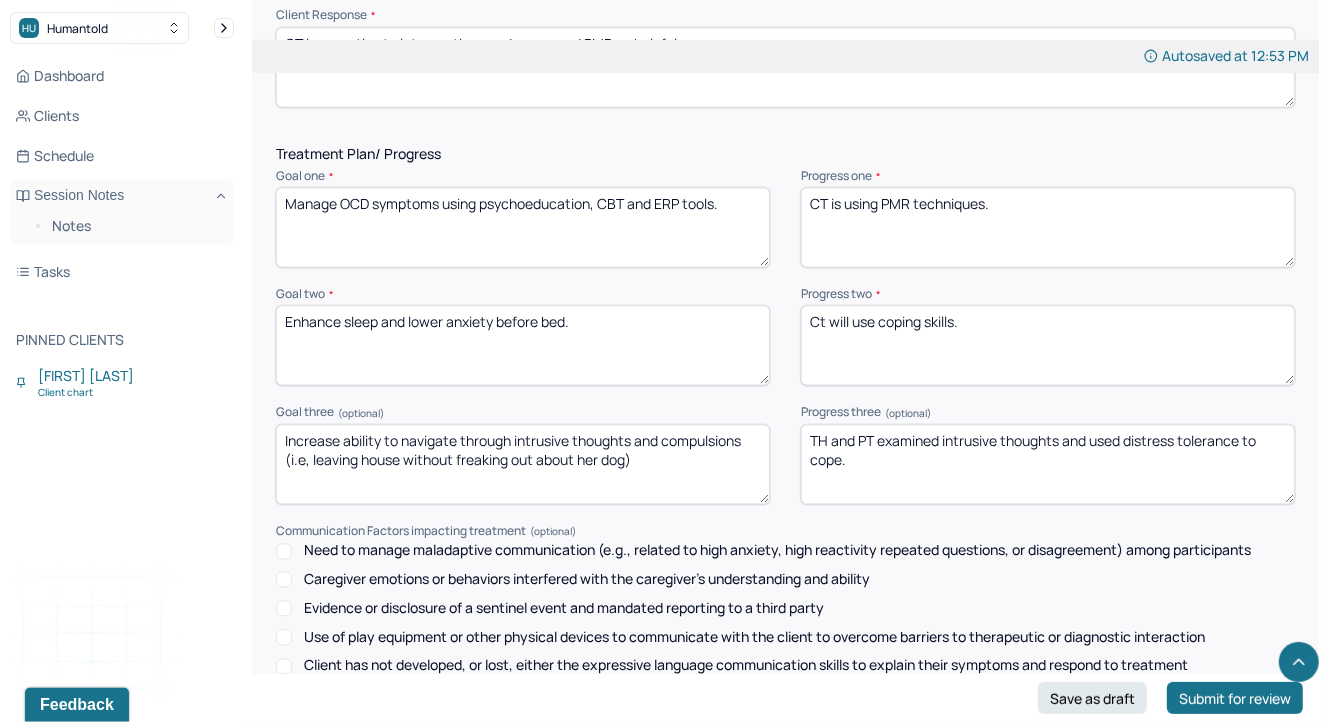scroll, scrollTop: 2608, scrollLeft: 0, axis: vertical 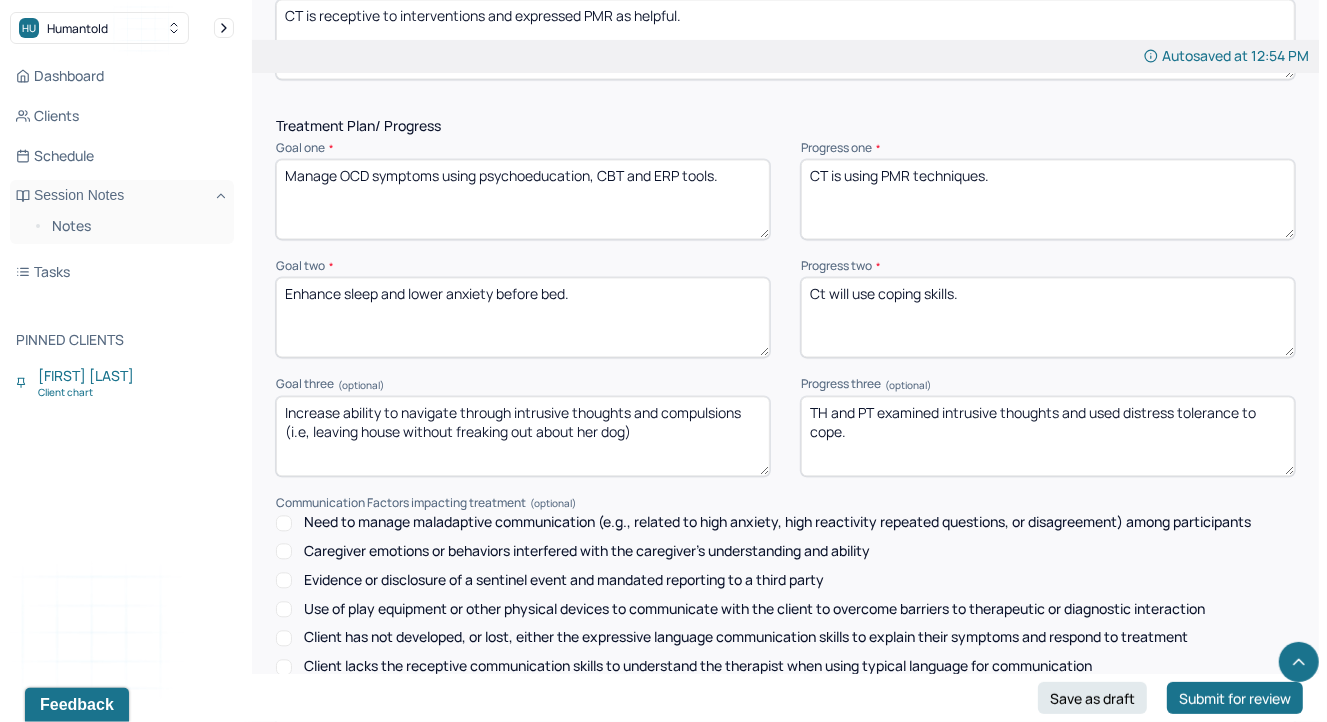 click on "Ct will use coping skills." at bounding box center [1048, 317] 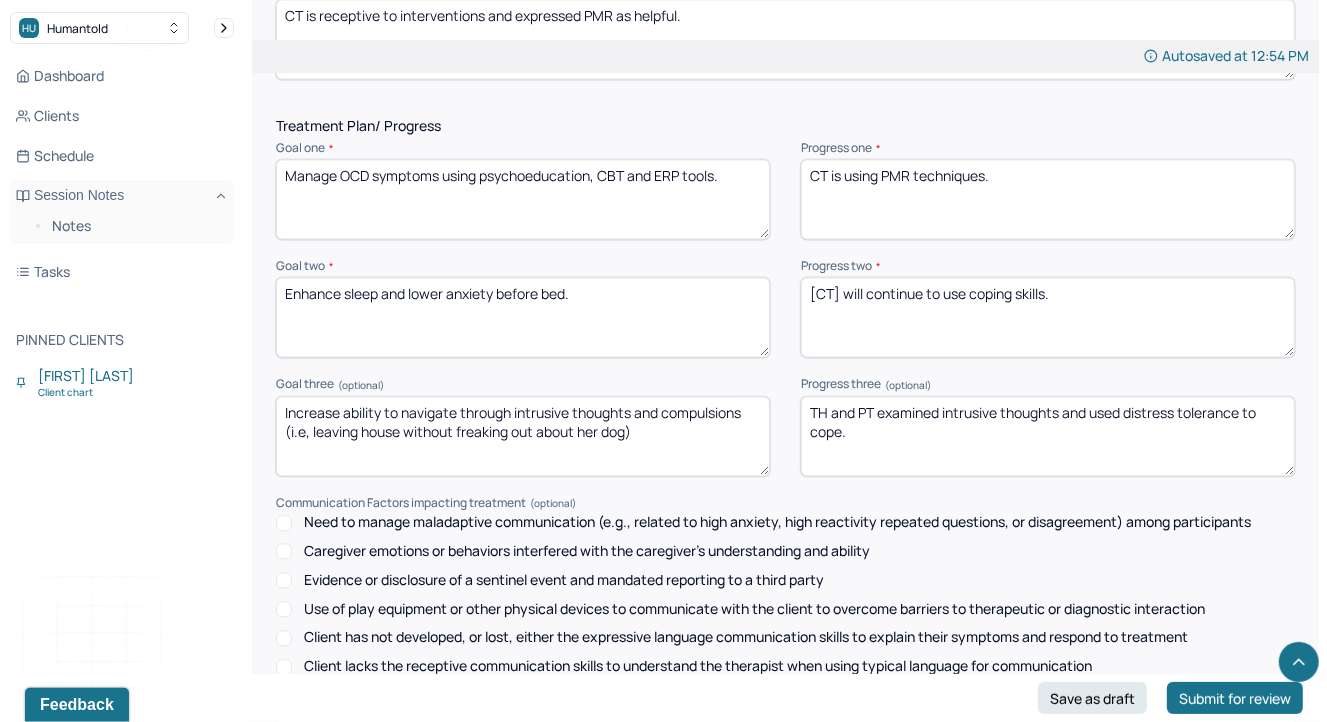 type on "Ct will continue to use coping skills." 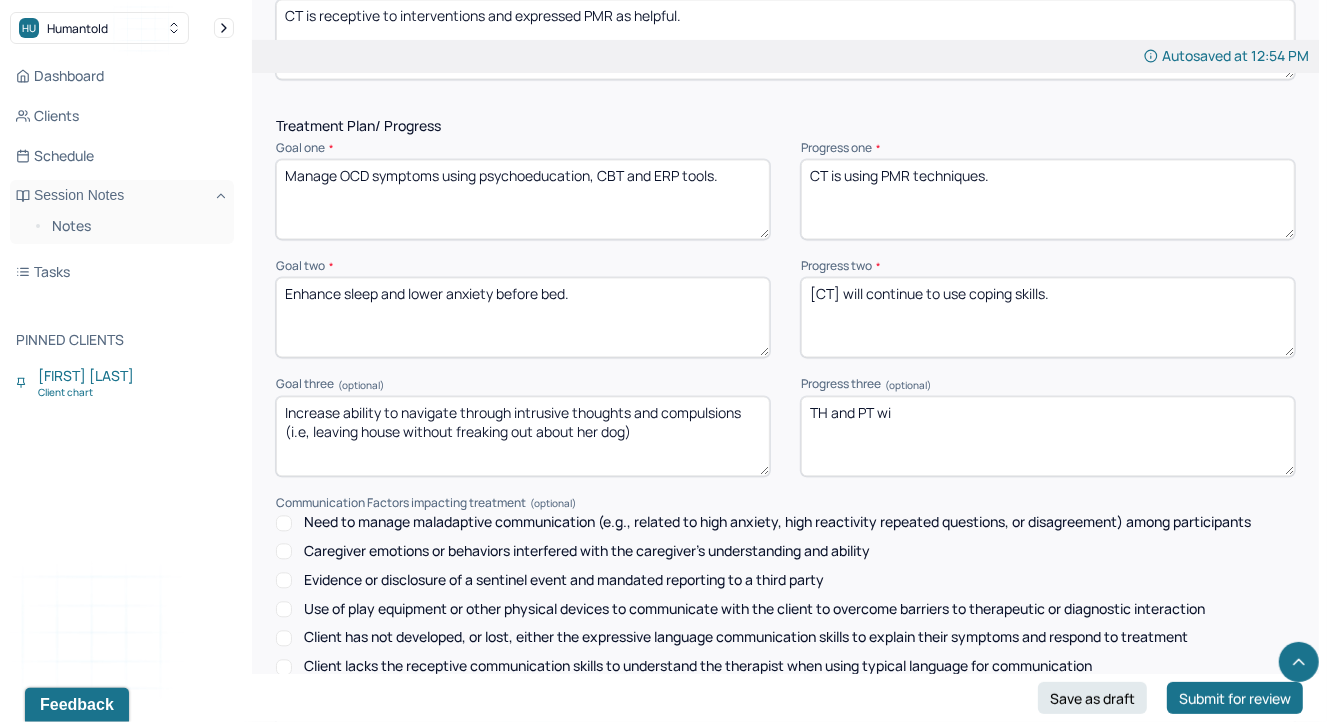 click on "TH and PT examined intrusive thoughts and used distress tolerance to cope." at bounding box center [1048, 436] 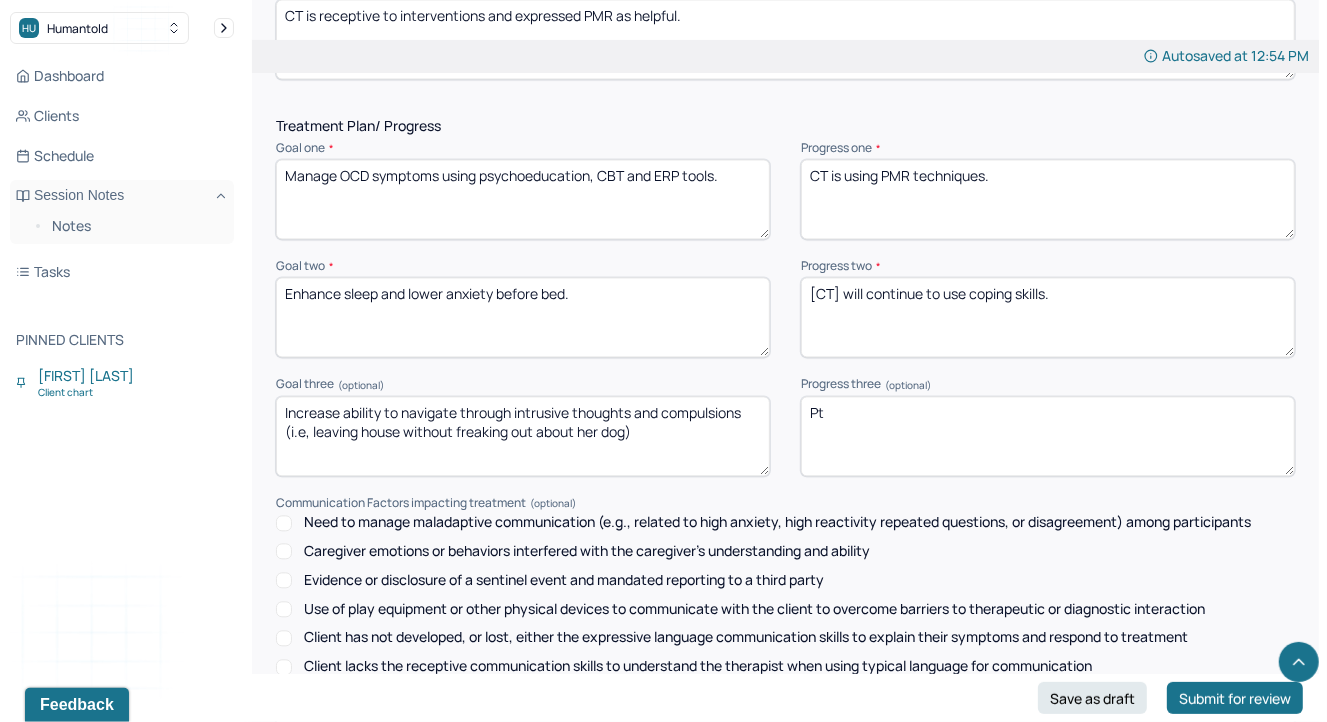 type on "P" 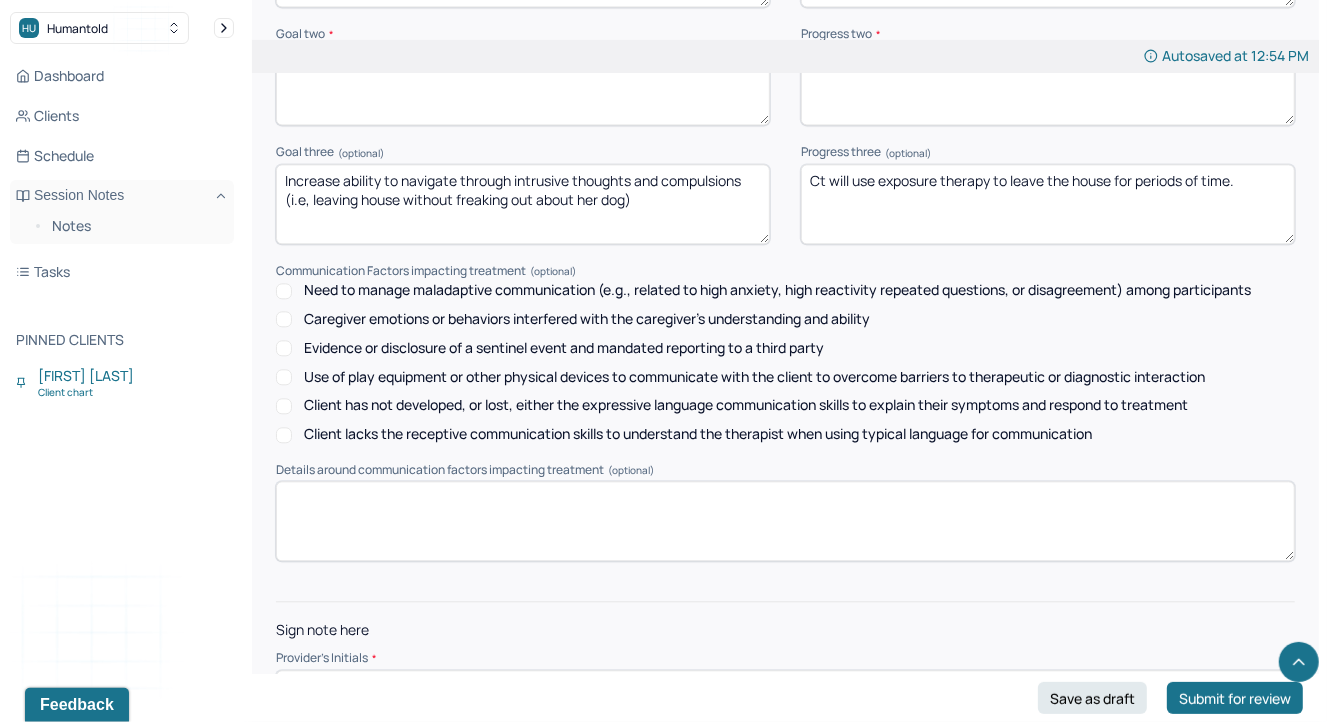 scroll, scrollTop: 2901, scrollLeft: 0, axis: vertical 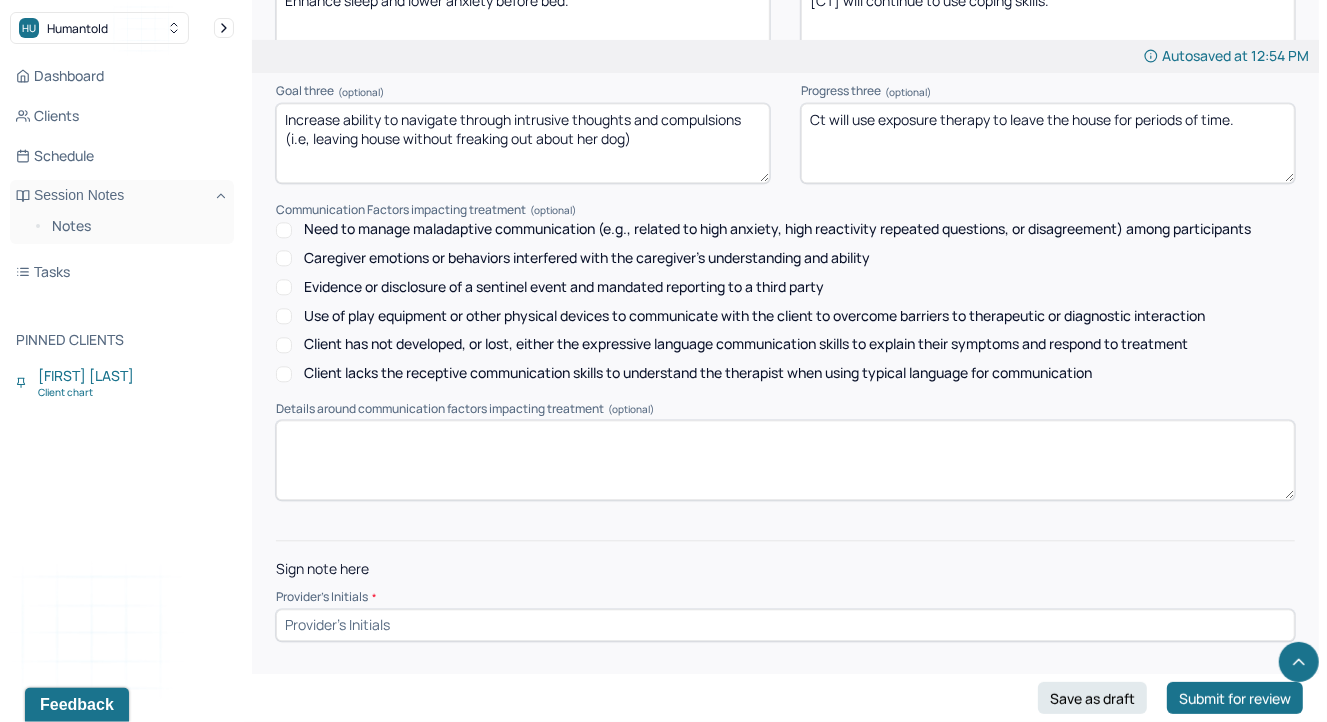 type on "Ct will use exposure therapy to leave the house for periods of time." 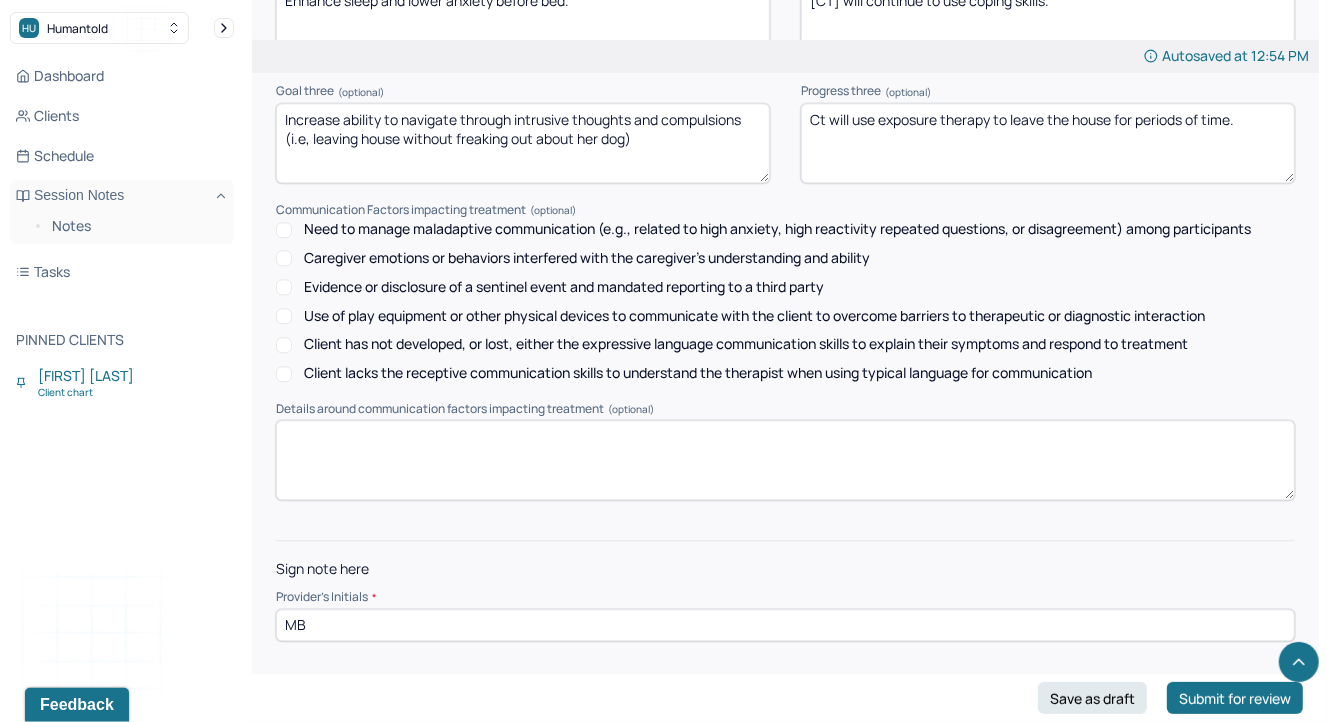 type on "MB" 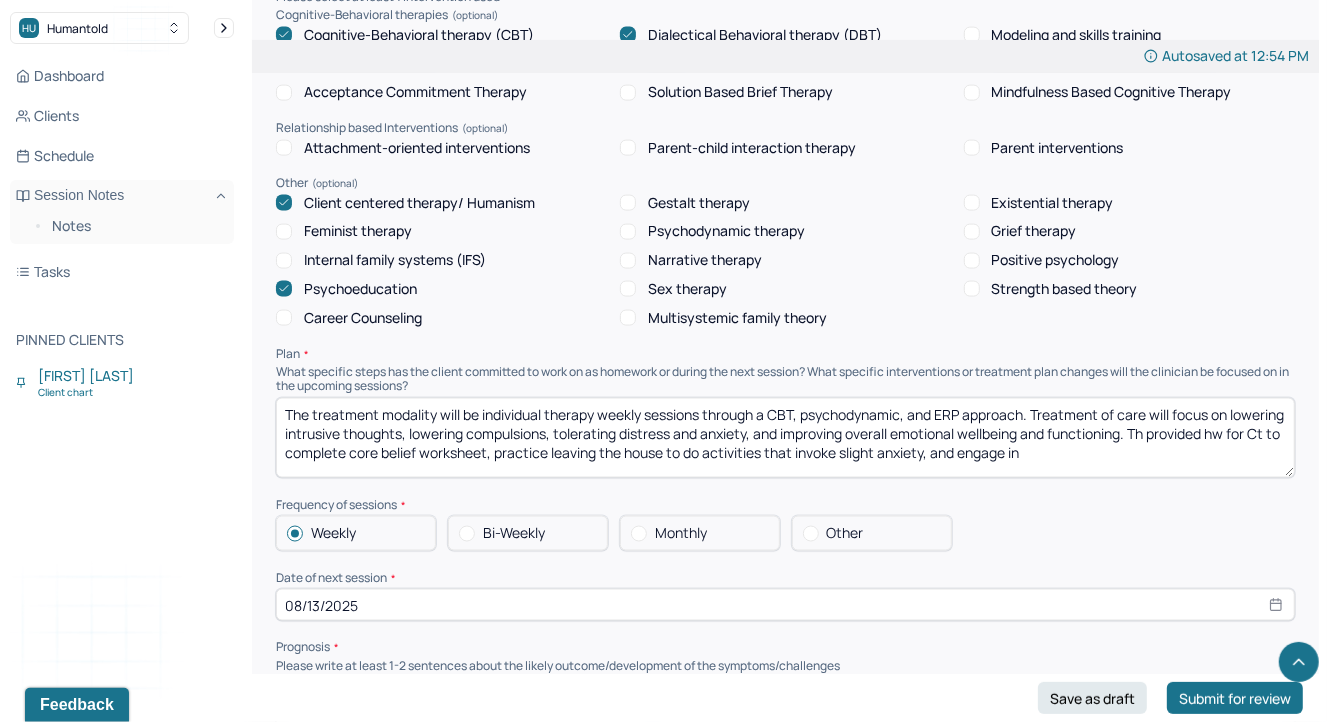 scroll, scrollTop: 1809, scrollLeft: 0, axis: vertical 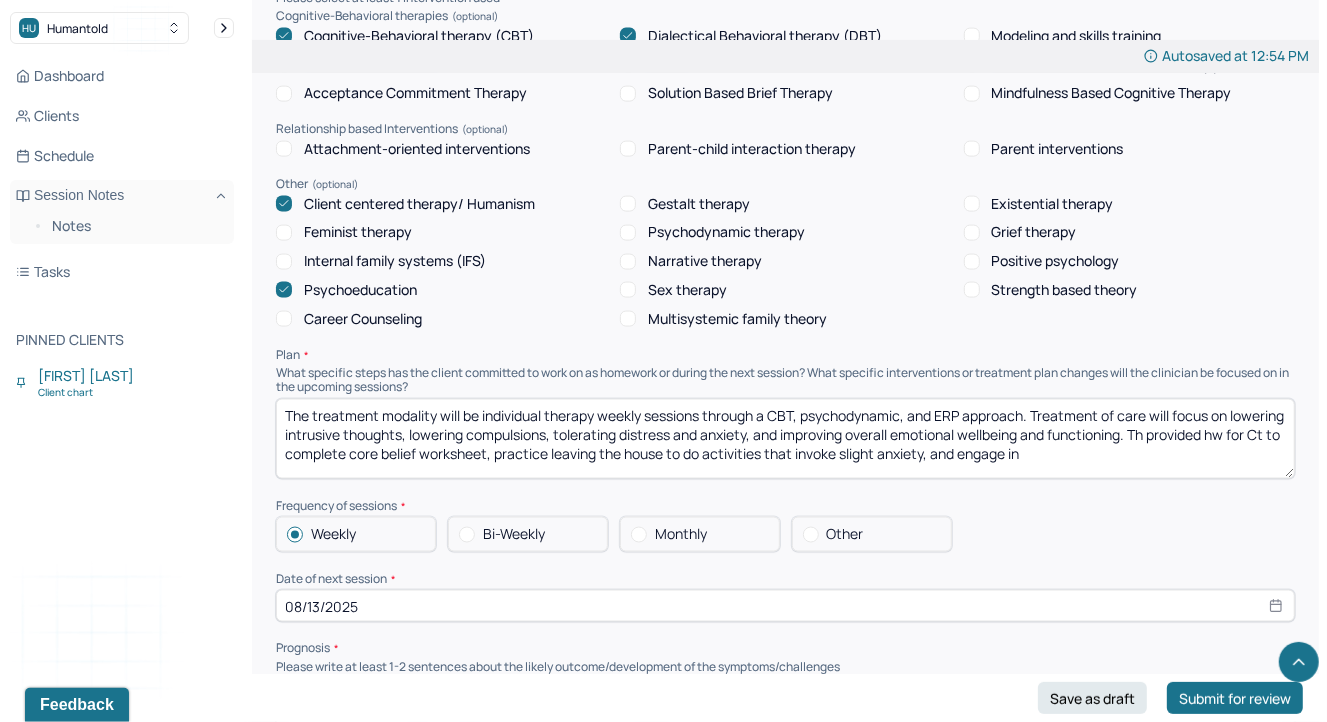 select on "7" 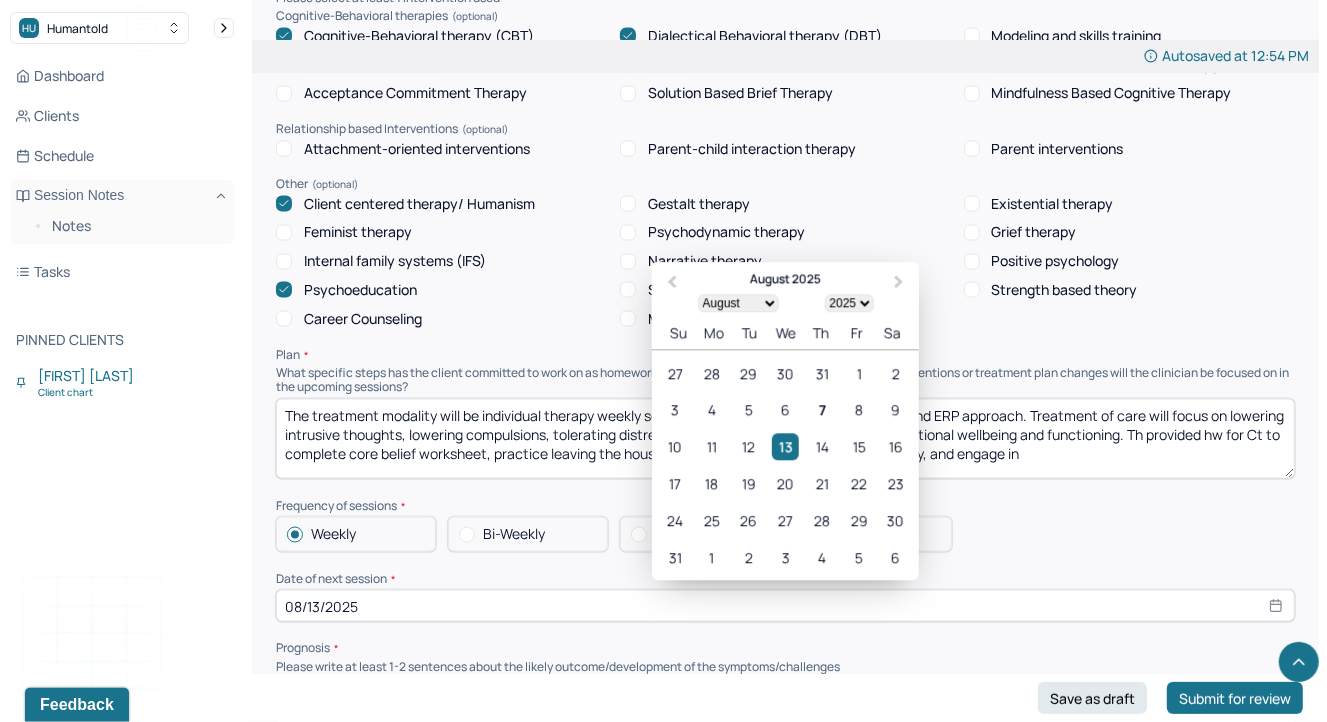 click on "08/13/2025" at bounding box center (785, 606) 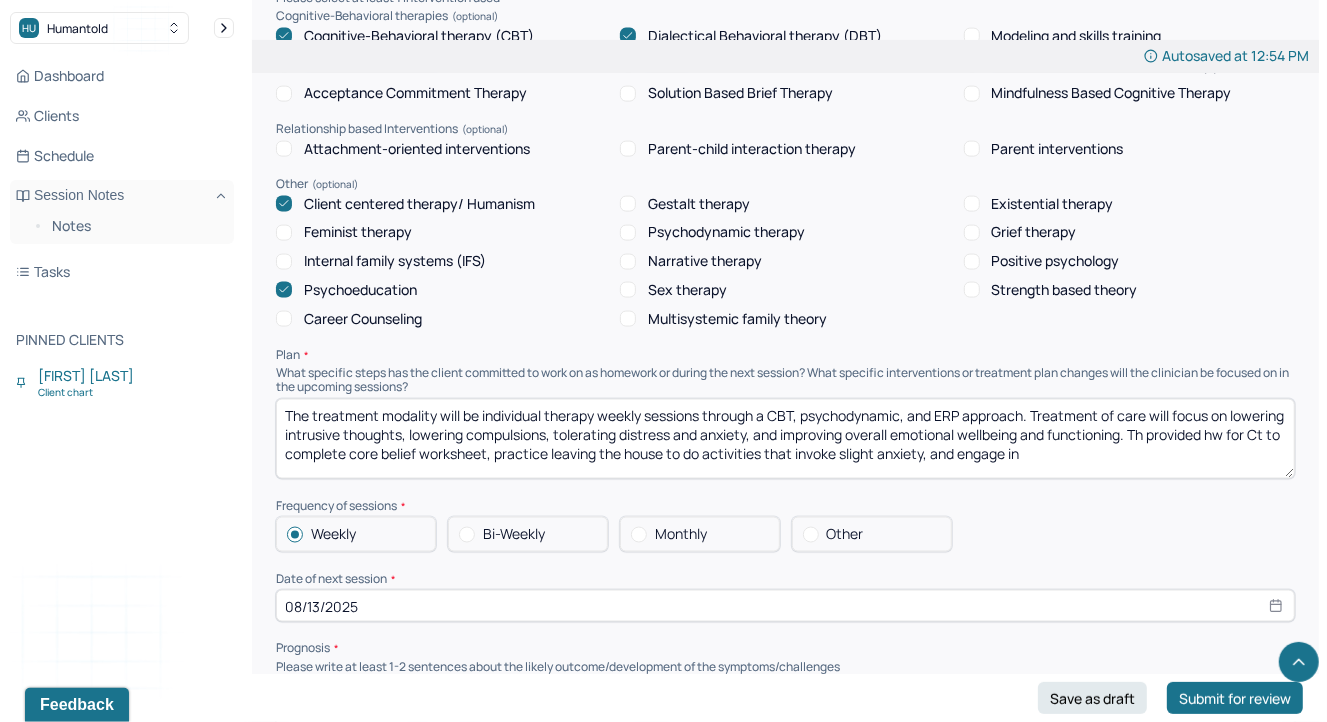 click on "Therapy Intervention Techniques Please select at least 1 intervention used Cognitive-Behavioral therapies Cognitive-Behavioral therapy (CBT) Dialectical Behavioral therapy (DBT) Modeling and skills training Trauma-focused CBT EDMR Rational Emotive Behaviour therapy Acceptance Commitment Therapy Solution Based Brief Therapy Mindfulness Based Cognitive Therapy Relationship based Interventions Attachment-oriented interventions Parent-child interaction therapy Parent interventions Other Client centered therapy/ Humanism Gestalt therapy Existential therapy Feminist therapy Psychodynamic therapy Grief therapy Internal family systems (IFS) Narrative therapy Positive psychology Psychoeducation Sex therapy Strength based theory Career Counseling Multisystemic family theory Plan What specific steps has the client committed to work on as homework or during the next session? What specific interventions or treatment plan changes will the clinician be focused on in the upcoming sessions? Frequency of sessions Weekly Other" at bounding box center [785, 423] 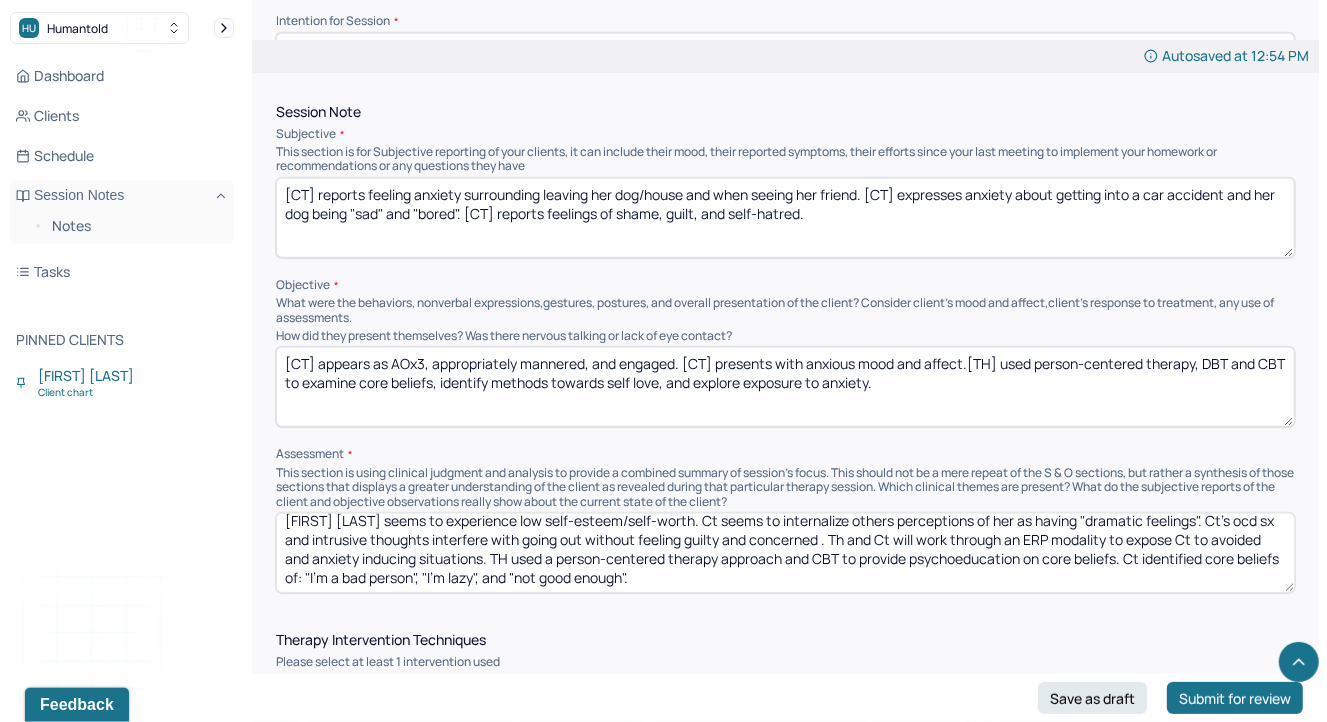 scroll, scrollTop: 1140, scrollLeft: 0, axis: vertical 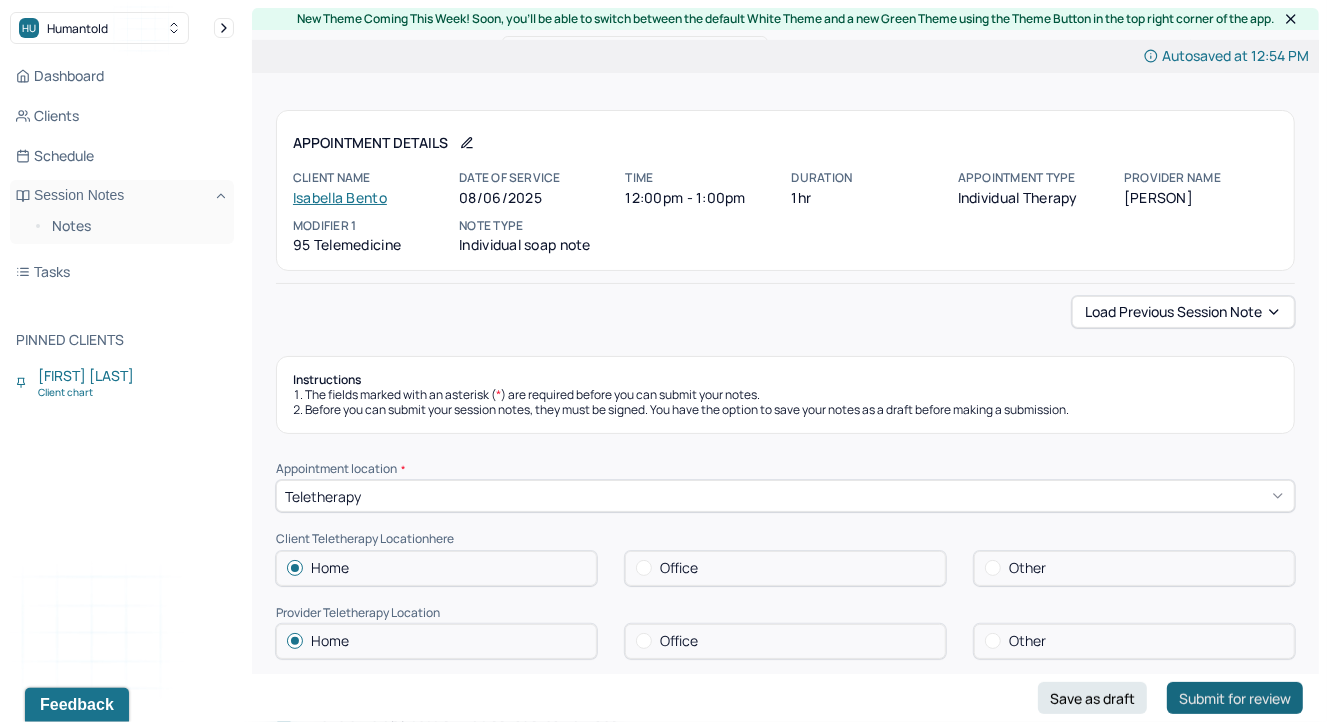 click on "Submit for review" at bounding box center (1235, 698) 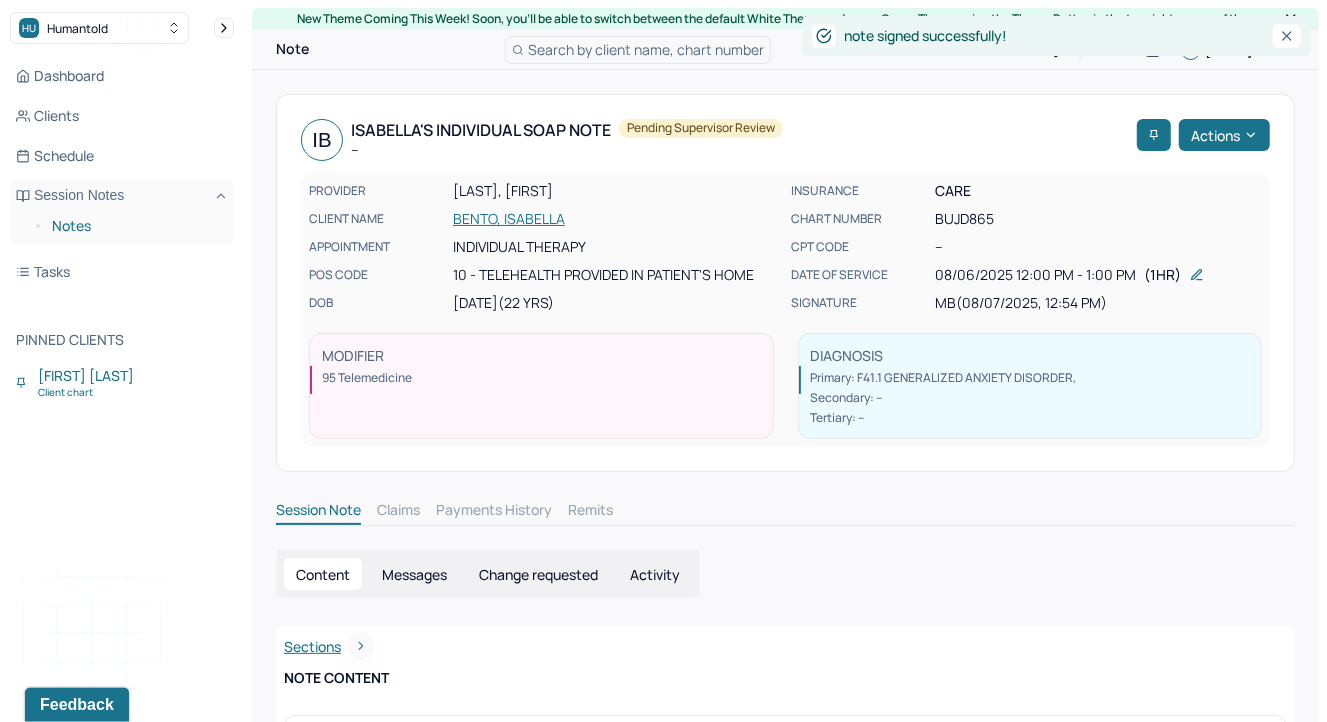 click on "Notes" at bounding box center [135, 226] 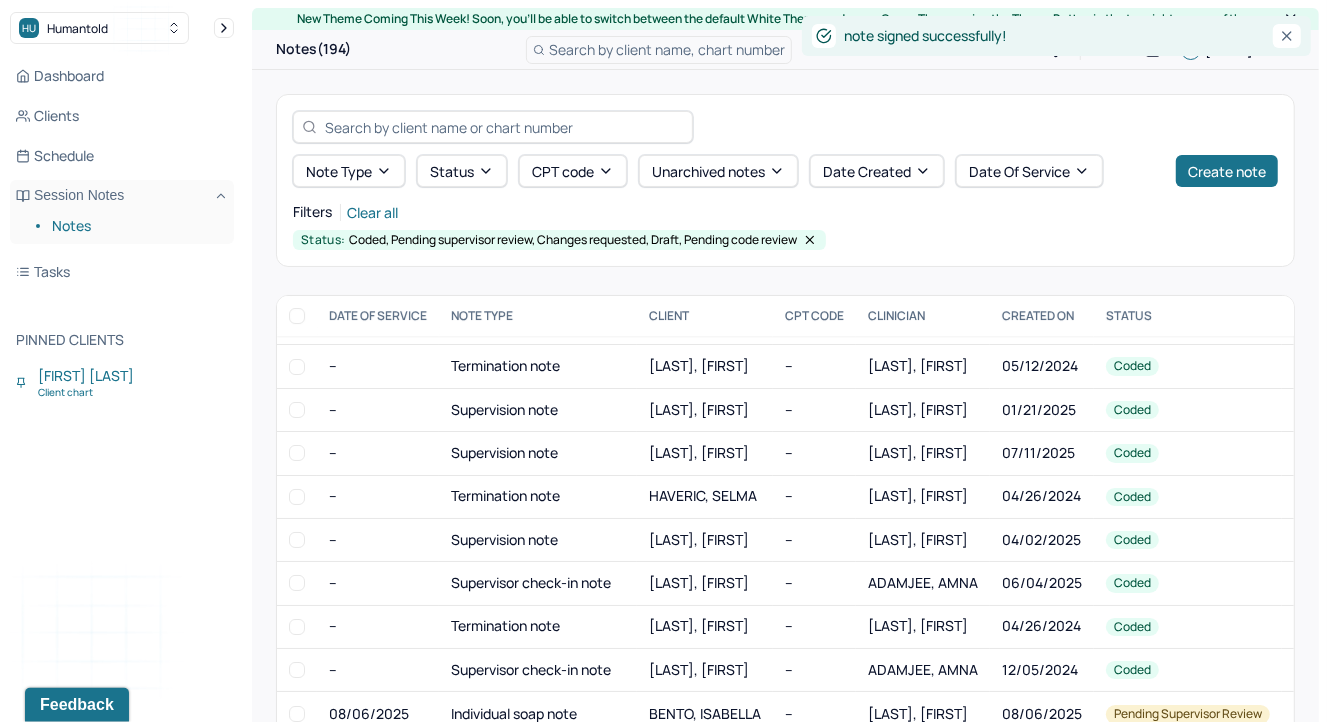 scroll, scrollTop: 234, scrollLeft: 0, axis: vertical 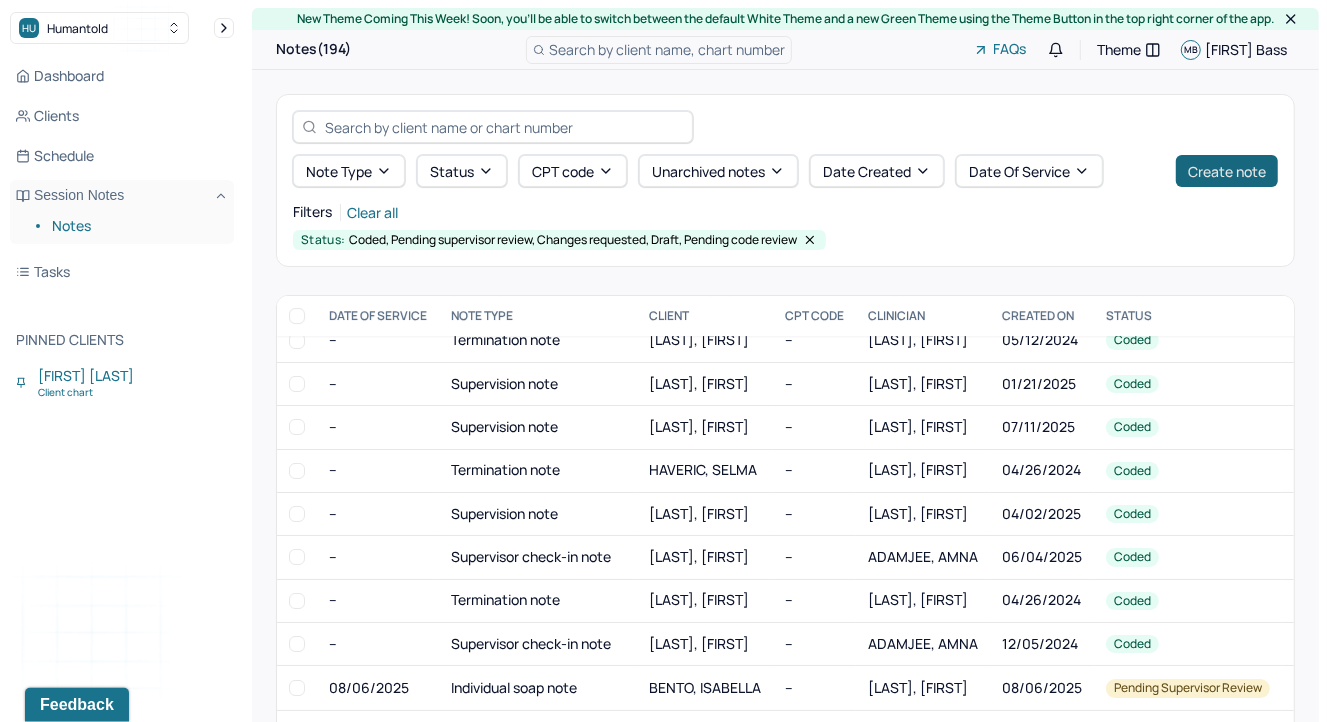 click on "Create note" at bounding box center [1227, 171] 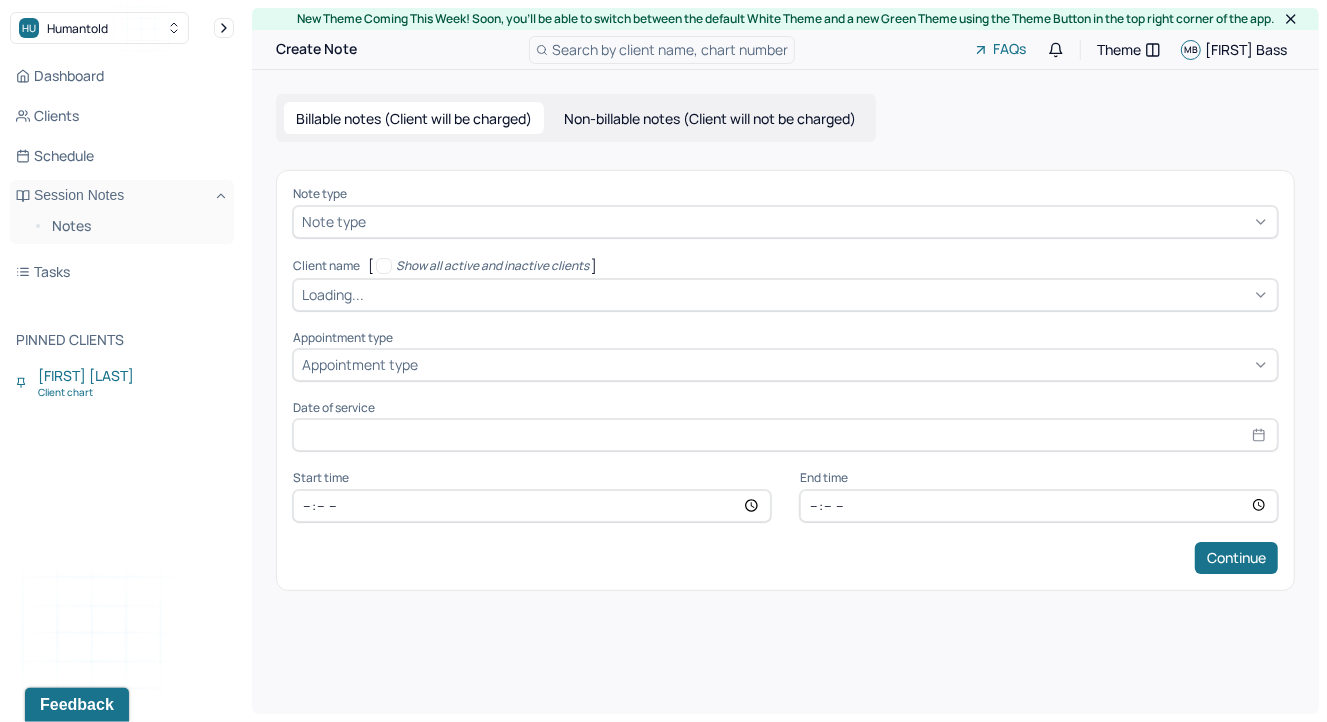 click on "Non-billable notes (Client will not be charged)" at bounding box center [710, 118] 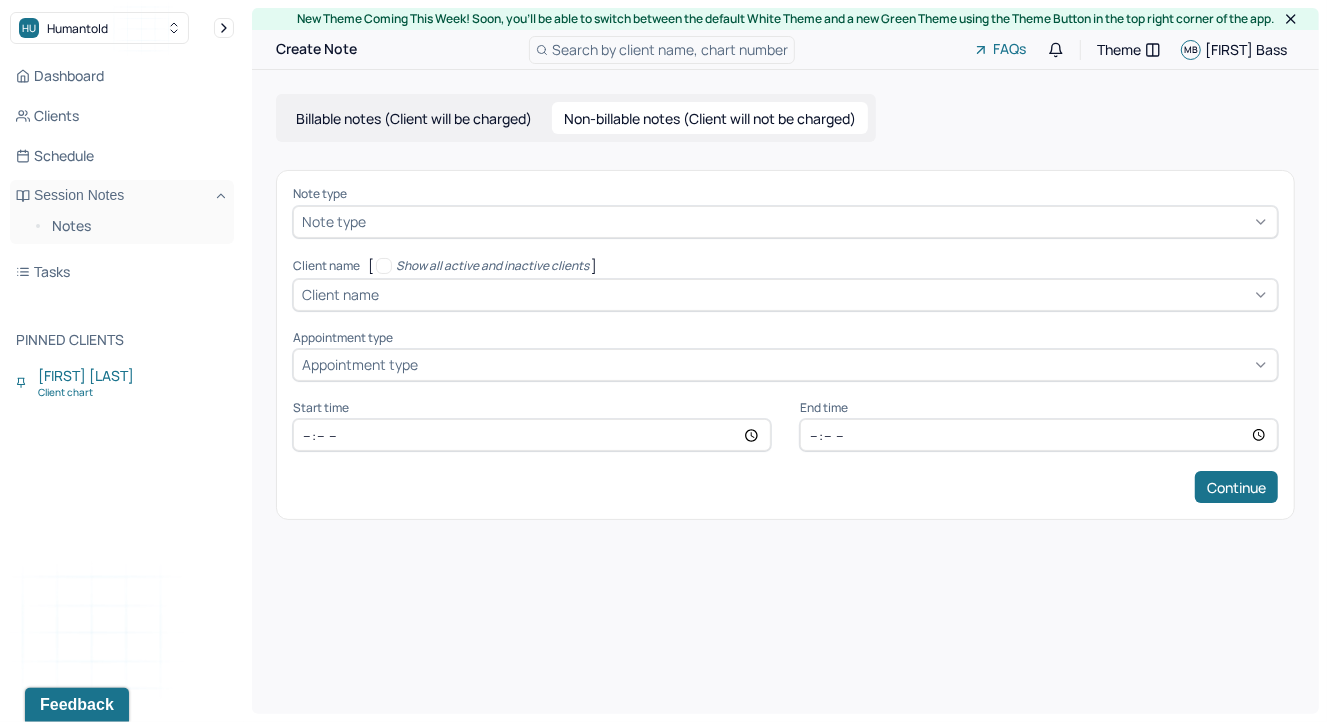 click on "Note type" at bounding box center (785, 222) 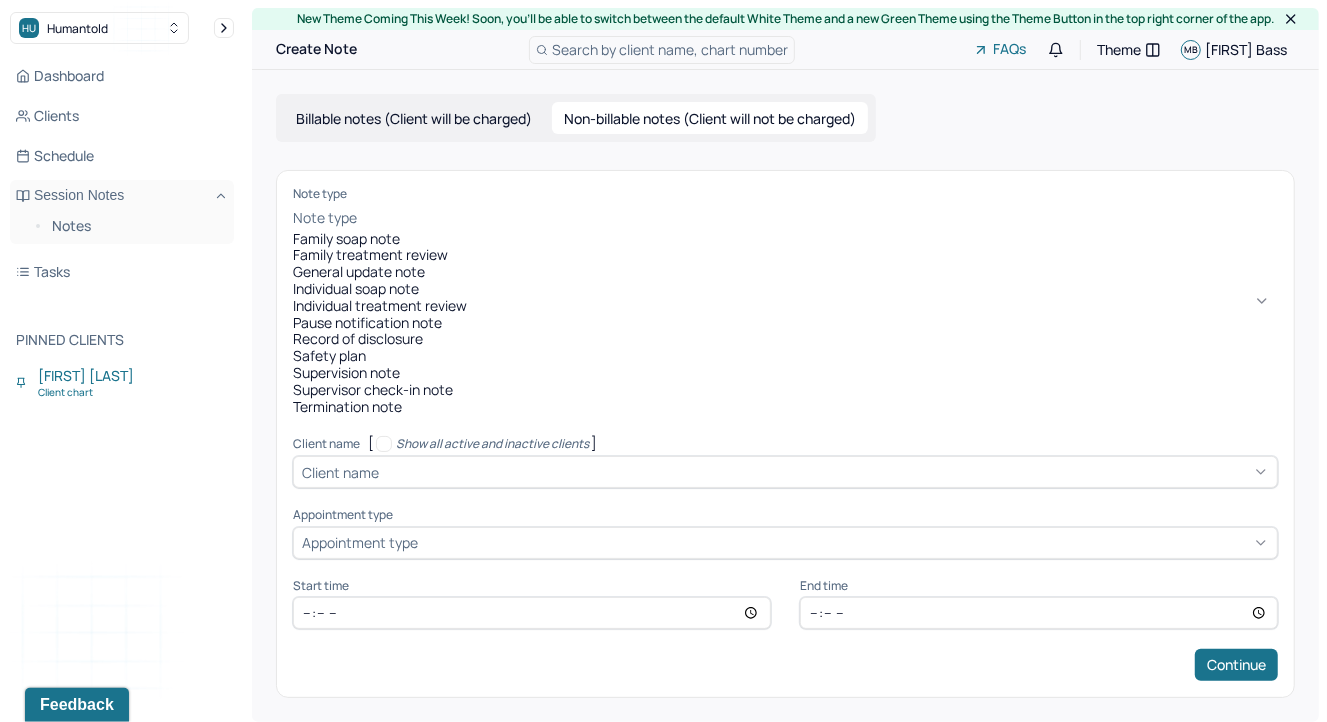 click on "Supervision note" at bounding box center (785, 373) 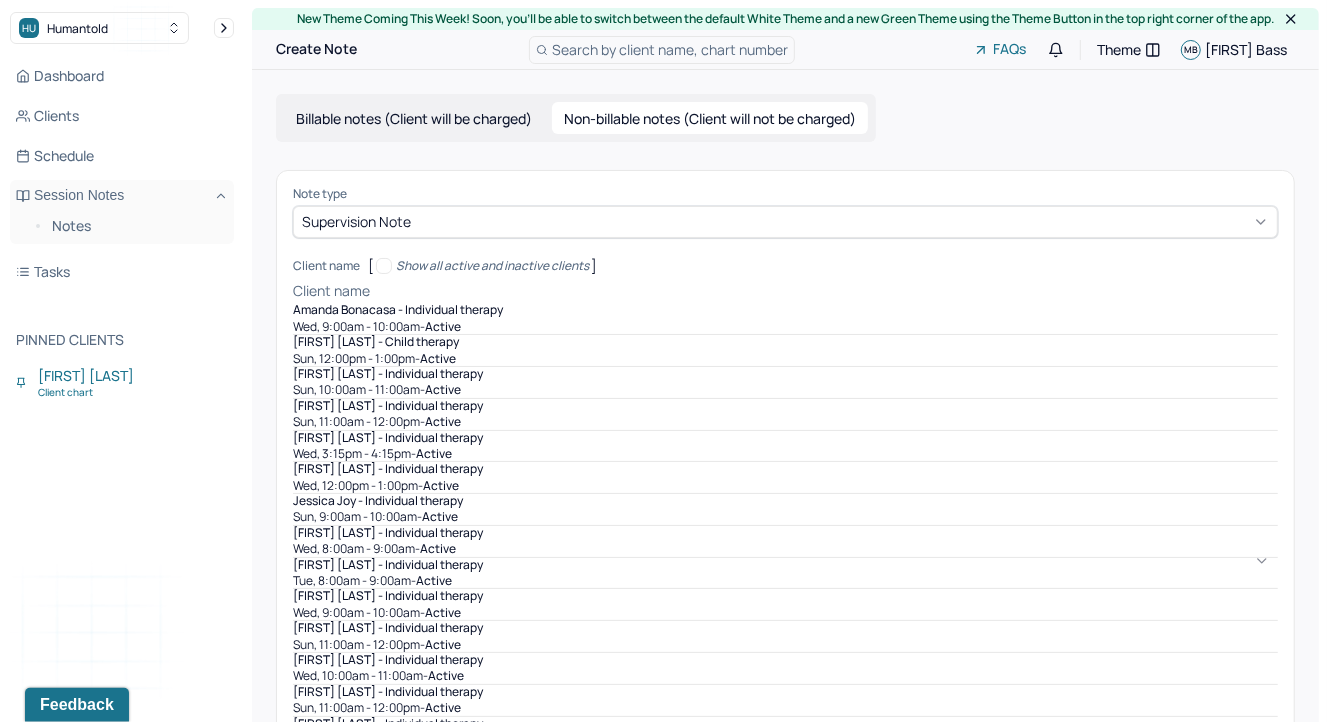 click at bounding box center (826, 291) 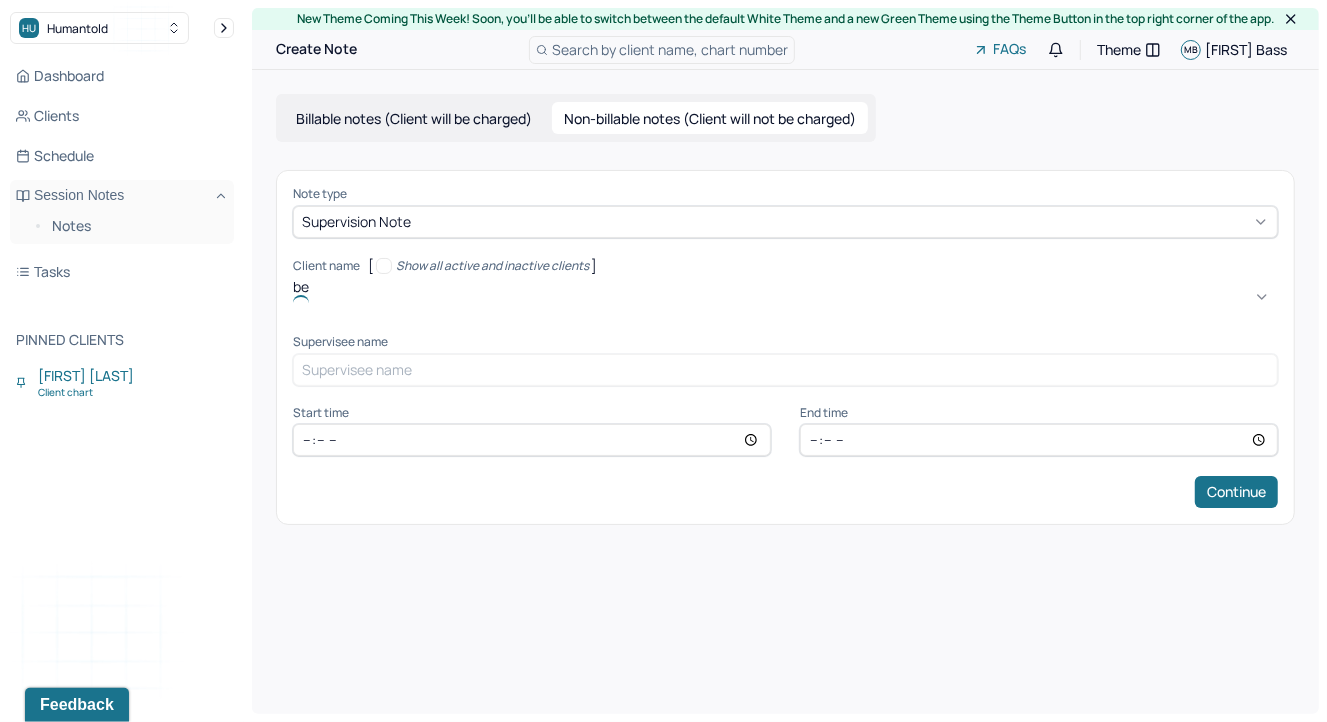 type on "bel" 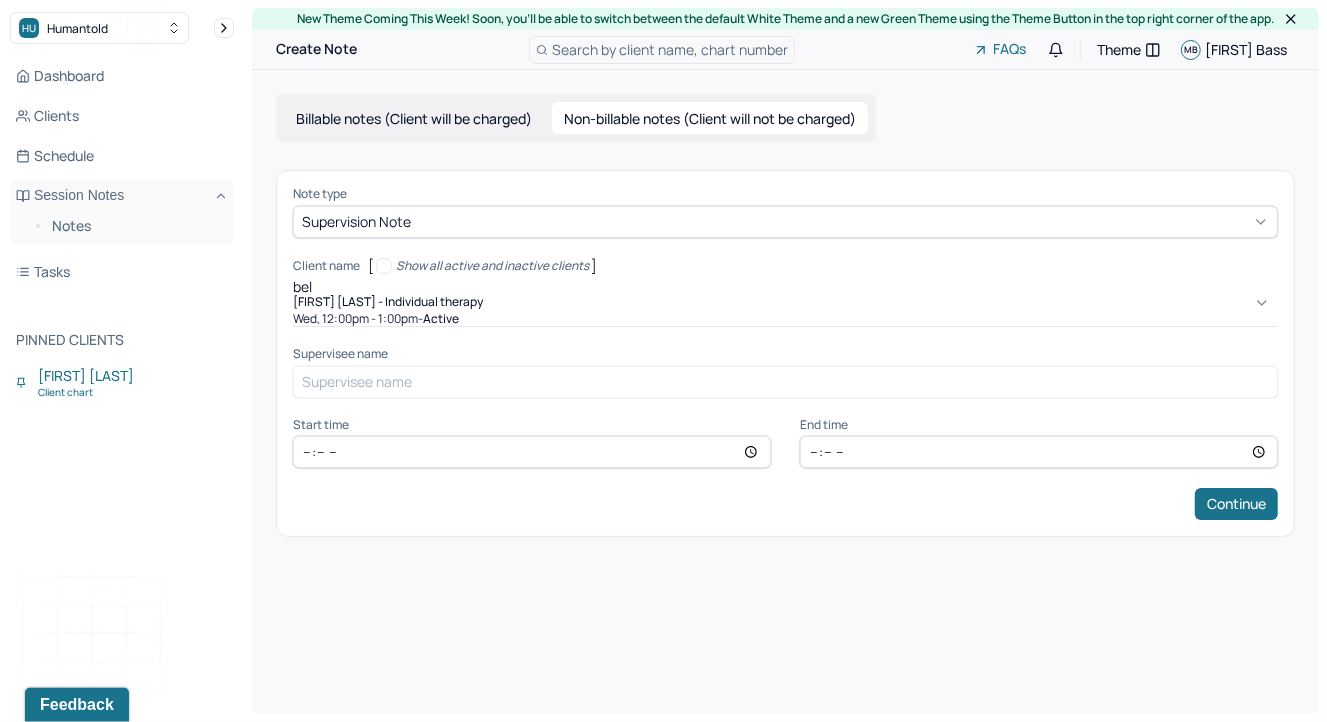 click on "Wed, 12:00pm - 1:00pm  -  active" at bounding box center [785, 319] 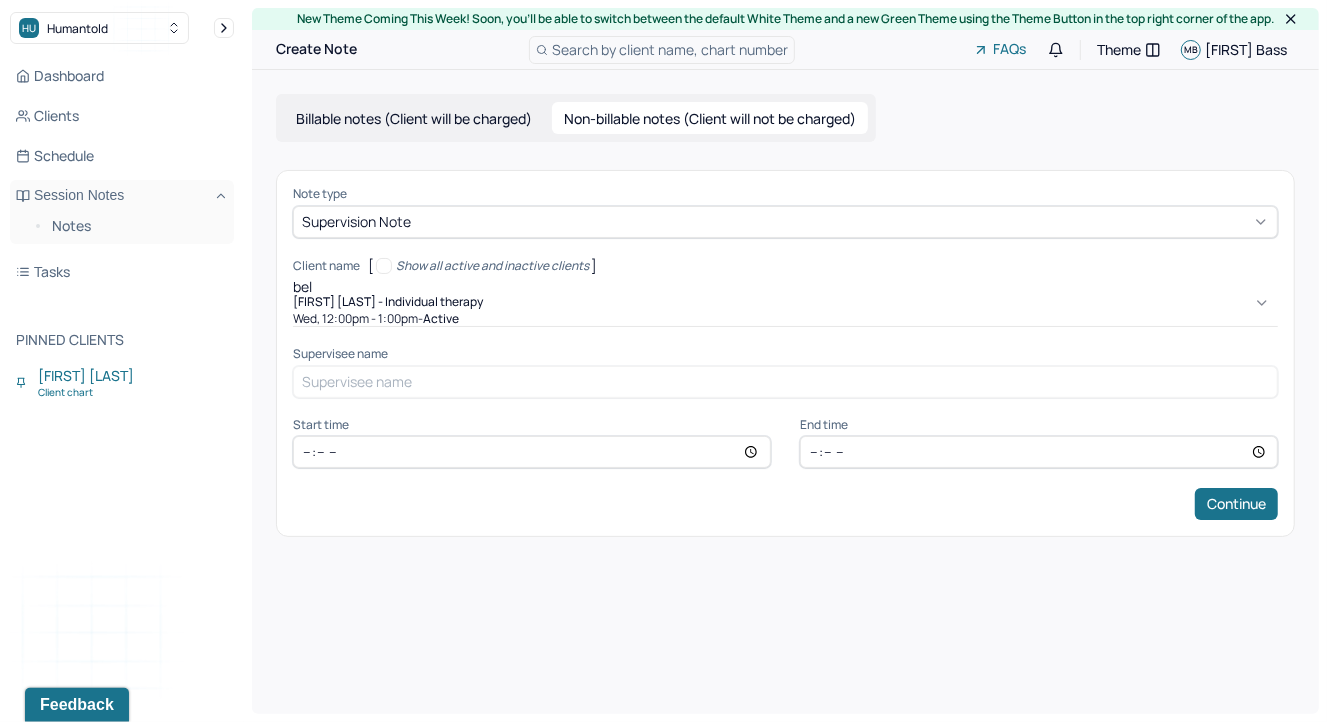 type 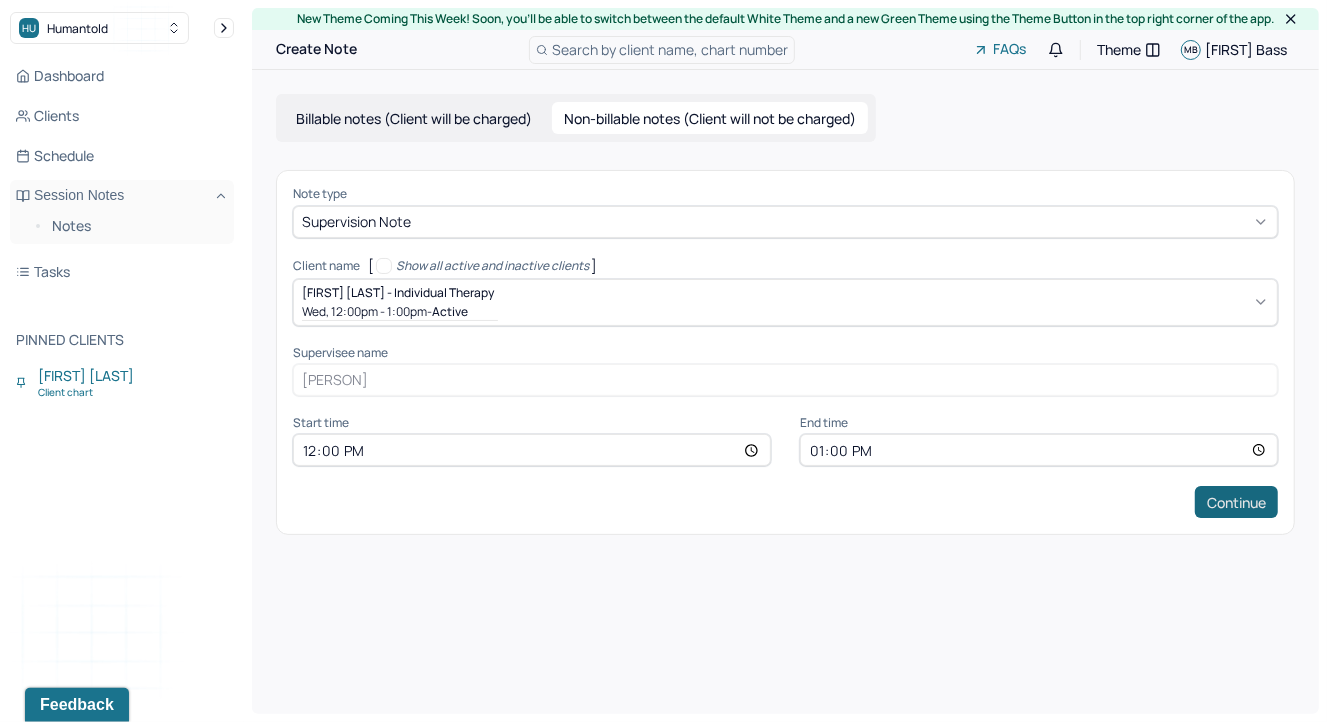 click on "Continue" at bounding box center (1236, 502) 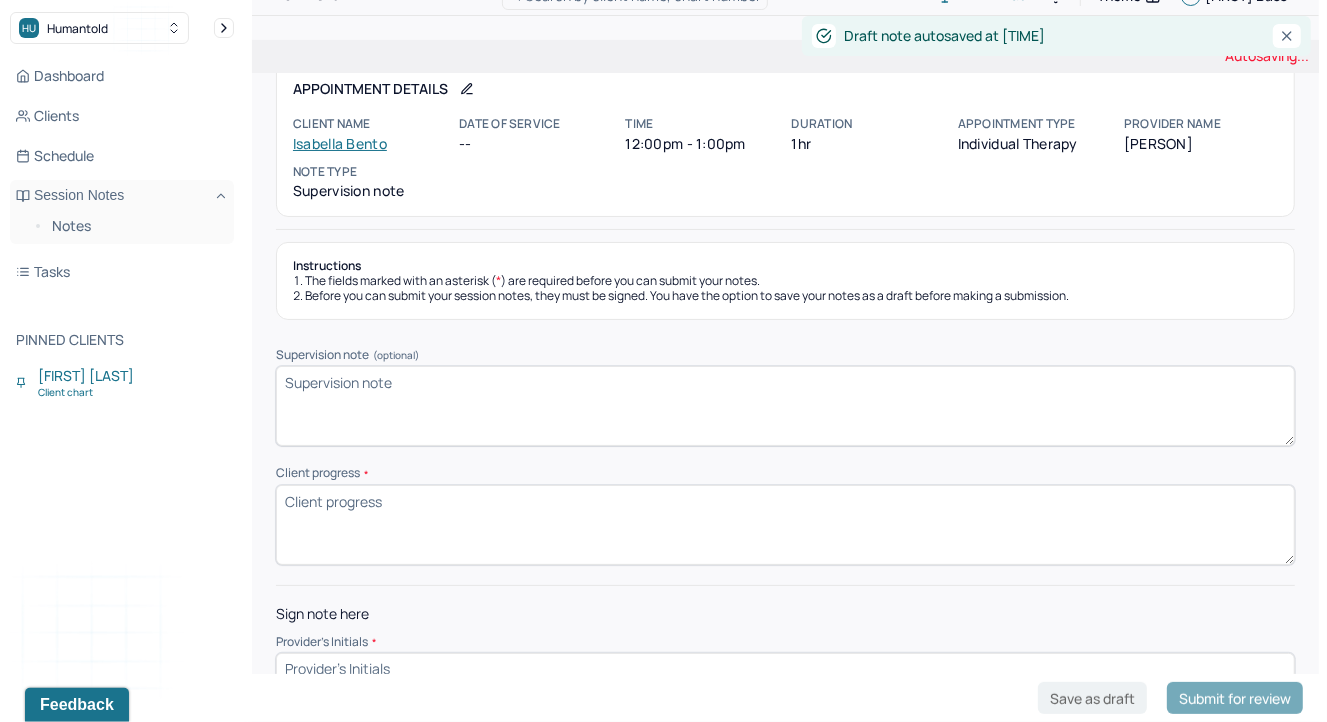 scroll, scrollTop: 105, scrollLeft: 0, axis: vertical 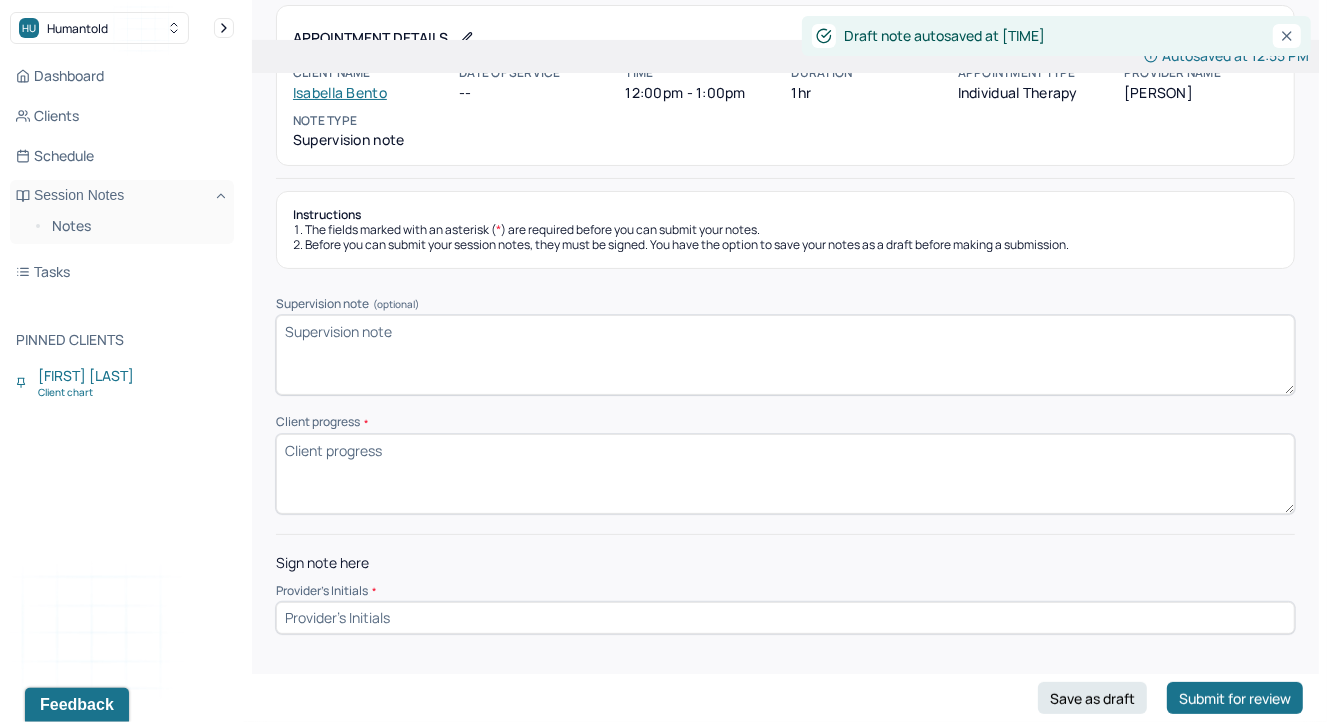 click on "Client progress *" at bounding box center [785, 474] 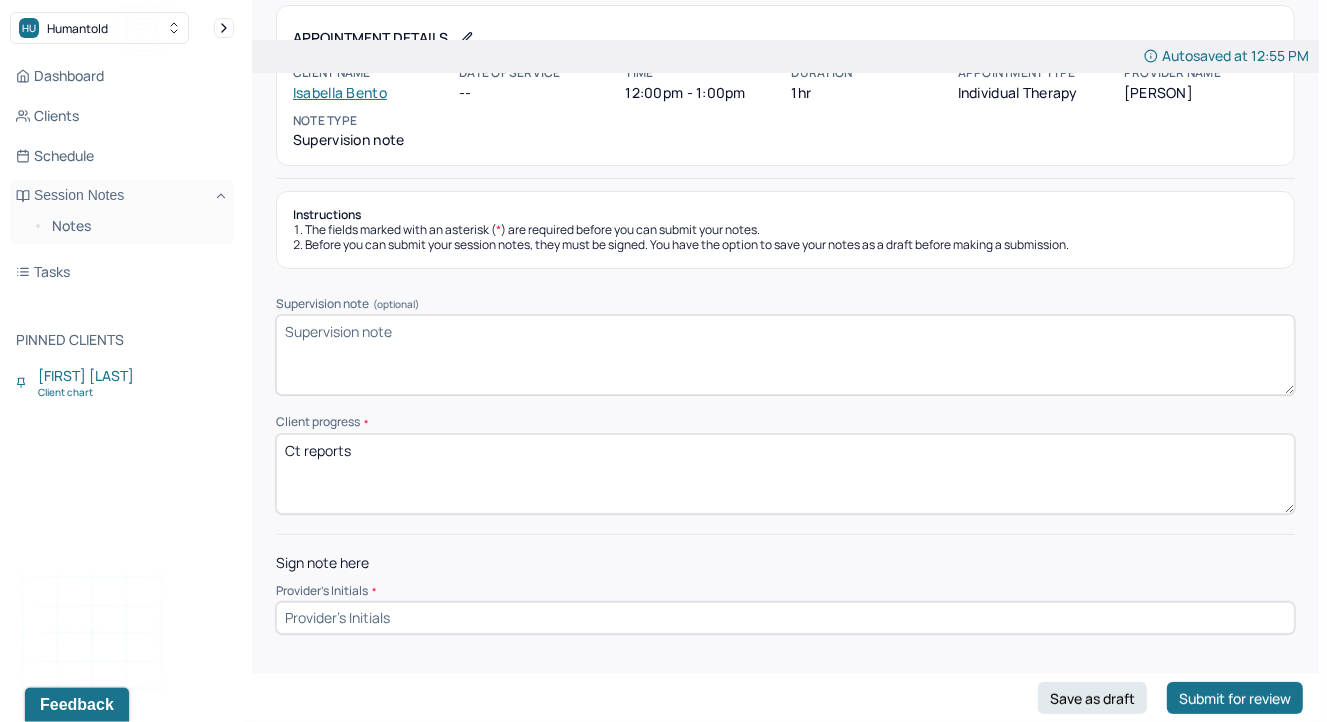 paste on "Client reports sx of anxiety r" 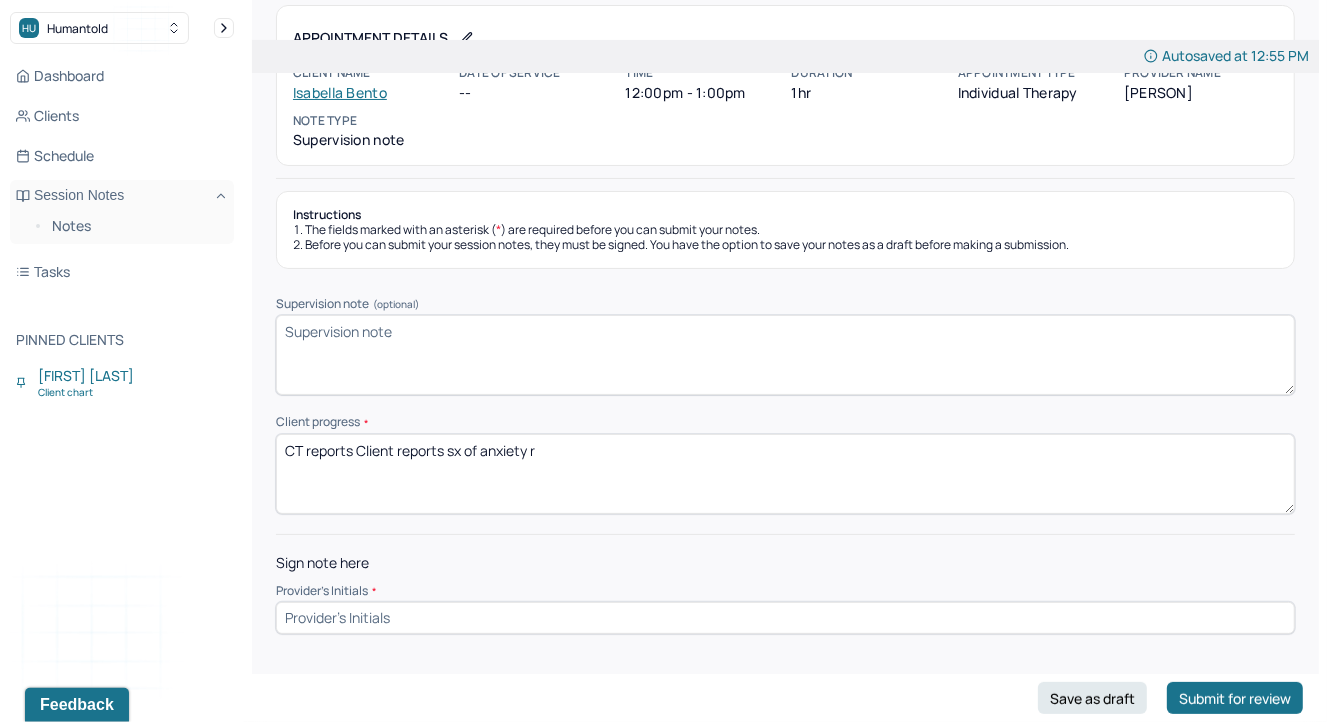 drag, startPoint x: 355, startPoint y: 460, endPoint x: 443, endPoint y: 458, distance: 88.02273 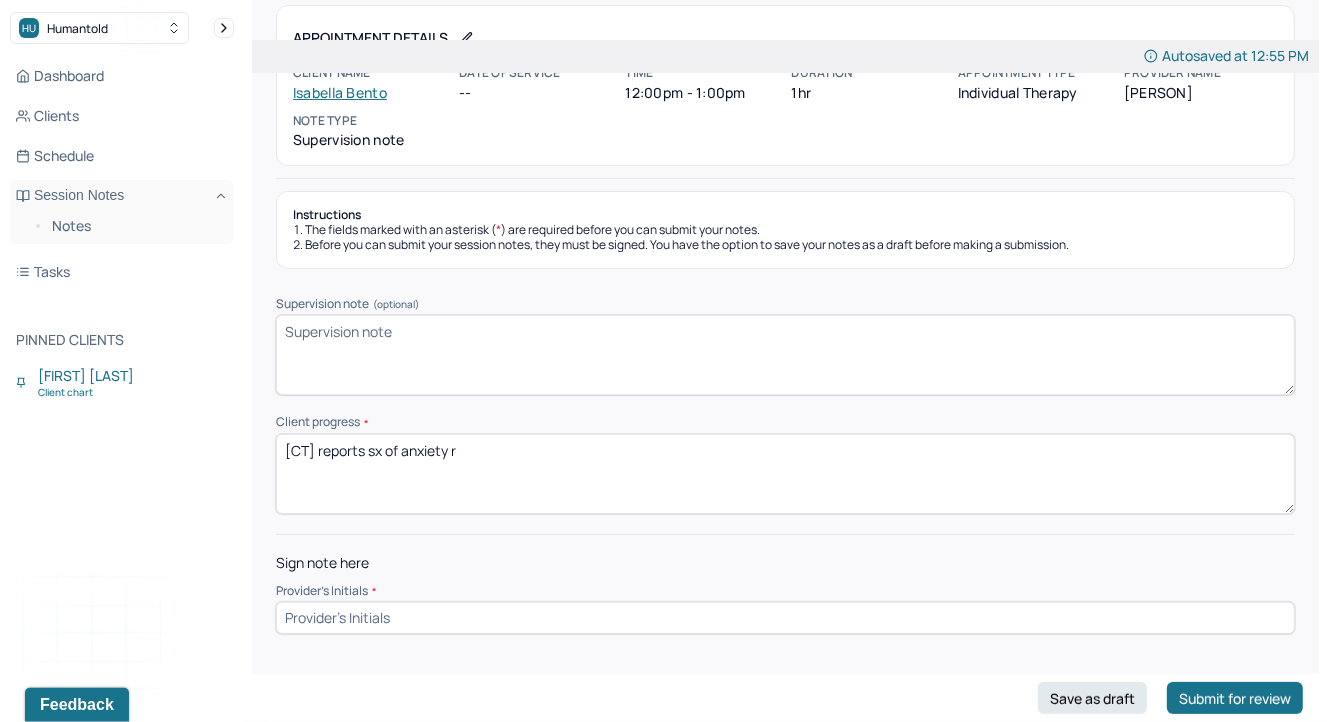click on "Ct reports Client reports sx of anxiety r" at bounding box center (785, 474) 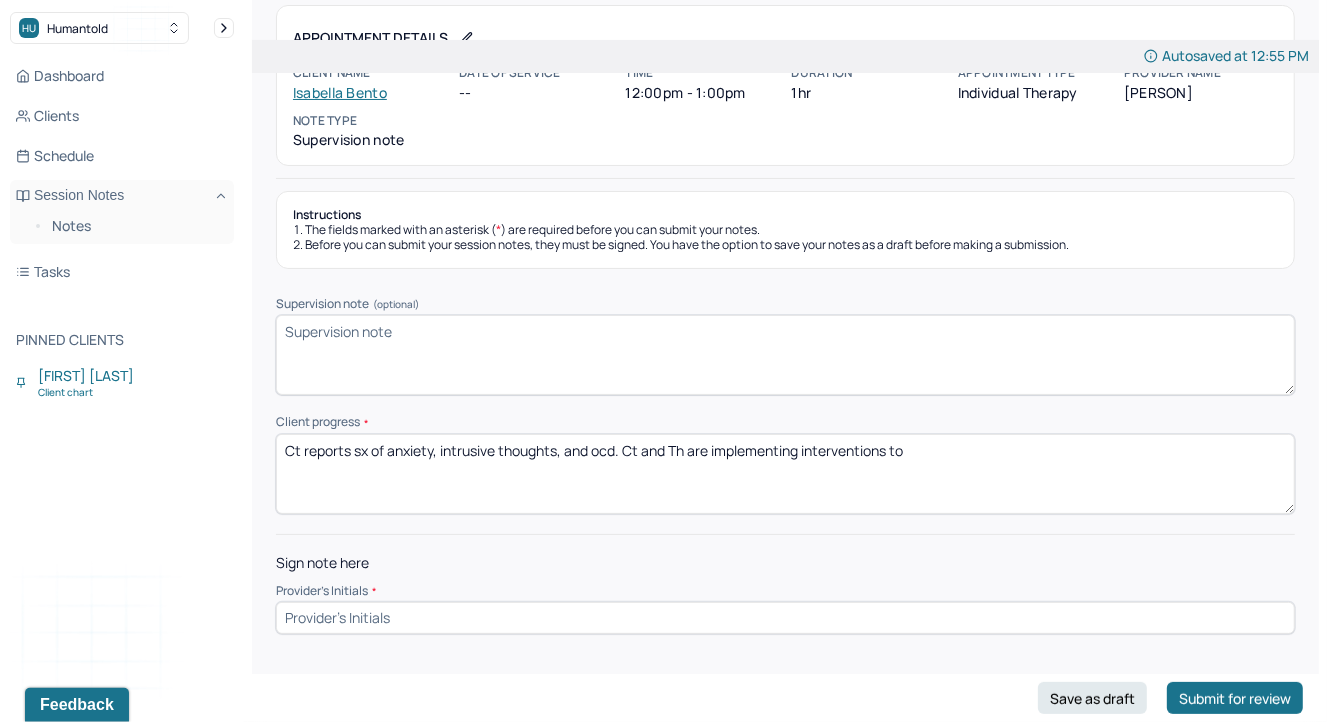 paste on "Improved" 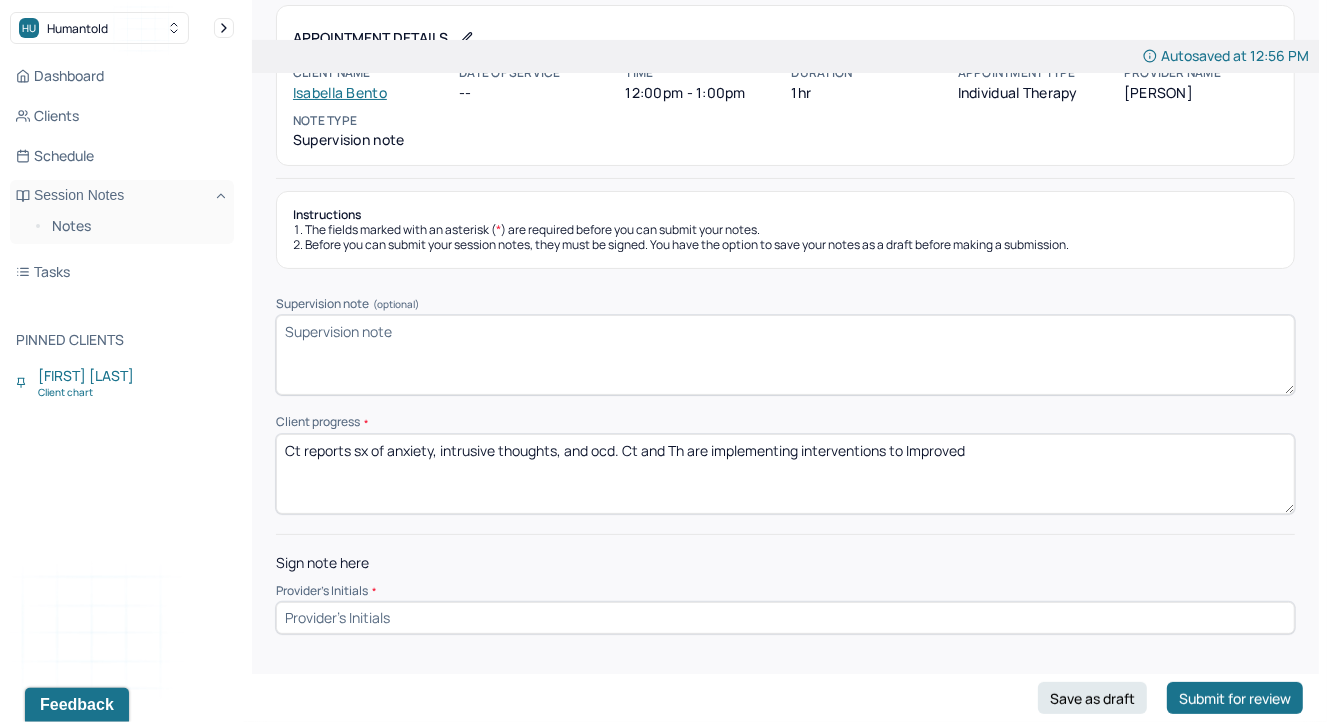 drag, startPoint x: 911, startPoint y: 456, endPoint x: 182, endPoint y: 457, distance: 729.0007 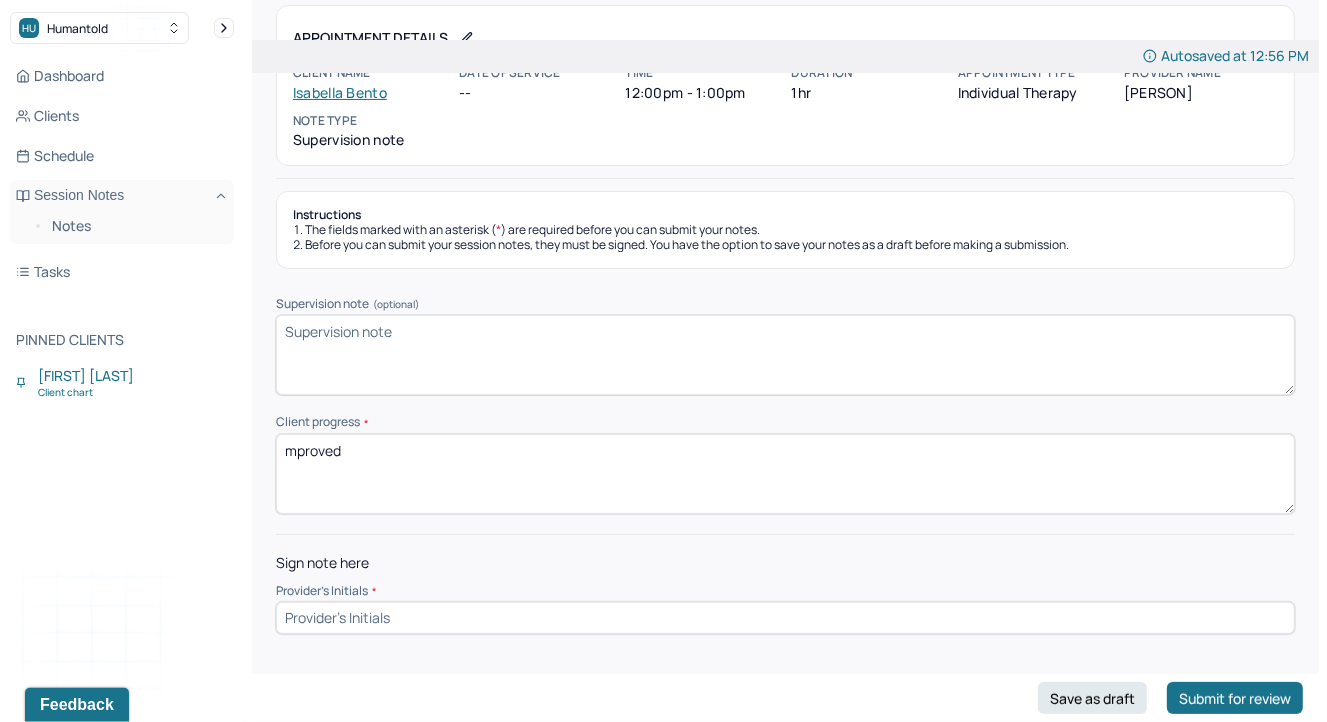 type on "mproved" 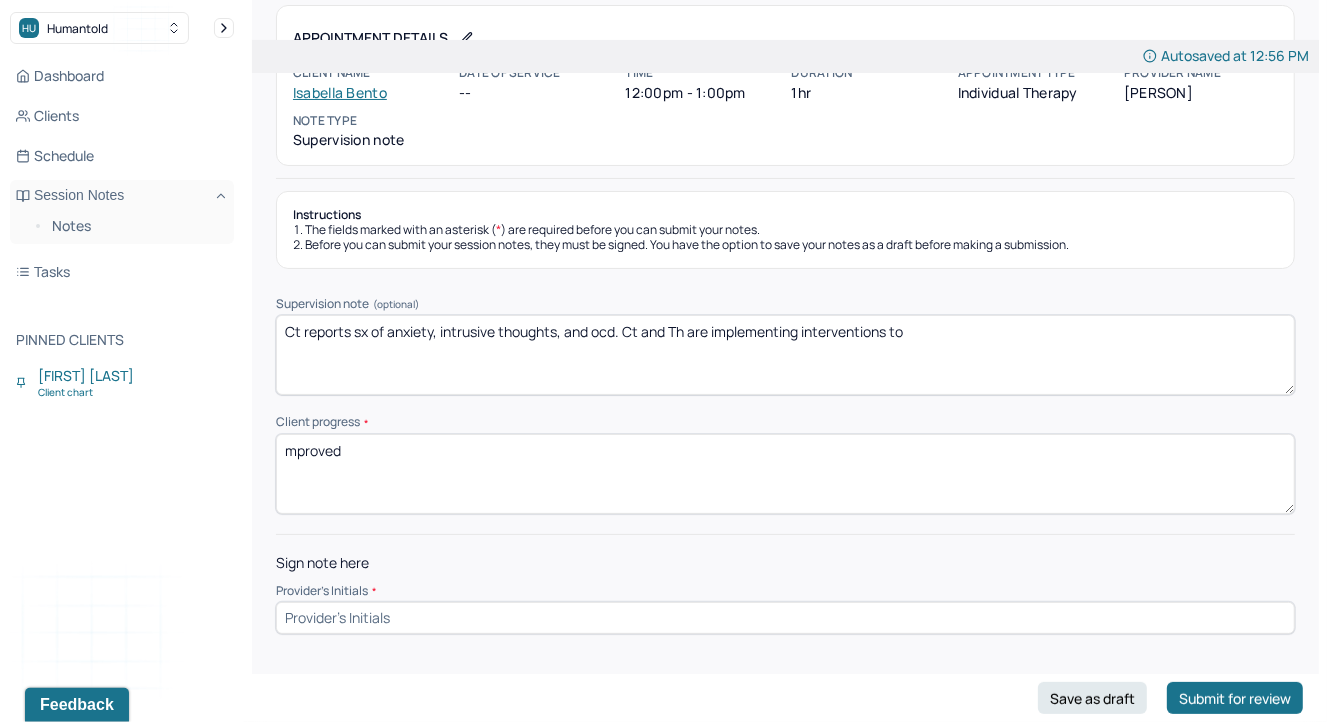 type on "Ct reports sx of anxiety, intrusive thoughts, and ocd. Ct and Th are implementing interventions to" 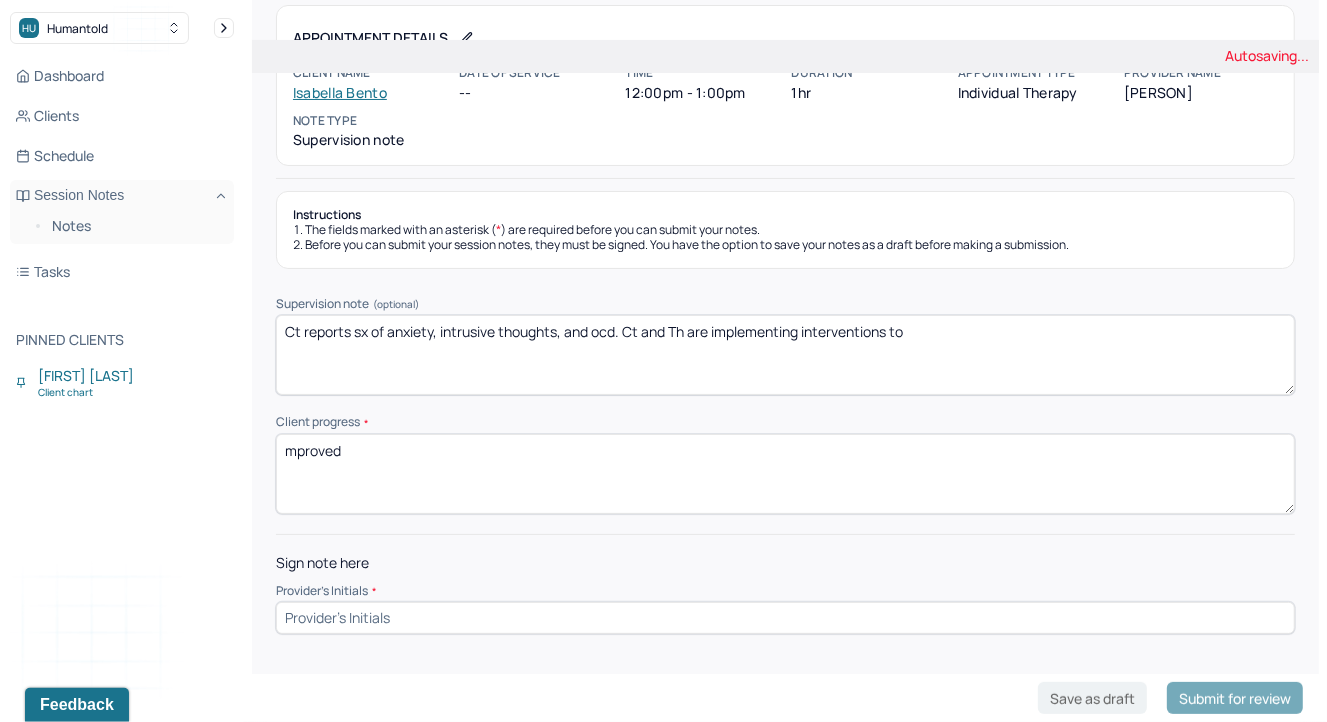 click on "Ct reports sx of anxiety, intrusive thoughts, and ocd. Ct and Th are implementing interventions to Improved" at bounding box center (785, 474) 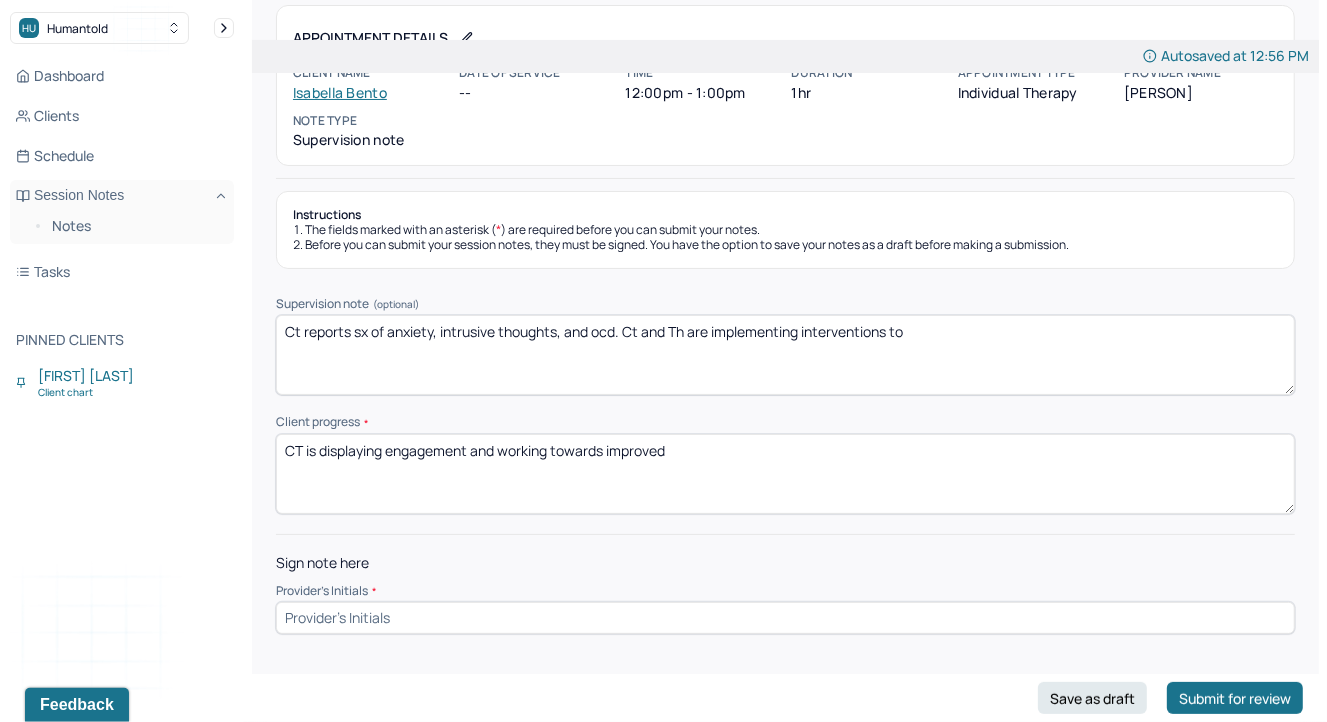 click on "Ct is displaying engagement and working towards mproved" at bounding box center [785, 474] 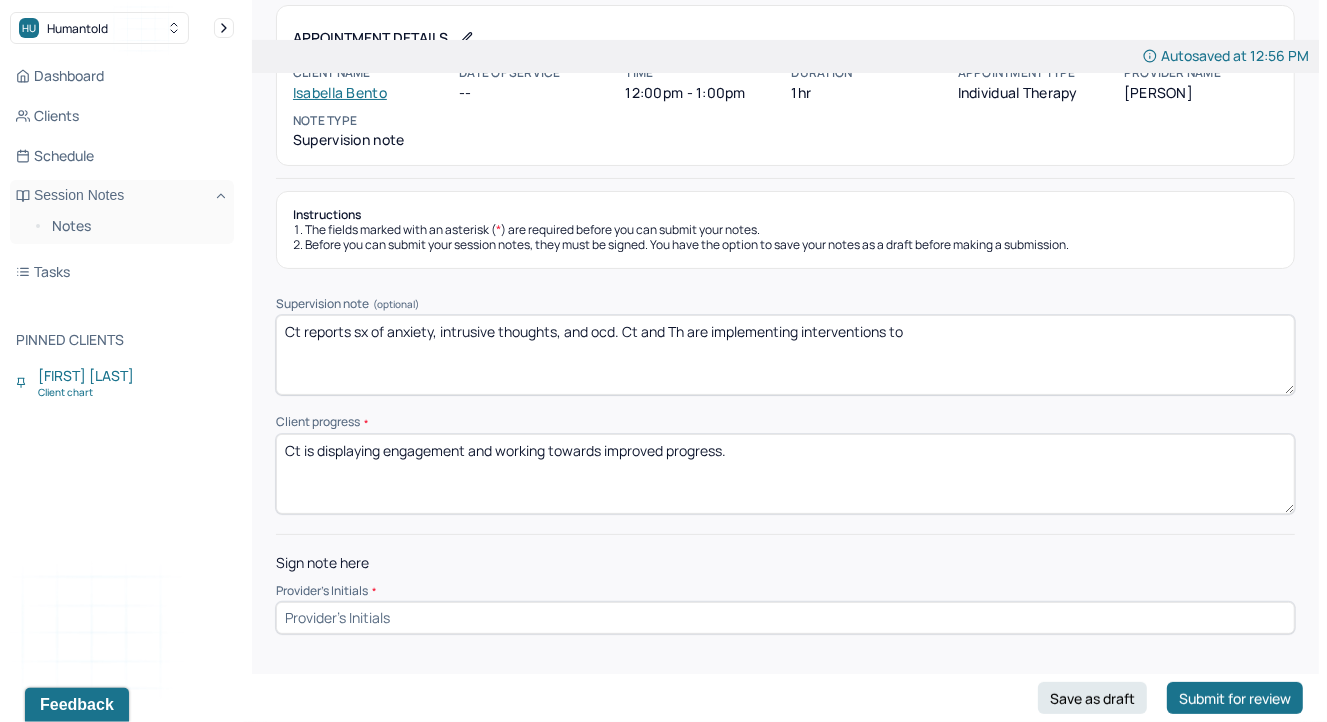 type on "Ct is displaying engagement and working towards improved progress." 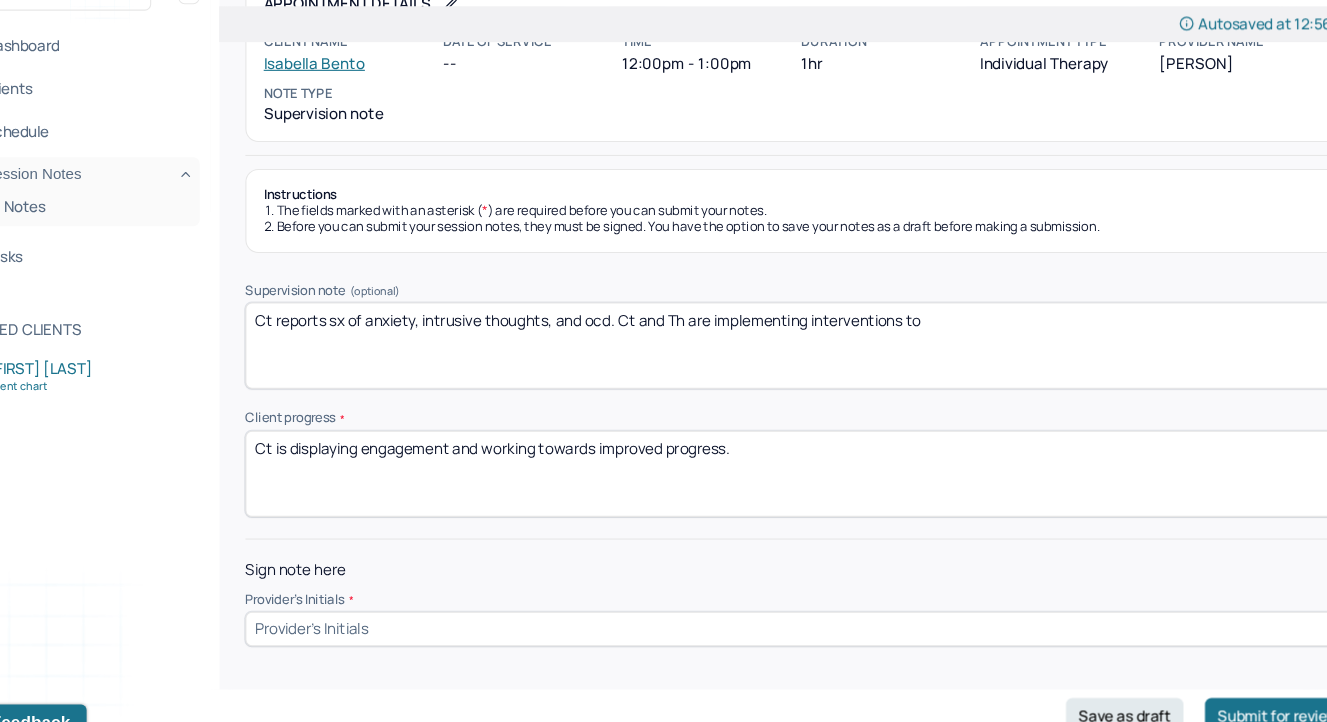 scroll, scrollTop: 104, scrollLeft: 0, axis: vertical 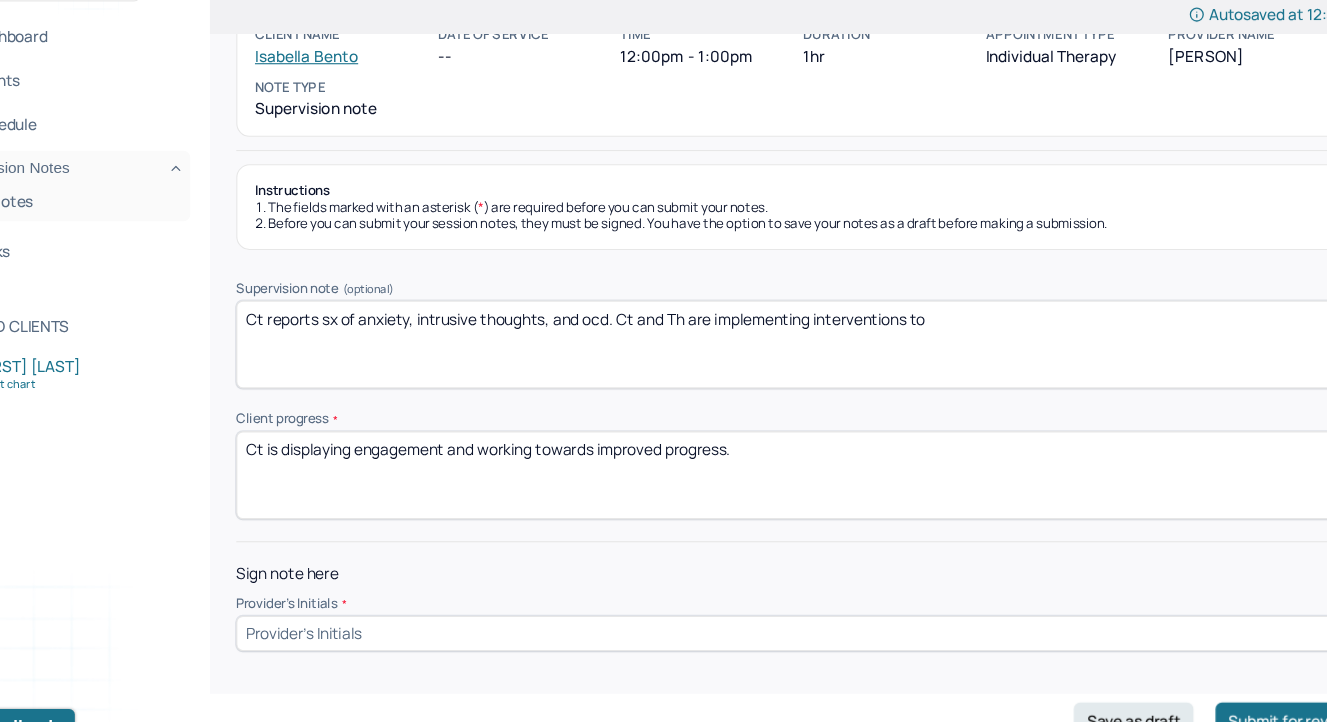 click on "Ct reports sx of anxiety, intrusive thoughts, and ocd. Ct and Th are implementing interventions to" at bounding box center (785, 356) 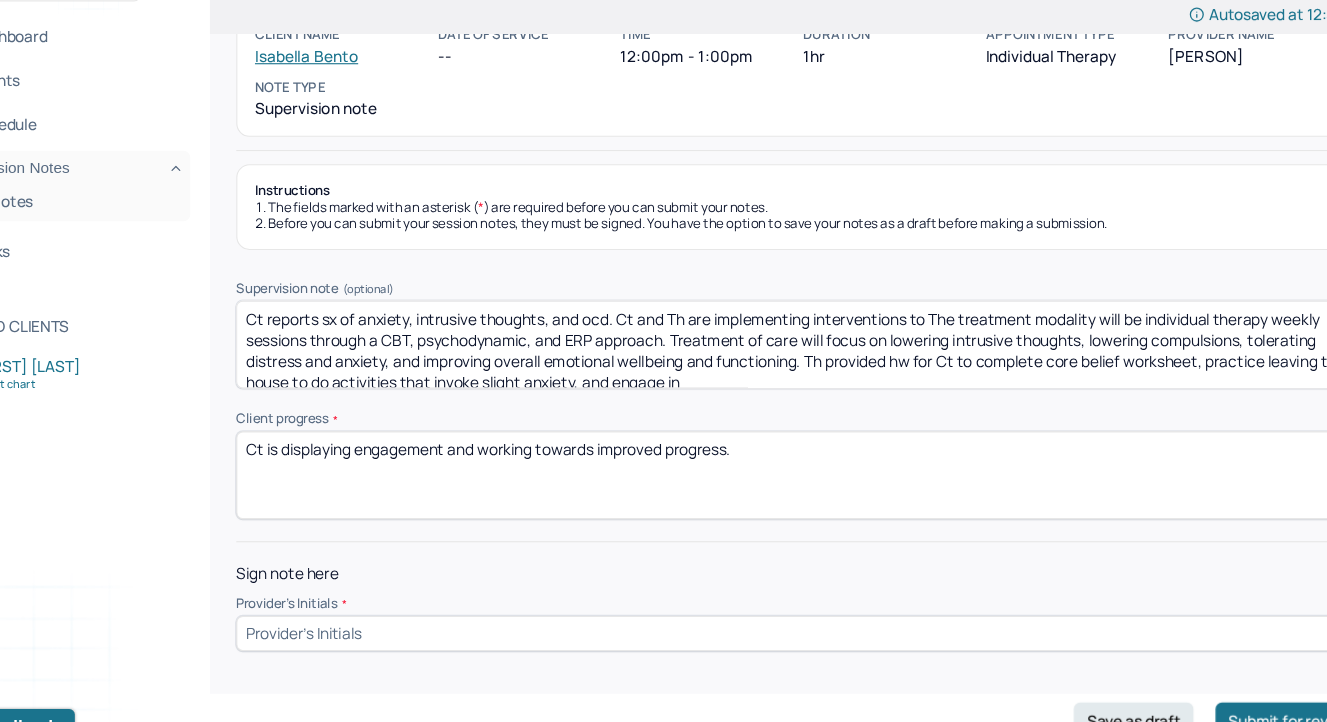 scroll, scrollTop: 3, scrollLeft: 0, axis: vertical 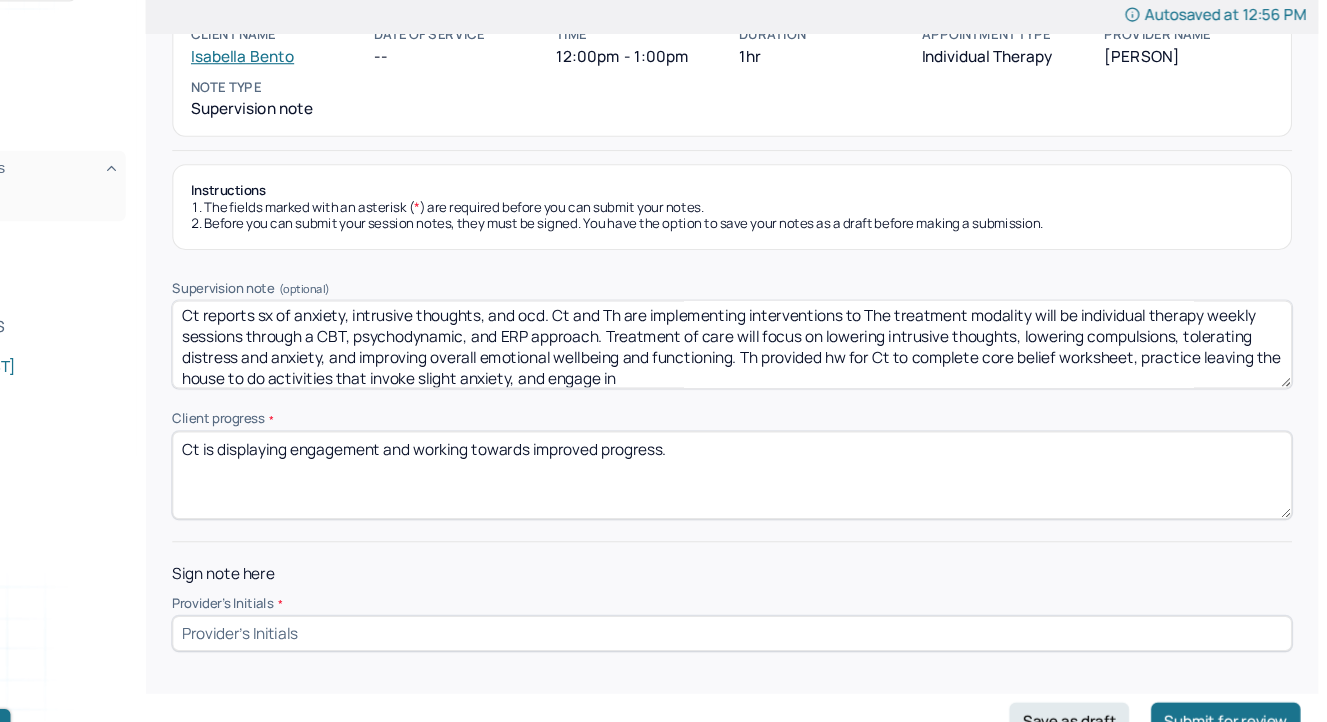 drag, startPoint x: 911, startPoint y: 336, endPoint x: 1100, endPoint y: 338, distance: 189.01057 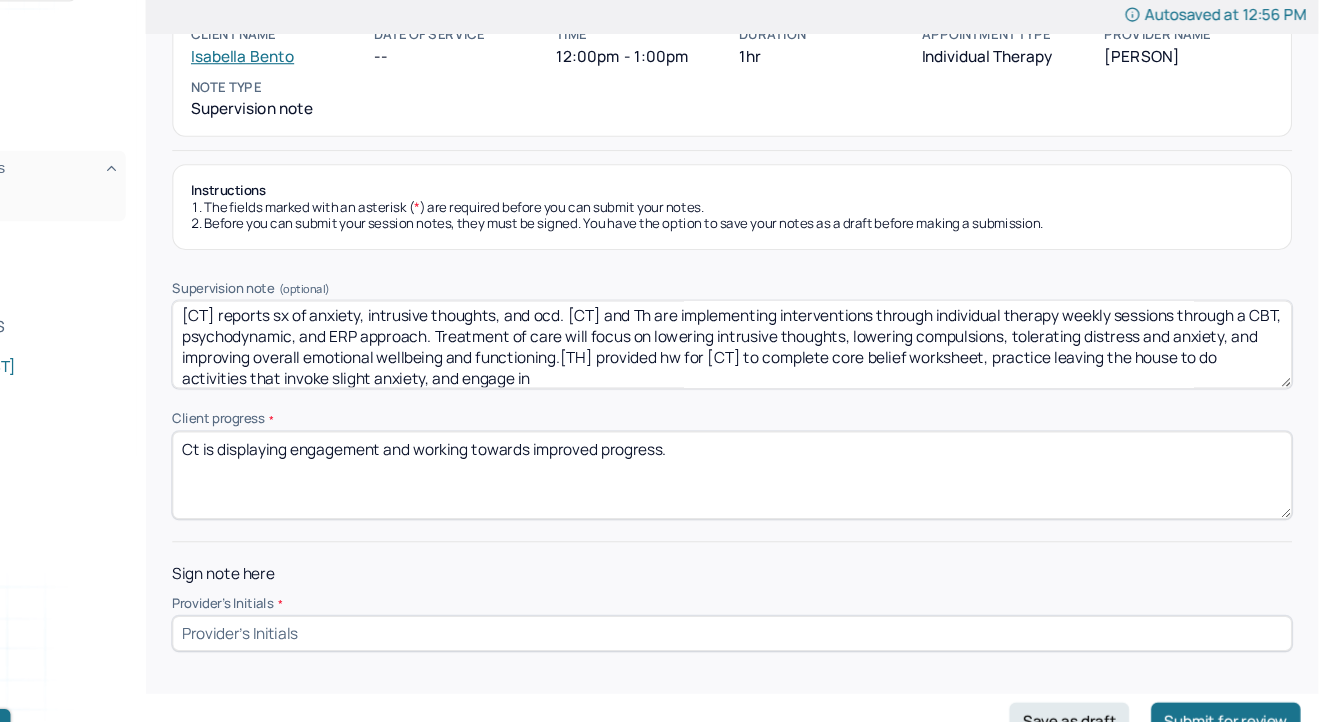 click on "Ct reports sx of anxiety, intrusive thoughts, and ocd. Ct and Th are implementing interventions through individual therapy weekly sessions through a CBT, psychodynamic, and ERP approach. Treatment of care will focus on lowering intrusive thoughts, lowering compulsions, tolerating distress and anxiety, and improving overall emotional wellbeing and functioning. Th provided hw for Ct to complete core belief worksheet, practice leaving the house to do activities that invoke slight anxiety, and engage in" at bounding box center (785, 356) 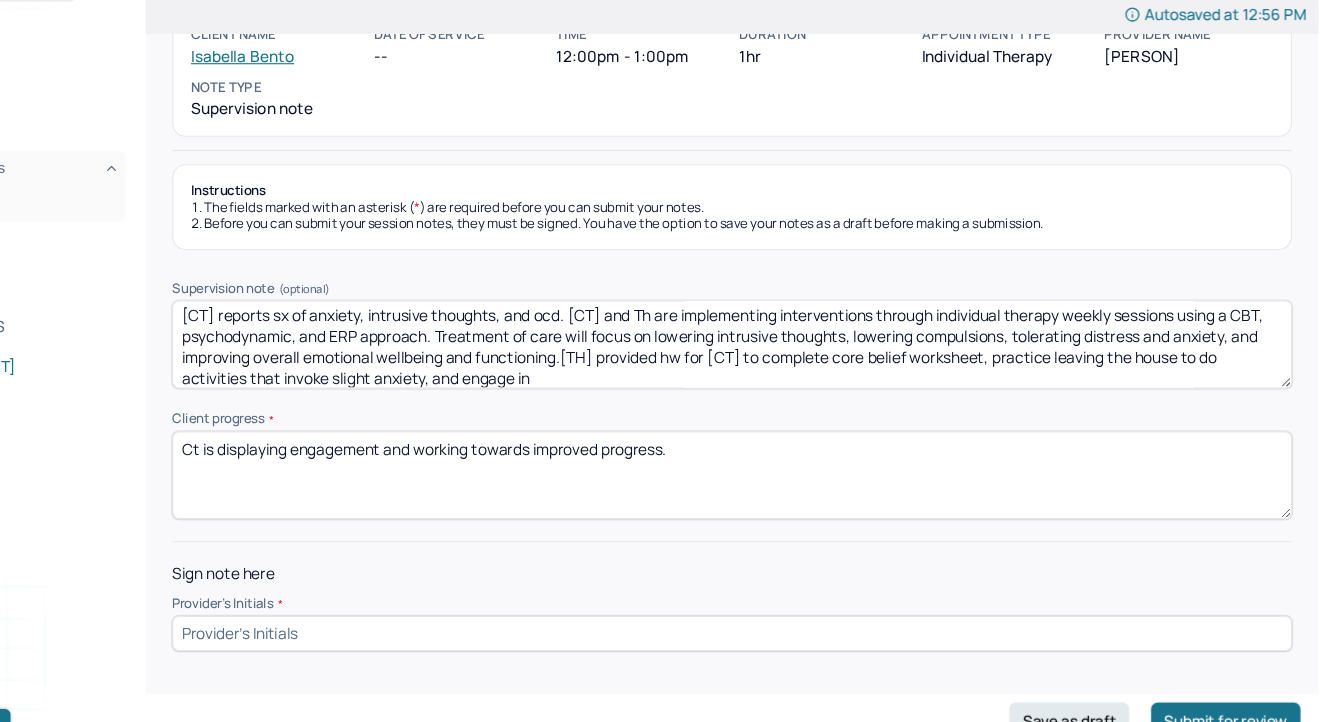 drag, startPoint x: 514, startPoint y: 359, endPoint x: 656, endPoint y: 356, distance: 142.0317 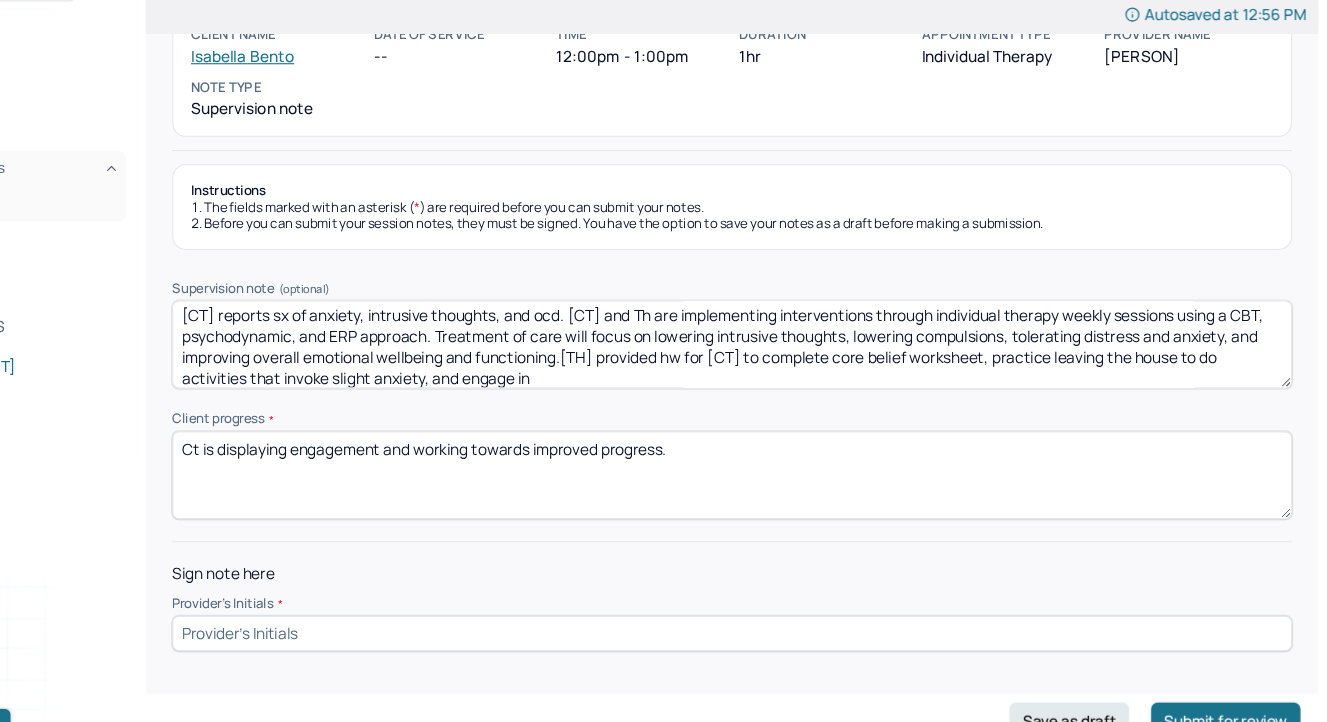 click on "Ct reports sx of anxiety, intrusive thoughts, and ocd. Ct and Th are implementing interventions through individual therapy weekly sessions using a CBT, psychodynamic, and ERP approach. Treatment of care will focus on lowering intrusive thoughts, lowering compulsions, tolerating distress and anxiety, and improving overall emotional wellbeing and functioning. Th provided hw for Ct to complete core belief worksheet, practice leaving the house to do activities that invoke slight anxiety, and engage in" at bounding box center (785, 356) 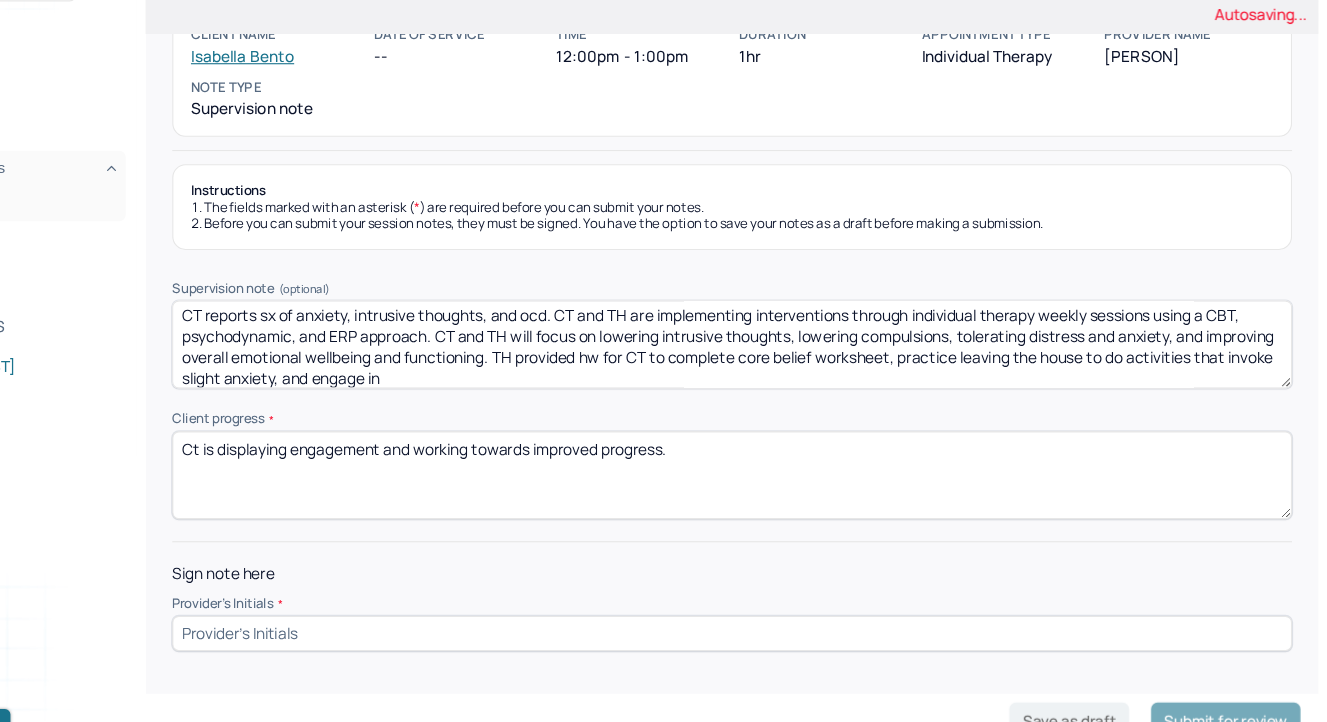 scroll, scrollTop: 7, scrollLeft: 0, axis: vertical 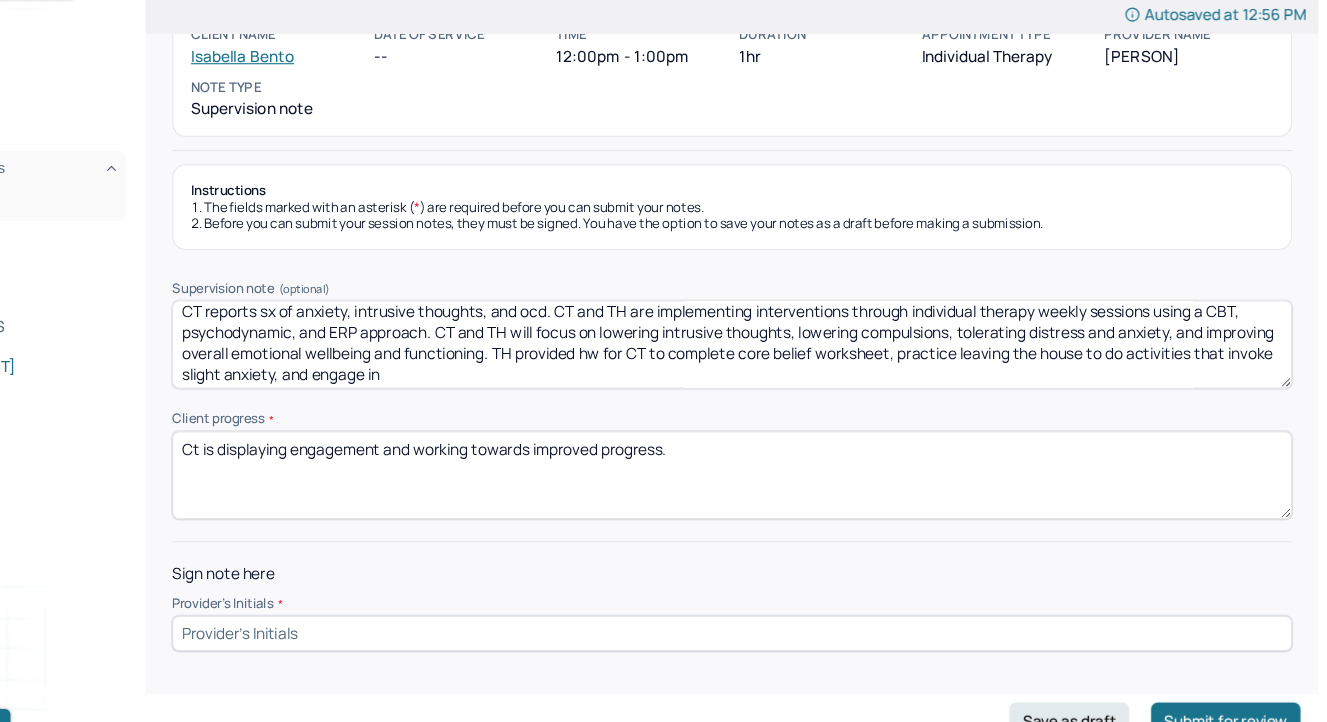 click on "Ct reports sx of anxiety, intrusive thoughts, and ocd. Ct and Th are implementing interventions through individual therapy weekly sessions using a CBT, psychodynamic, and ERP approach.  Ct and Th will focus on lowering intrusive thoughts, lowering compulsions, tolerating distress and anxiety, and improving overall emotional wellbeing and functioning. Th provided hw for Ct to complete core belief worksheet, practice leaving the house to do activities that invoke slight anxiety, and engage in" at bounding box center [785, 356] 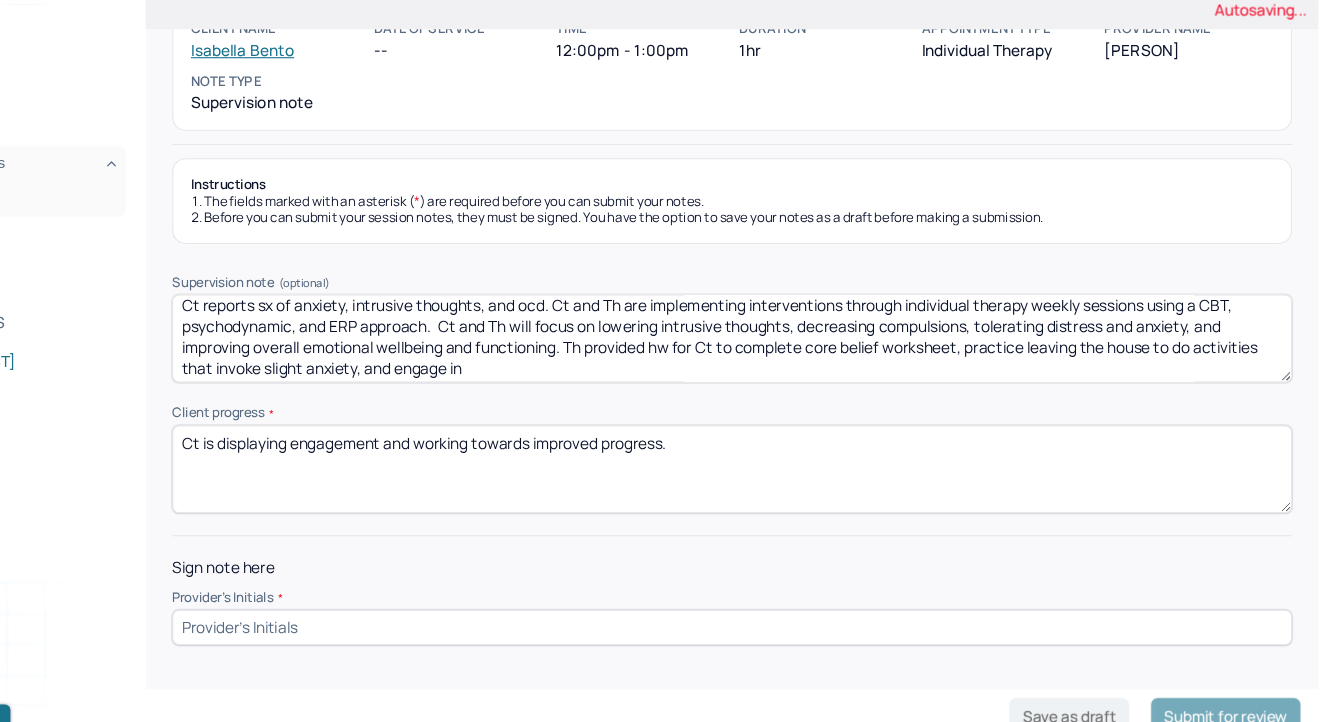 scroll, scrollTop: 104, scrollLeft: 0, axis: vertical 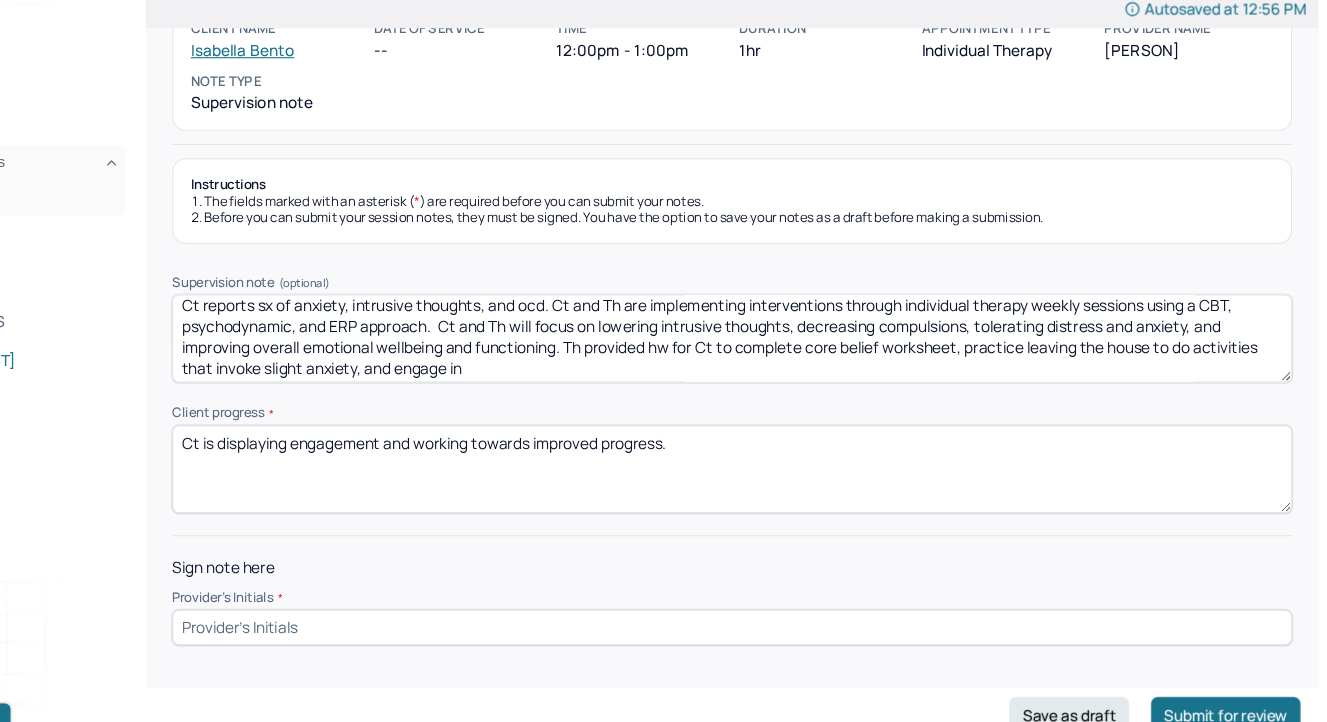 click on "Ct reports sx of anxiety, intrusive thoughts, and ocd. Ct and Th are implementing interventions through individual therapy weekly sessions using a CBT, psychodynamic, and ERP approach.  Ct and Th will focus on lowering intrusive thoughts, decreasing compulsions, tolerating distress and anxiety, and improving overall emotional wellbeing and functioning. Th provided hw for Ct to complete core belief worksheet, practice leaving the house to do activities that invoke slight anxiety, and engage in" at bounding box center (785, 356) 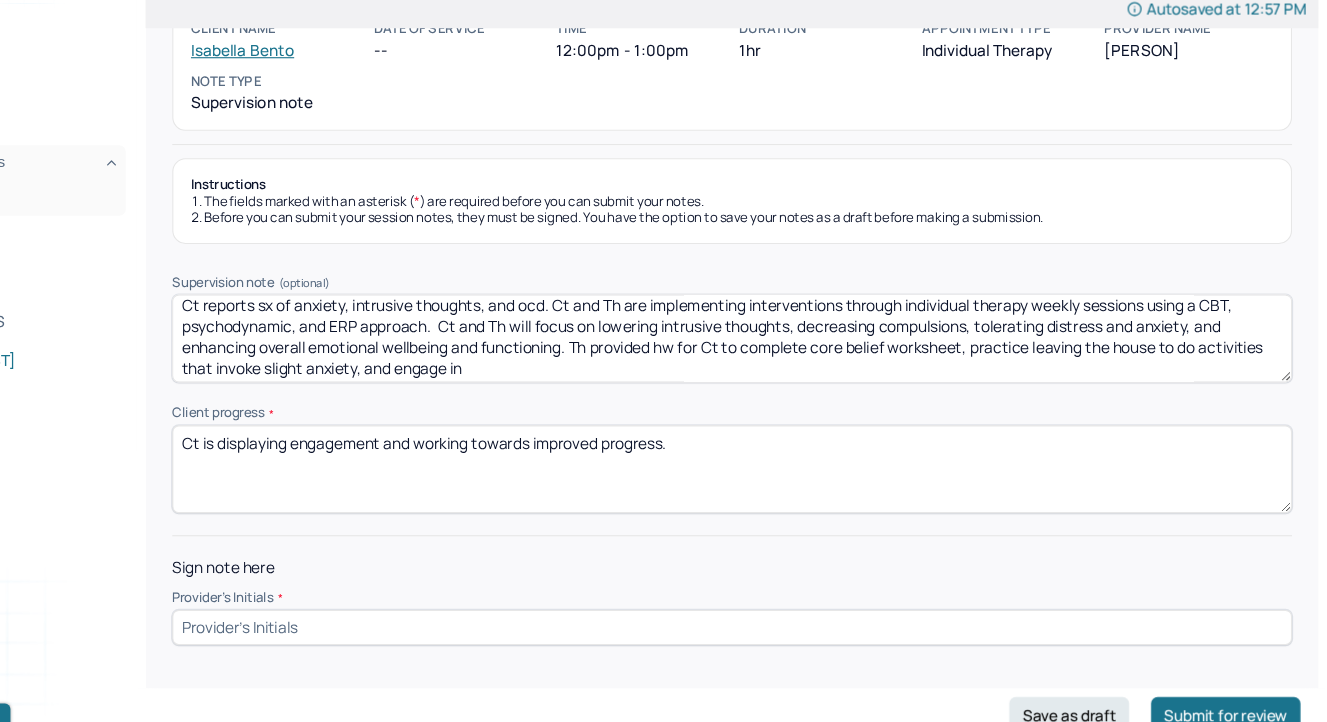 scroll, scrollTop: 9, scrollLeft: 0, axis: vertical 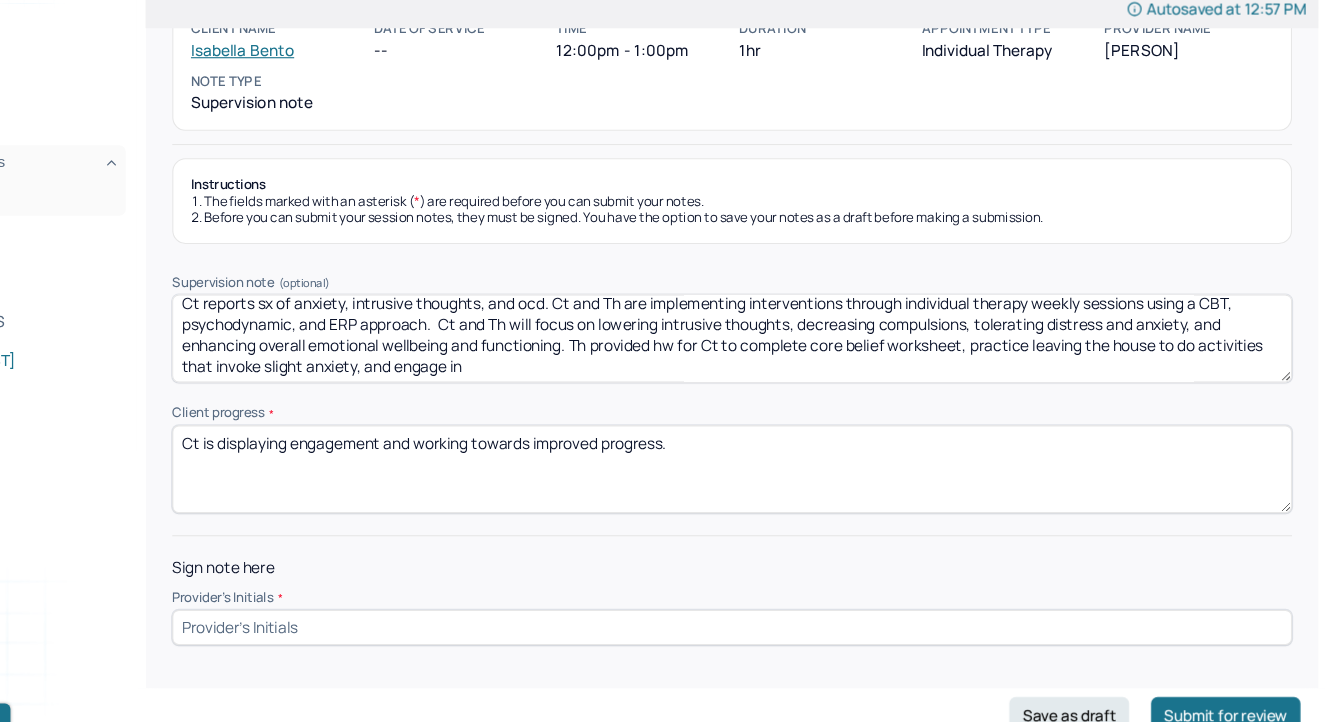 drag, startPoint x: 646, startPoint y: 373, endPoint x: 719, endPoint y: 458, distance: 112.04463 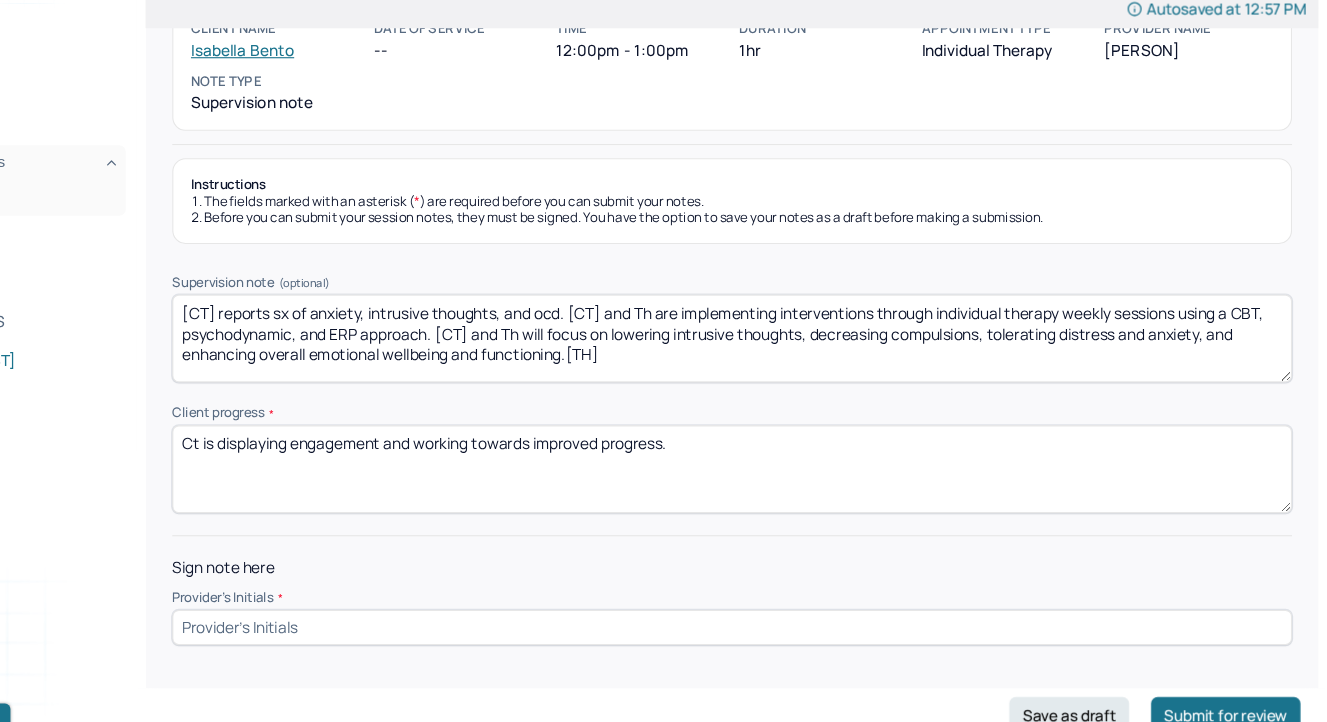 scroll, scrollTop: 0, scrollLeft: 0, axis: both 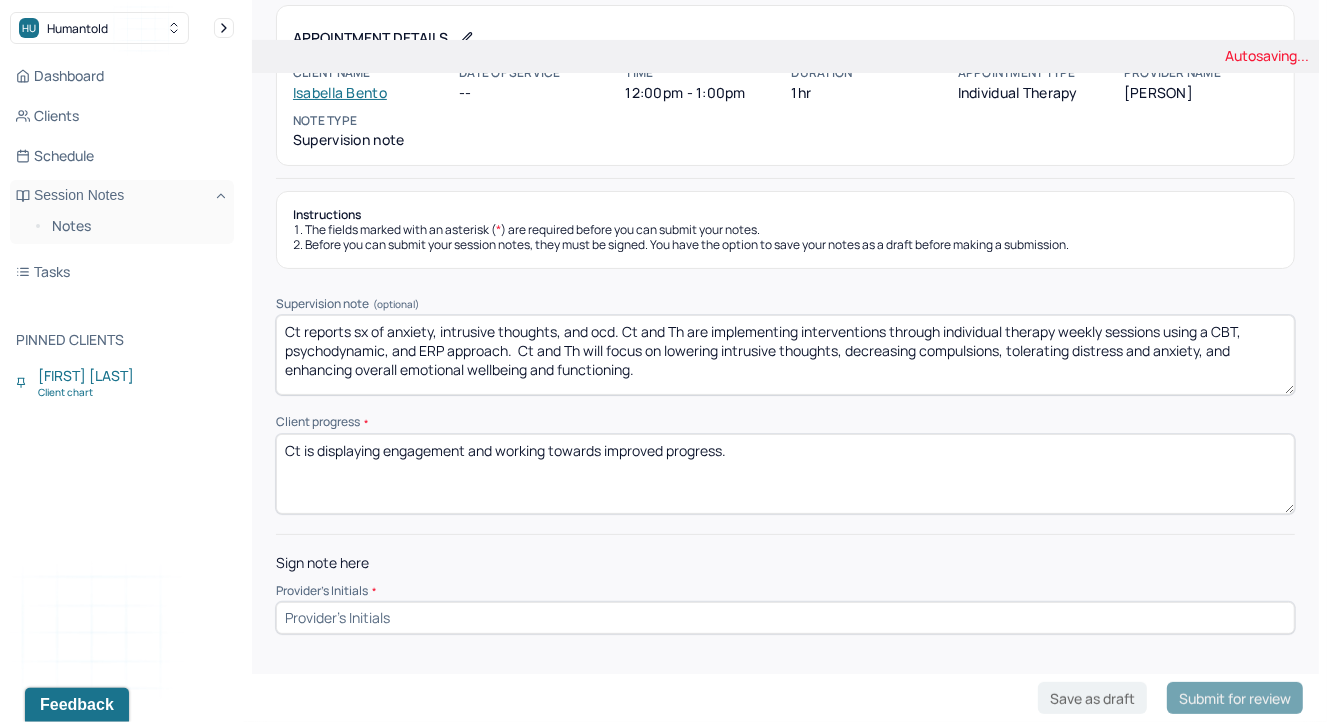 type on "Ct reports sx of anxiety, intrusive thoughts, and ocd. Ct and Th are implementing interventions through individual therapy weekly sessions using a CBT, psychodynamic, and ERP approach.  Ct and Th will focus on lowering intrusive thoughts, decreasing compulsions, tolerating distress and anxiety, and enhancing overall emotional wellbeing and functioning." 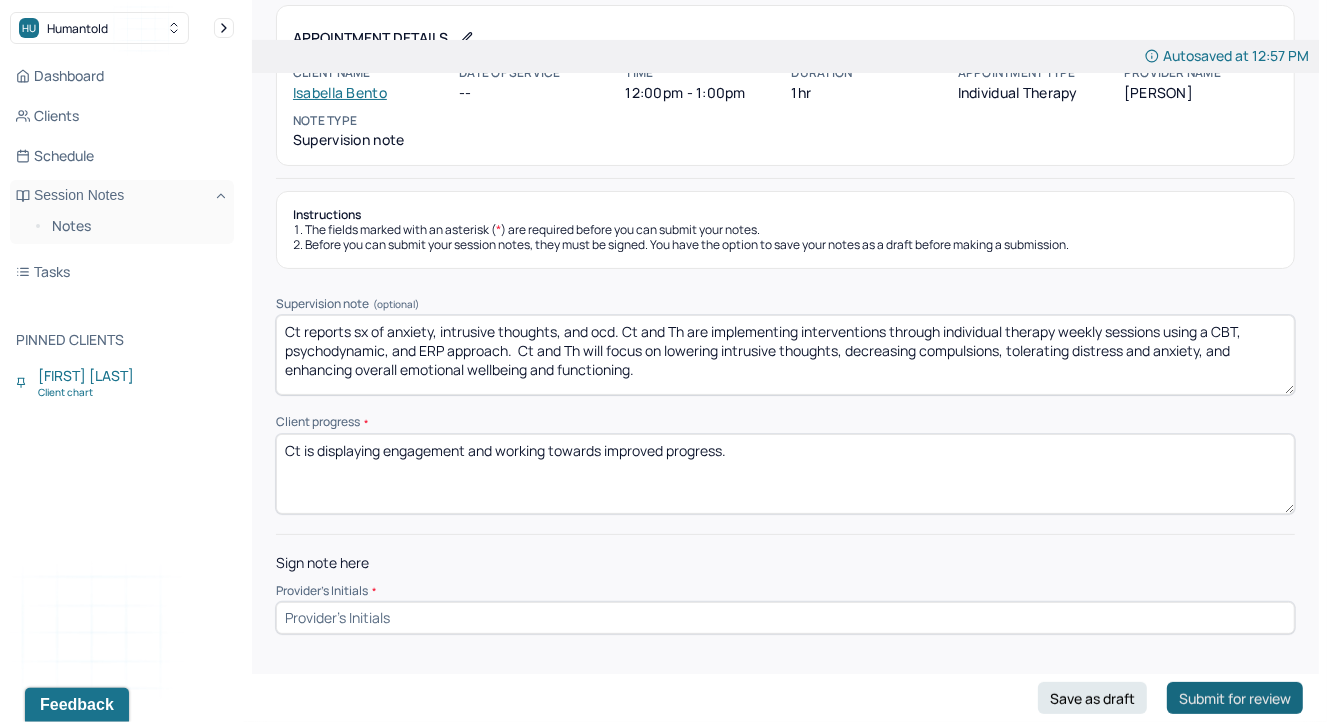 click on "Submit for review" at bounding box center [1235, 698] 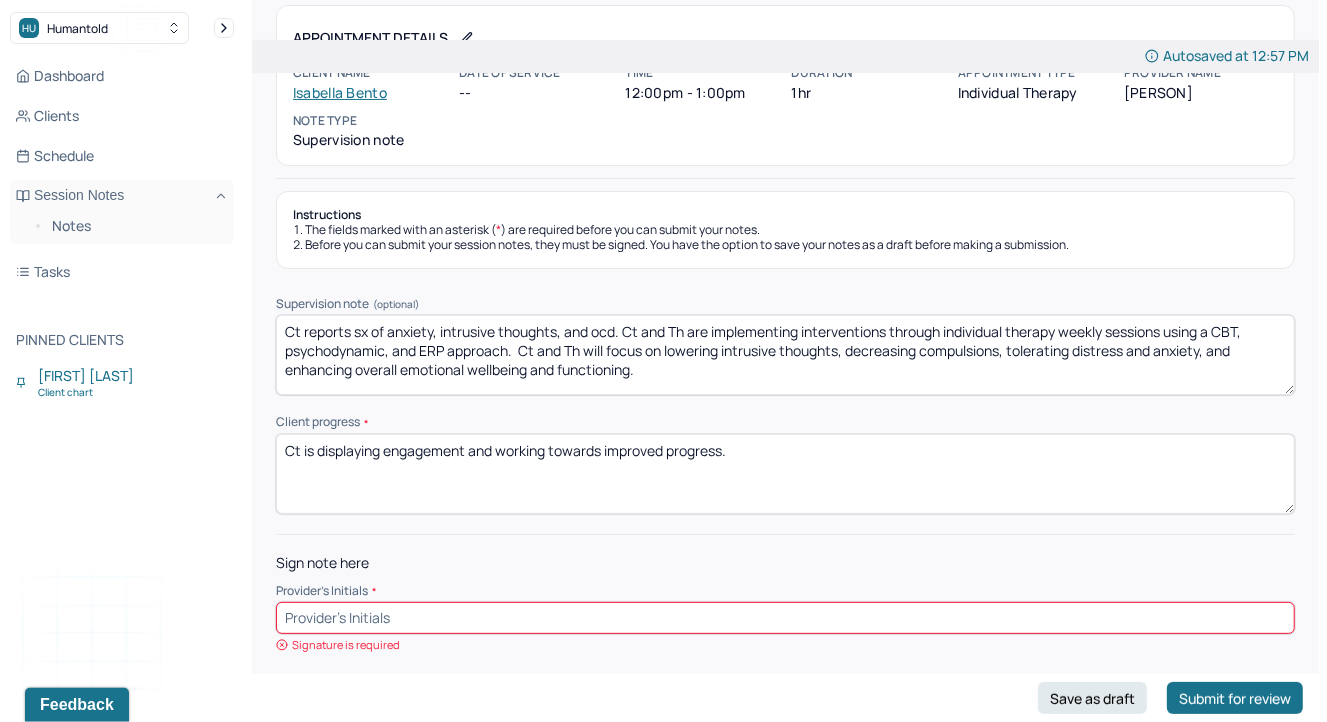 click at bounding box center (785, 618) 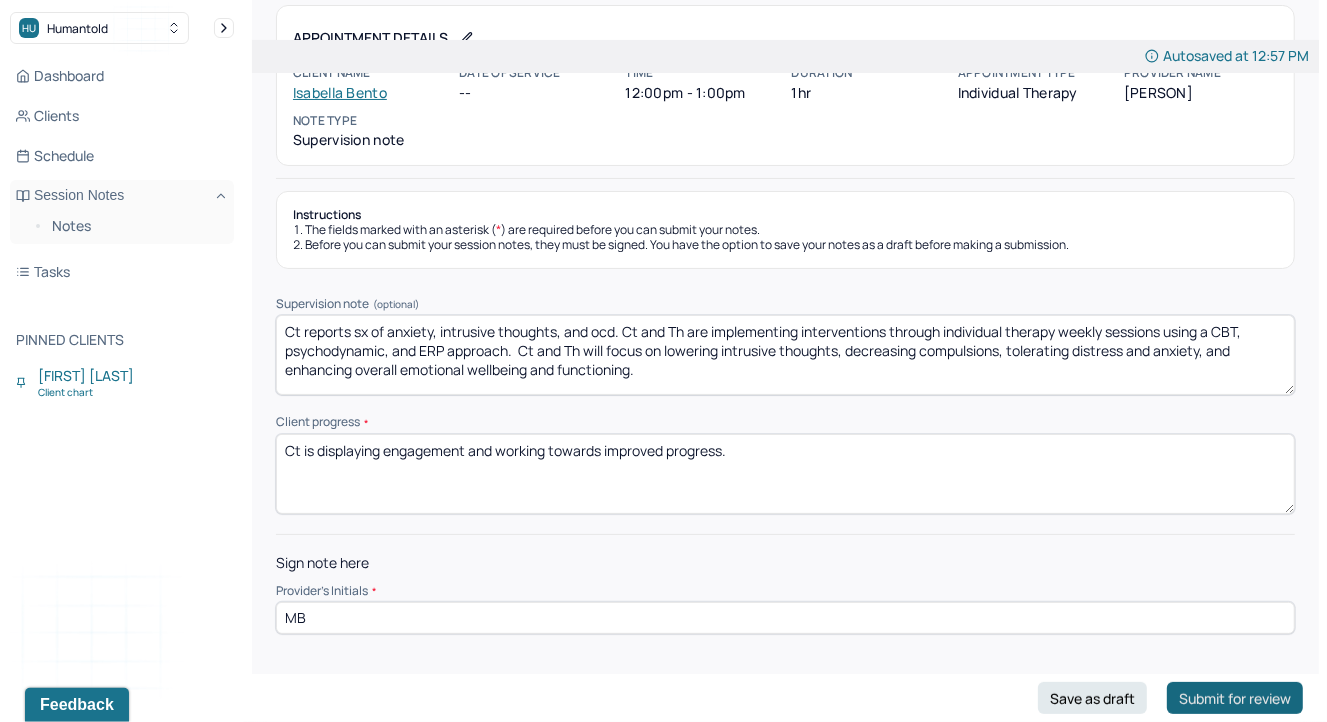 type on "MB" 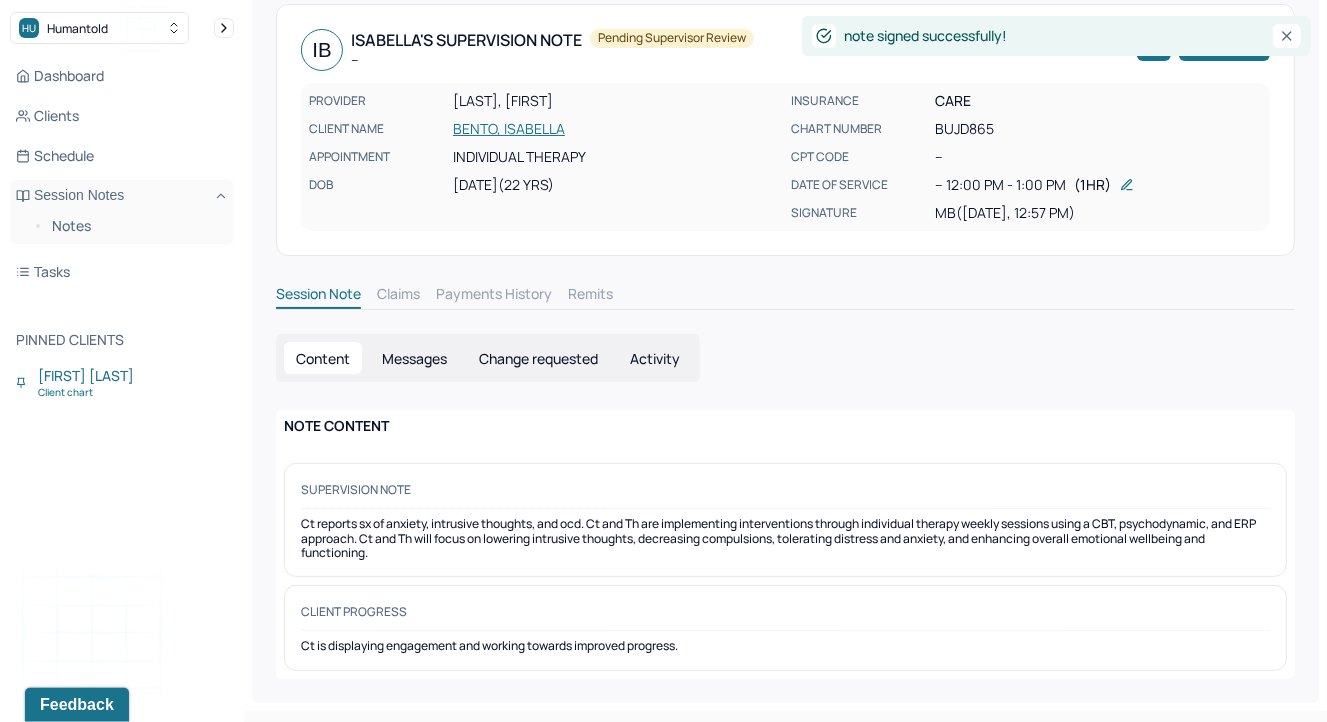 scroll, scrollTop: 0, scrollLeft: 0, axis: both 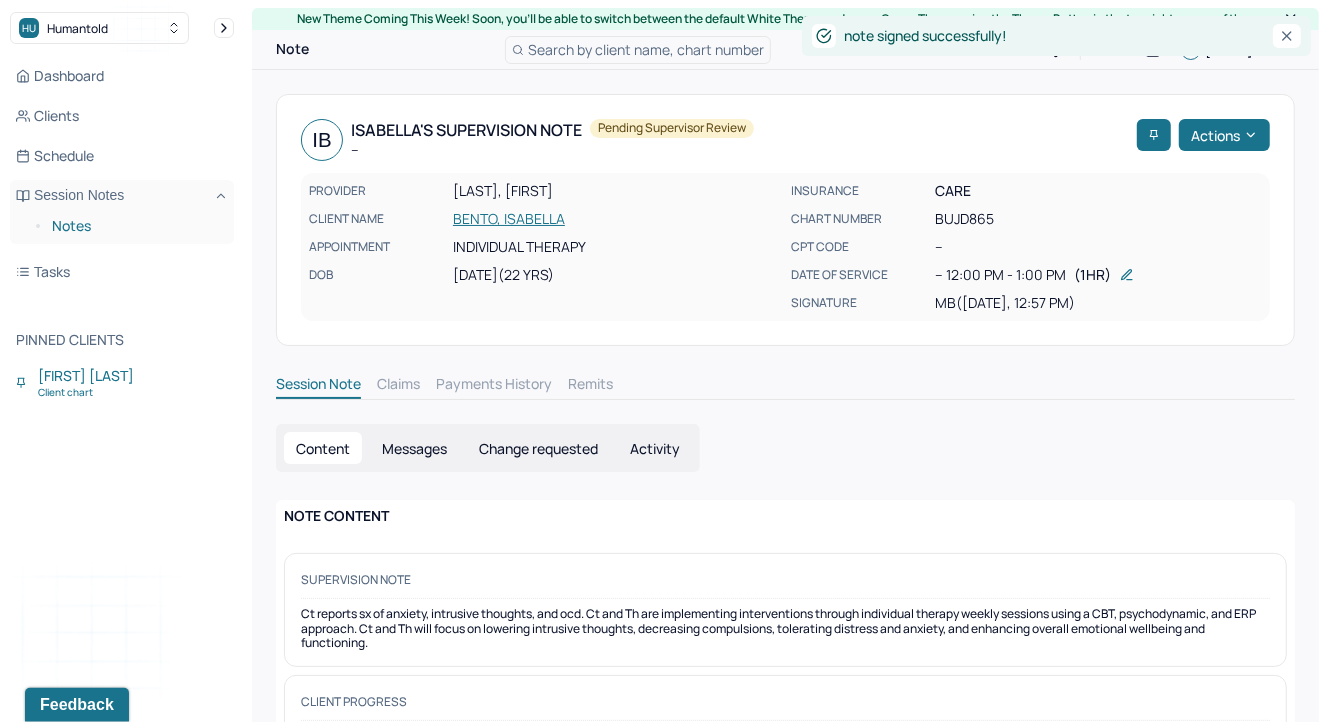 click on "Notes" at bounding box center (135, 226) 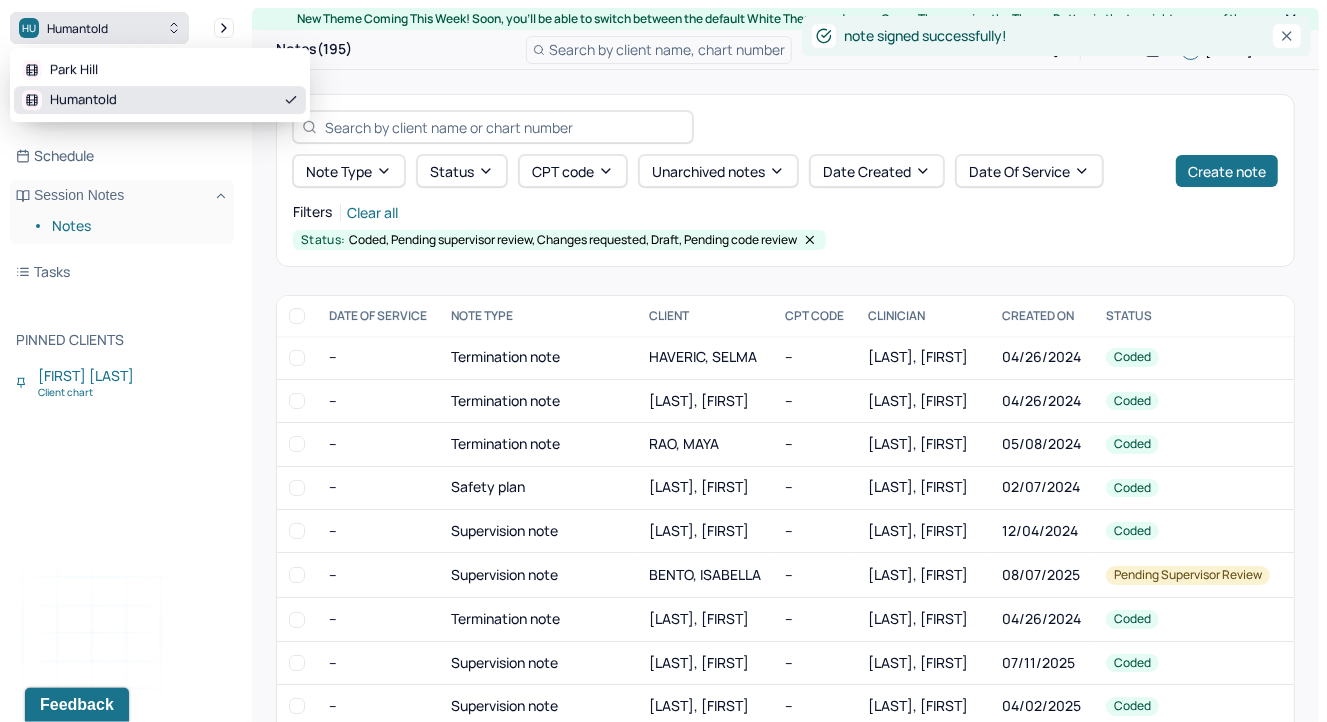 click on "HU Humantold" at bounding box center [99, 28] 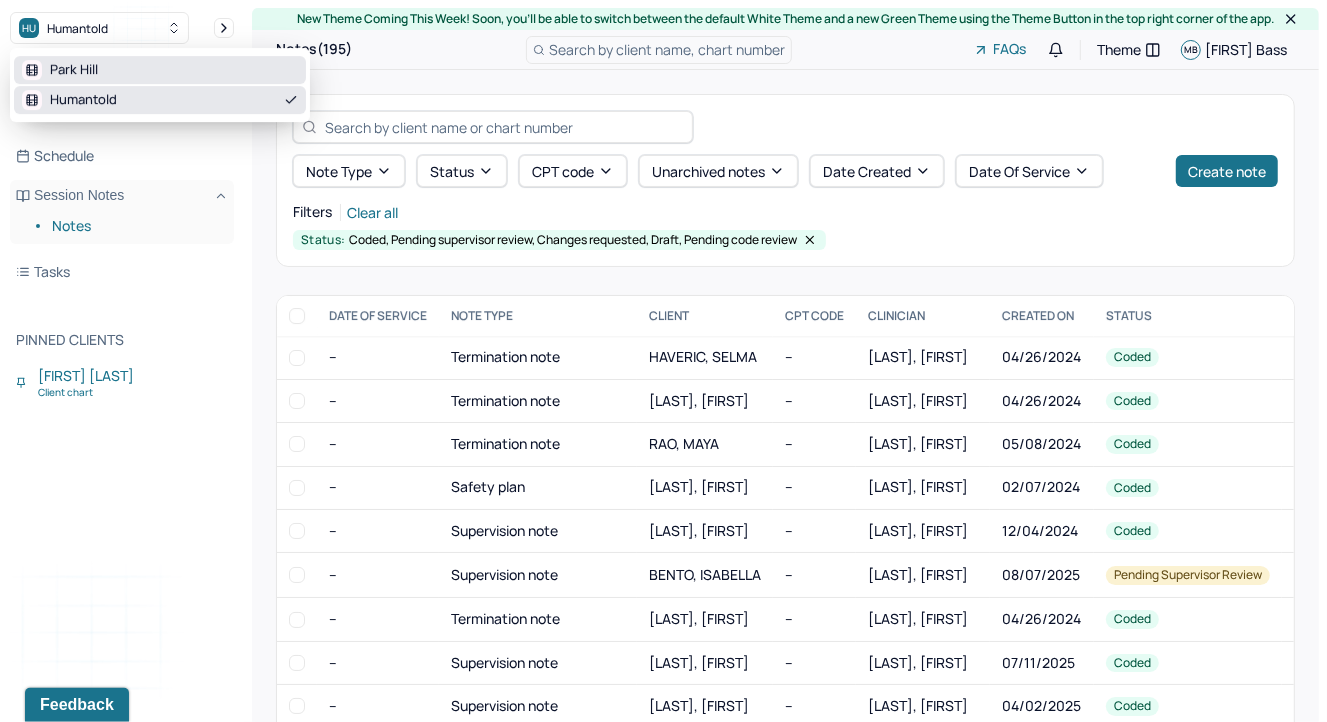click on "Park Hill" at bounding box center (160, 70) 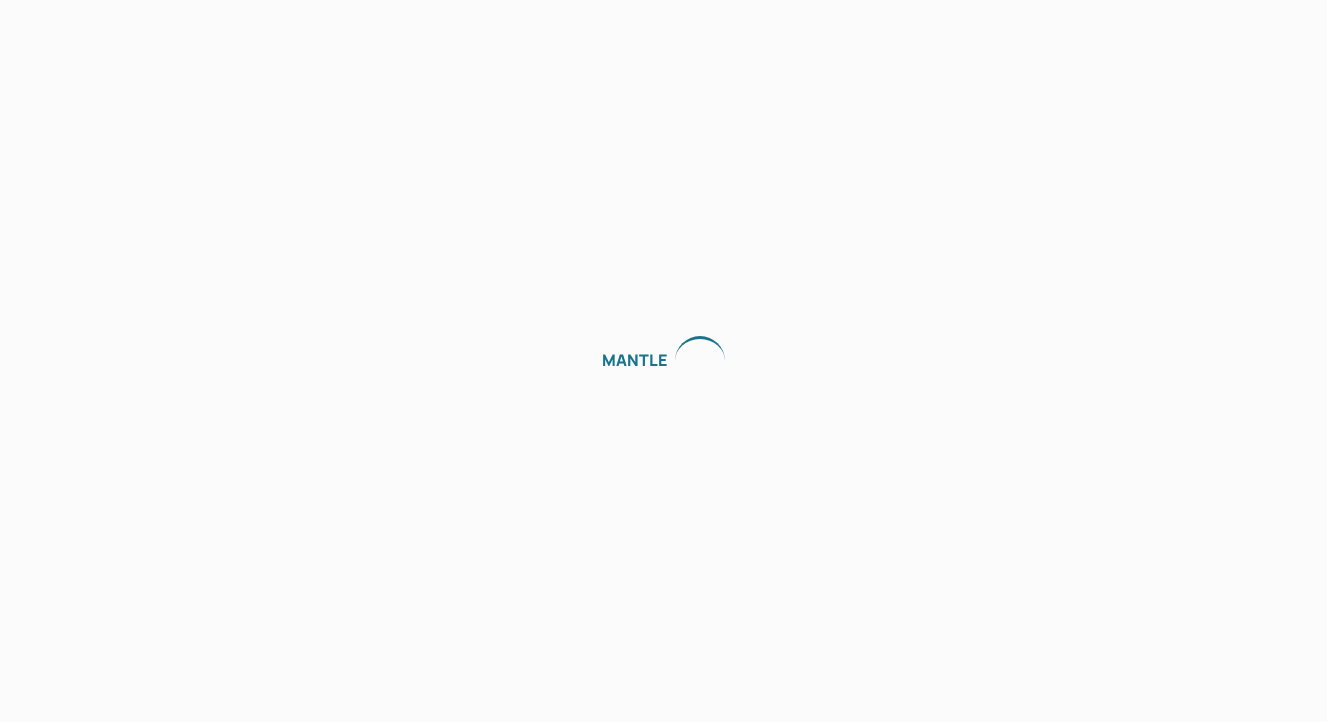 scroll, scrollTop: 0, scrollLeft: 0, axis: both 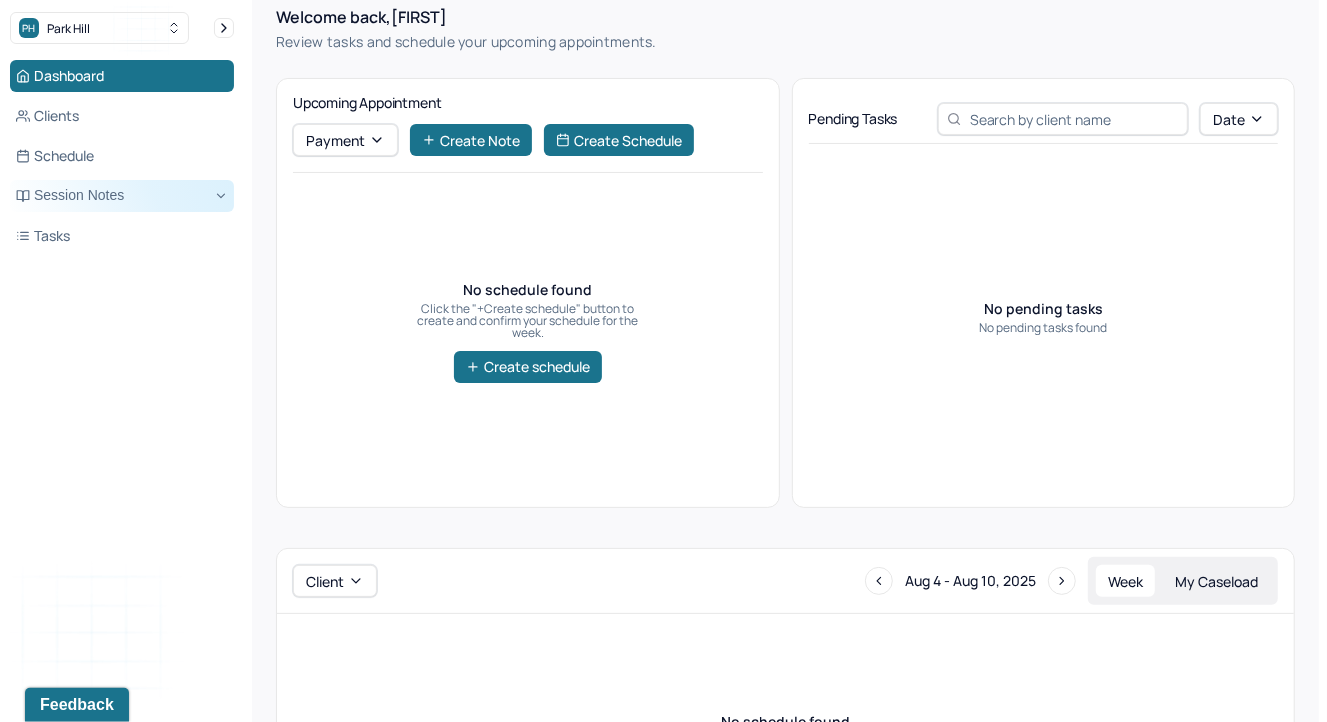 click on "Session Notes" at bounding box center (122, 196) 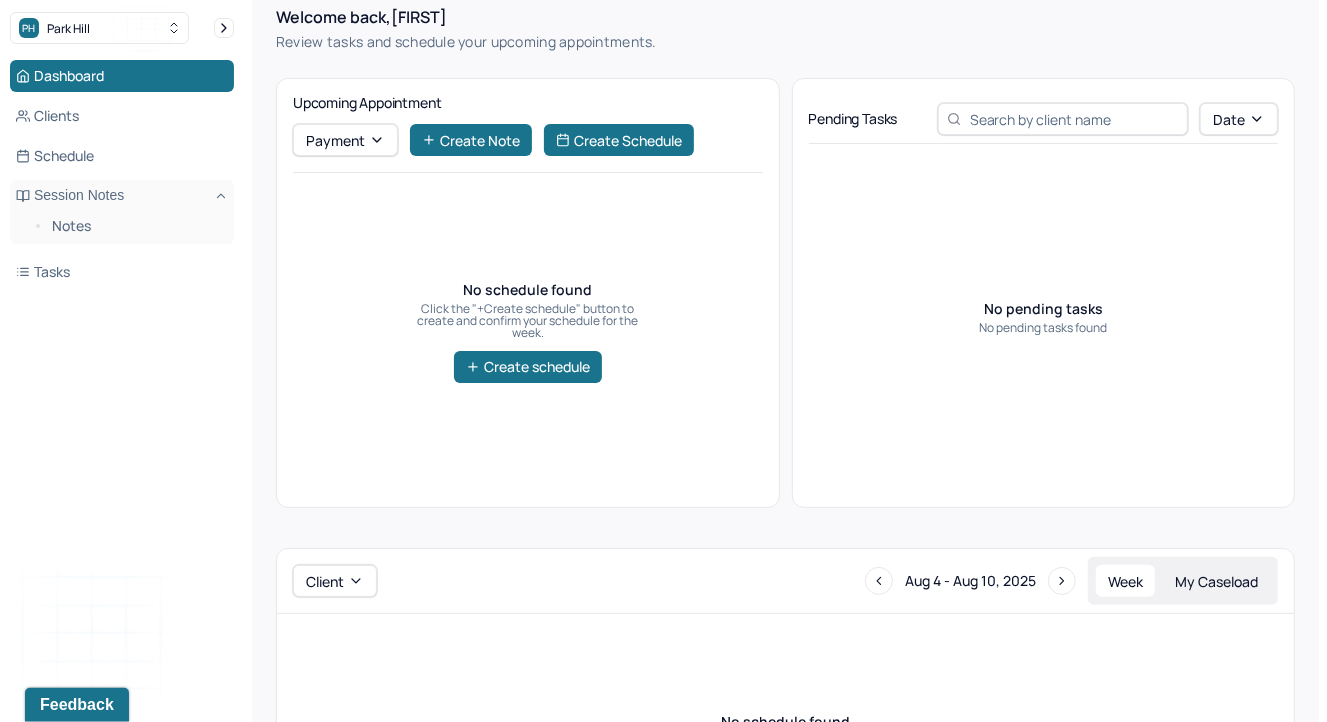 click on "Notes" at bounding box center (122, 228) 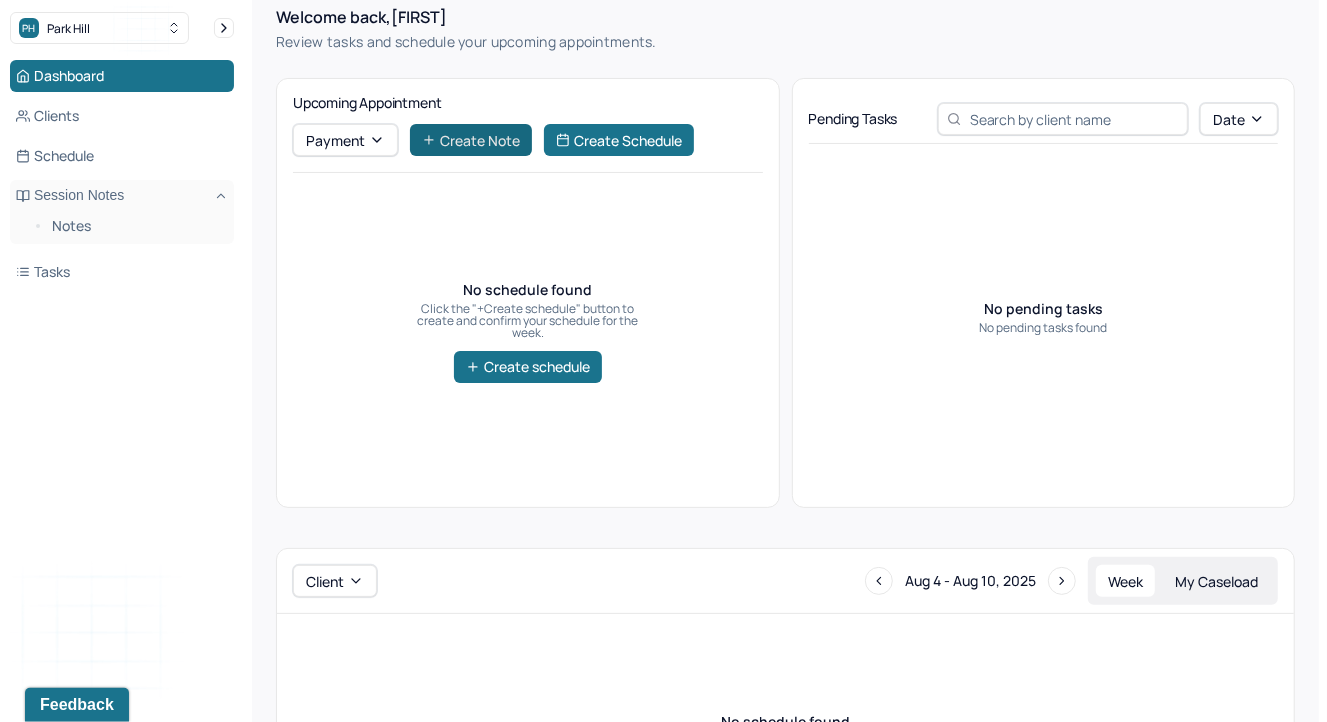 click on "Create Note" at bounding box center (471, 140) 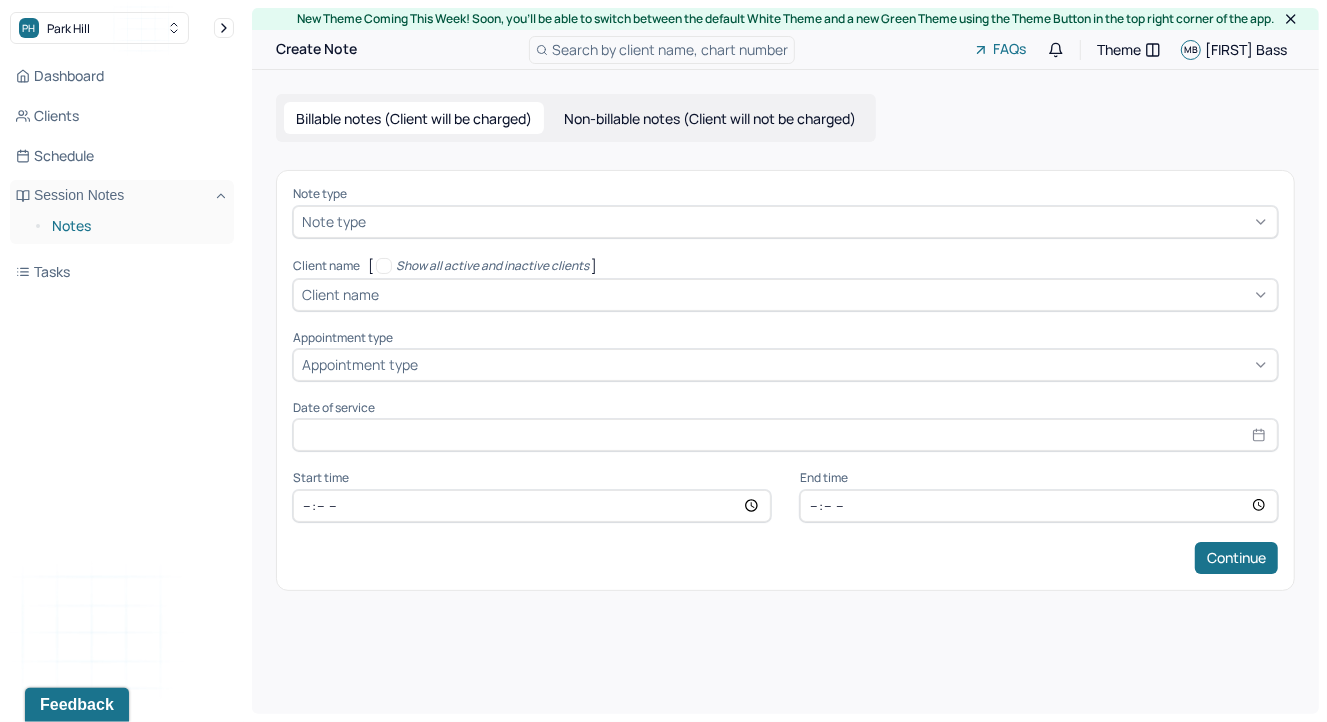click on "Notes" at bounding box center (135, 226) 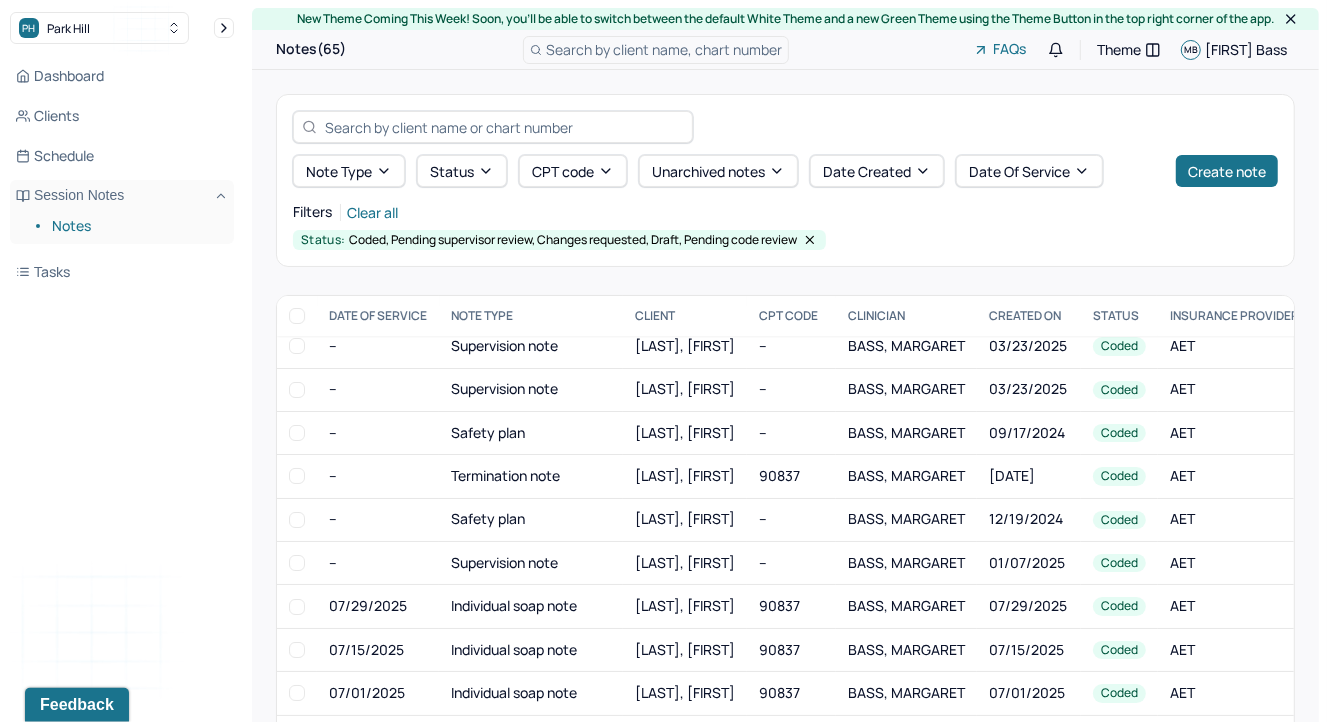 scroll, scrollTop: 330, scrollLeft: 0, axis: vertical 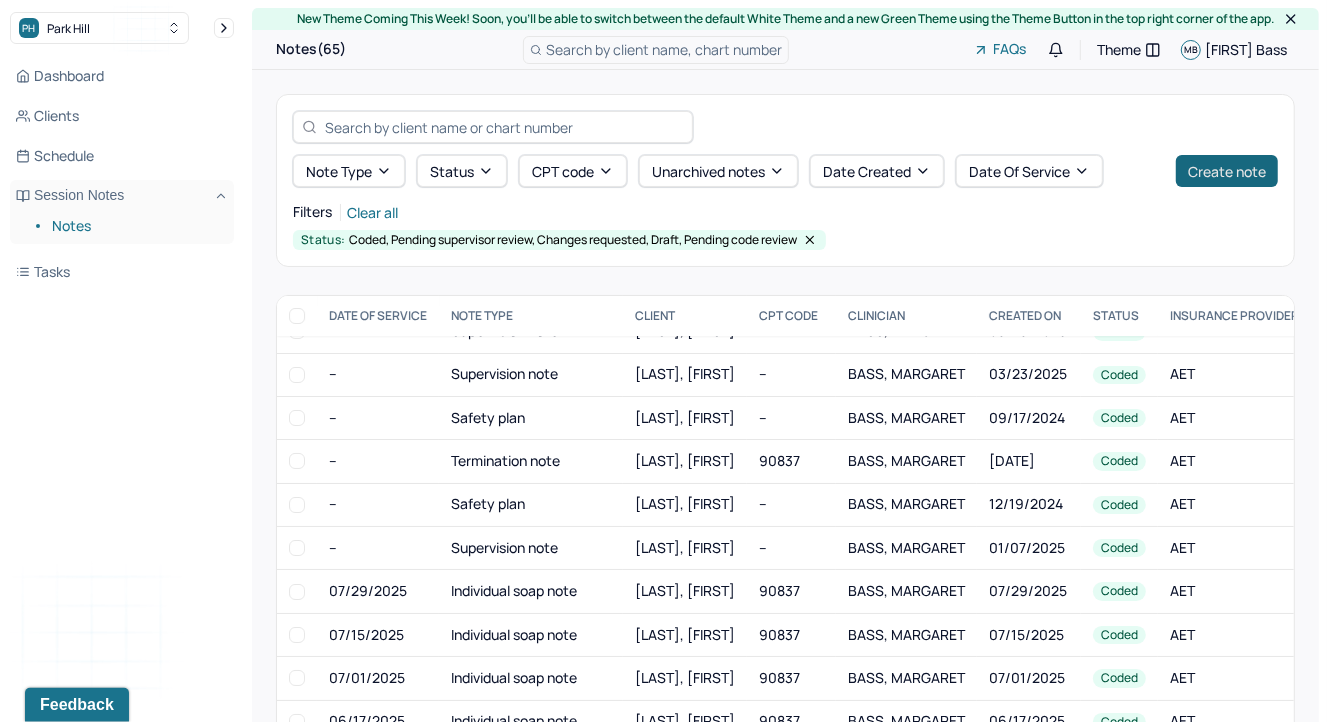 click on "Create note" at bounding box center (1227, 171) 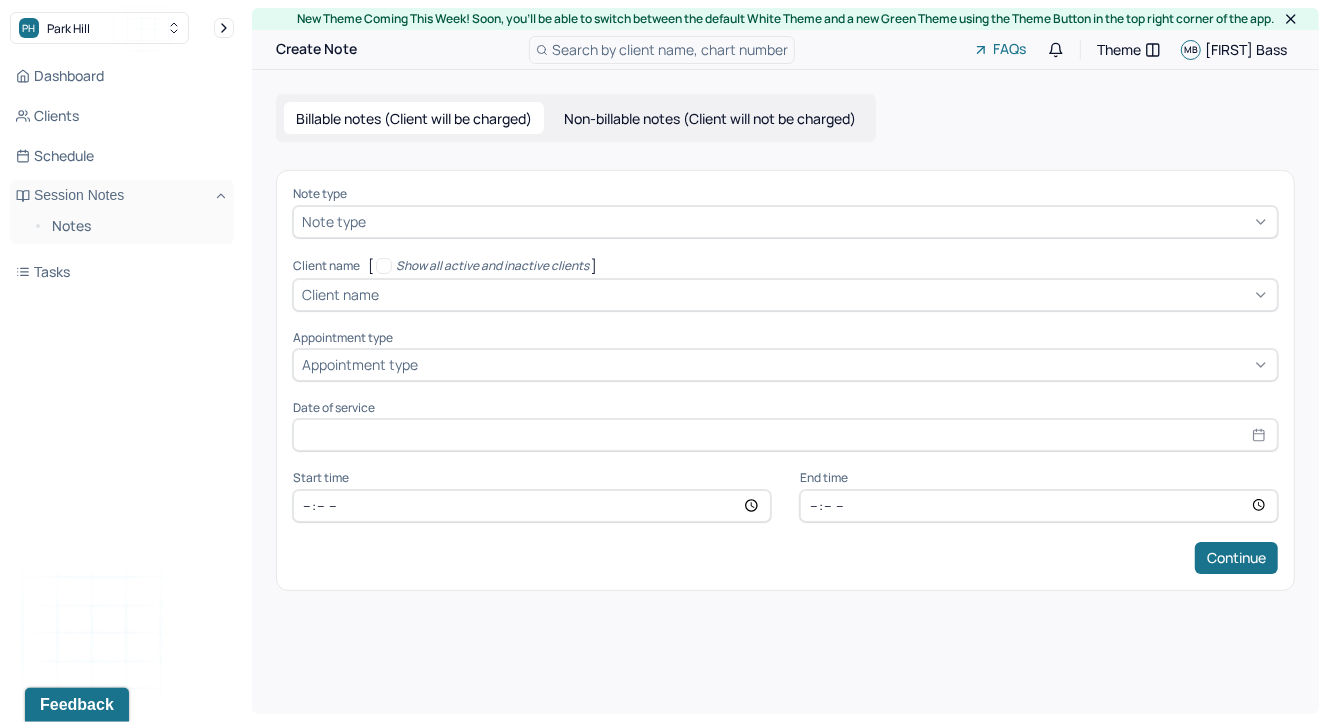 click at bounding box center (819, 221) 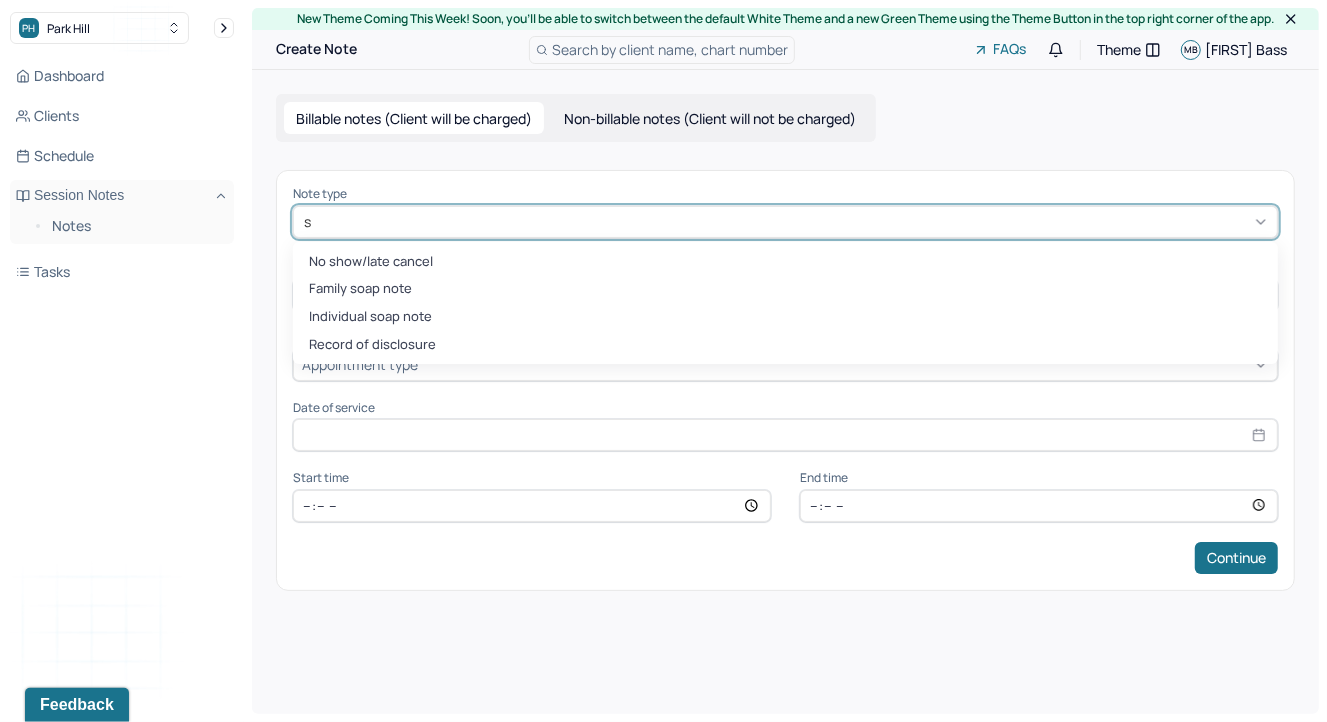type on "so" 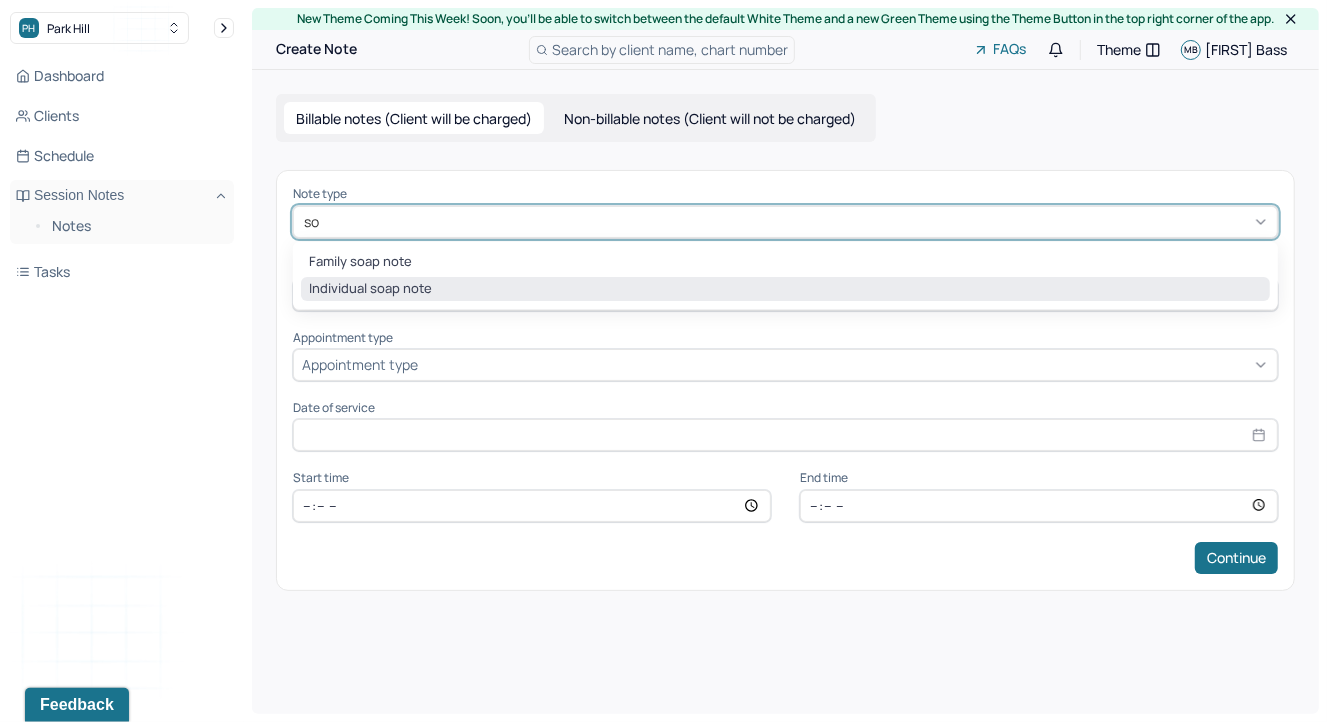 click on "Individual soap note" at bounding box center (785, 289) 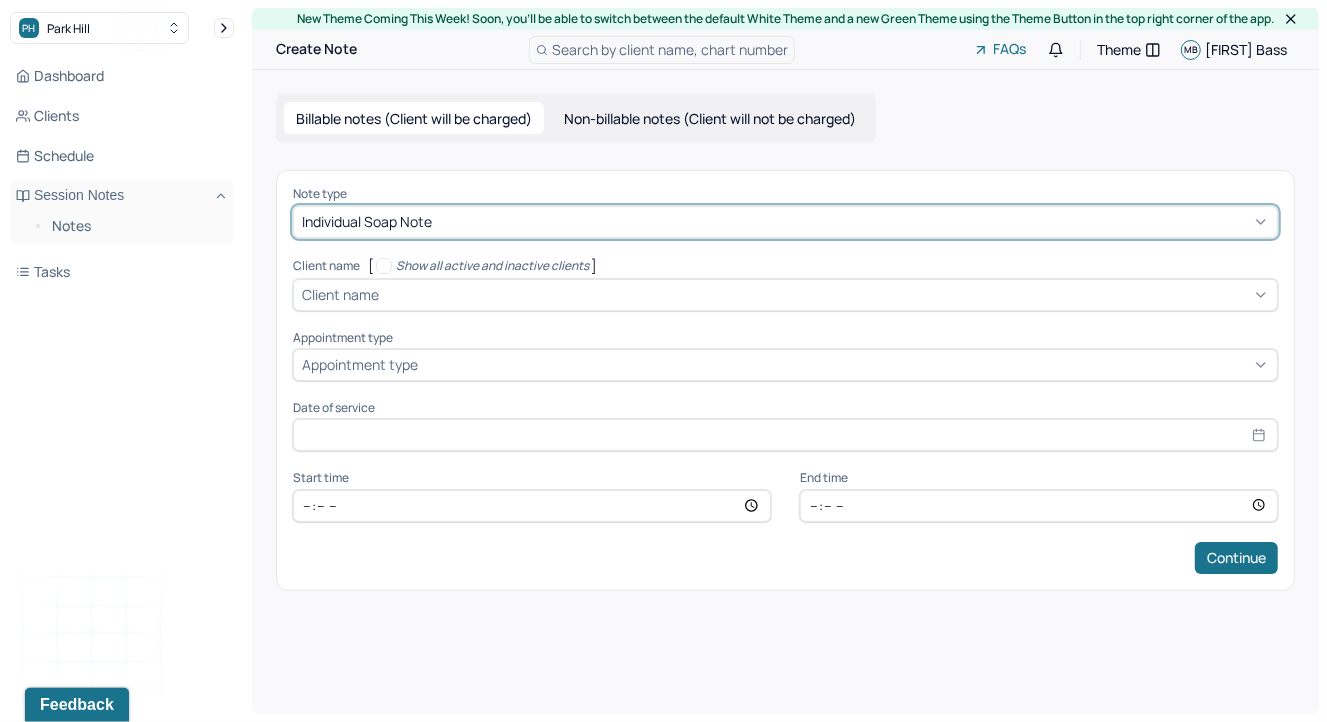 click on "Client name" at bounding box center (785, 295) 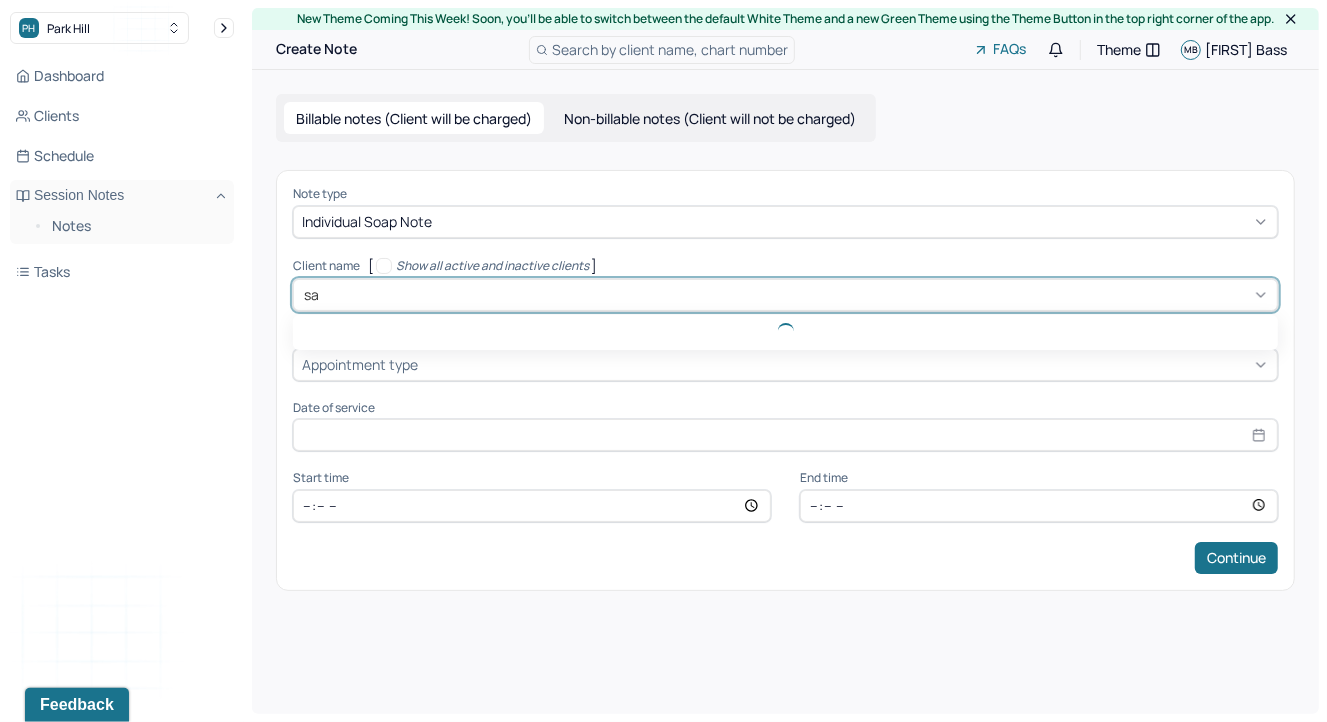 type on "sar" 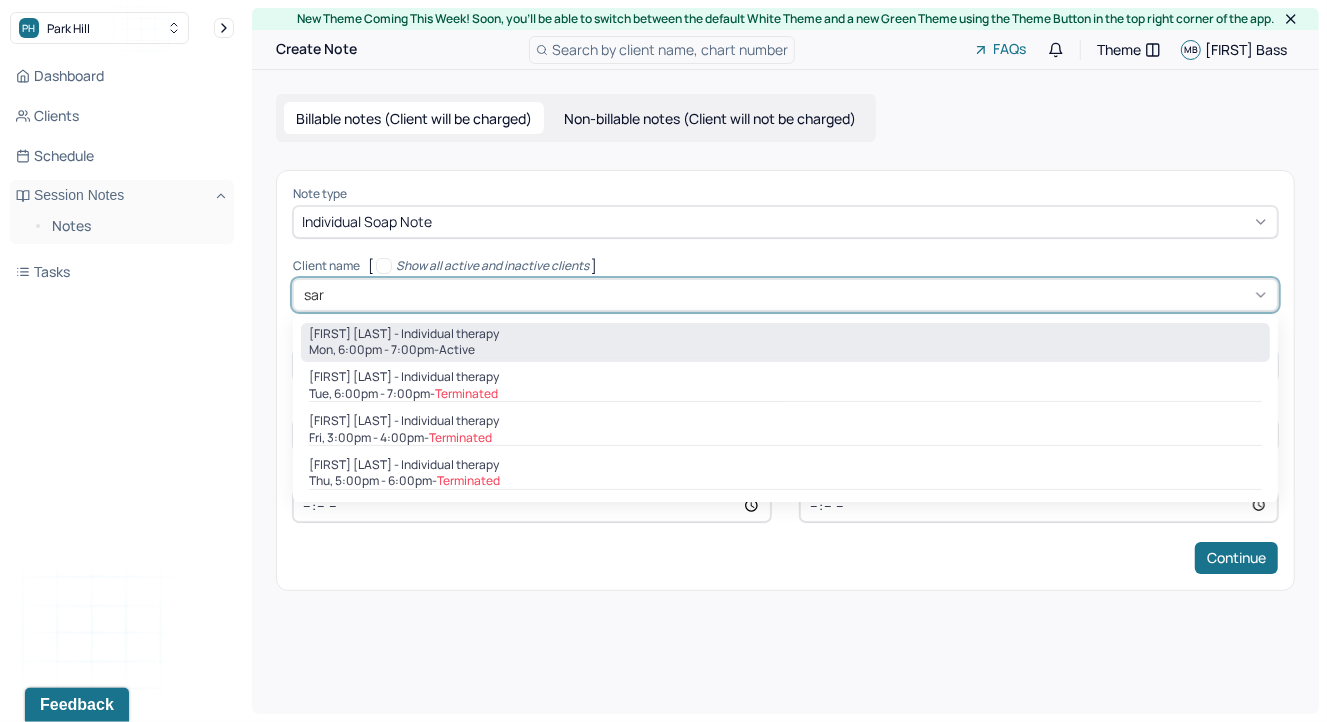 click on "Mon, 6:00pm - 7:00pm  -  active" at bounding box center [785, 350] 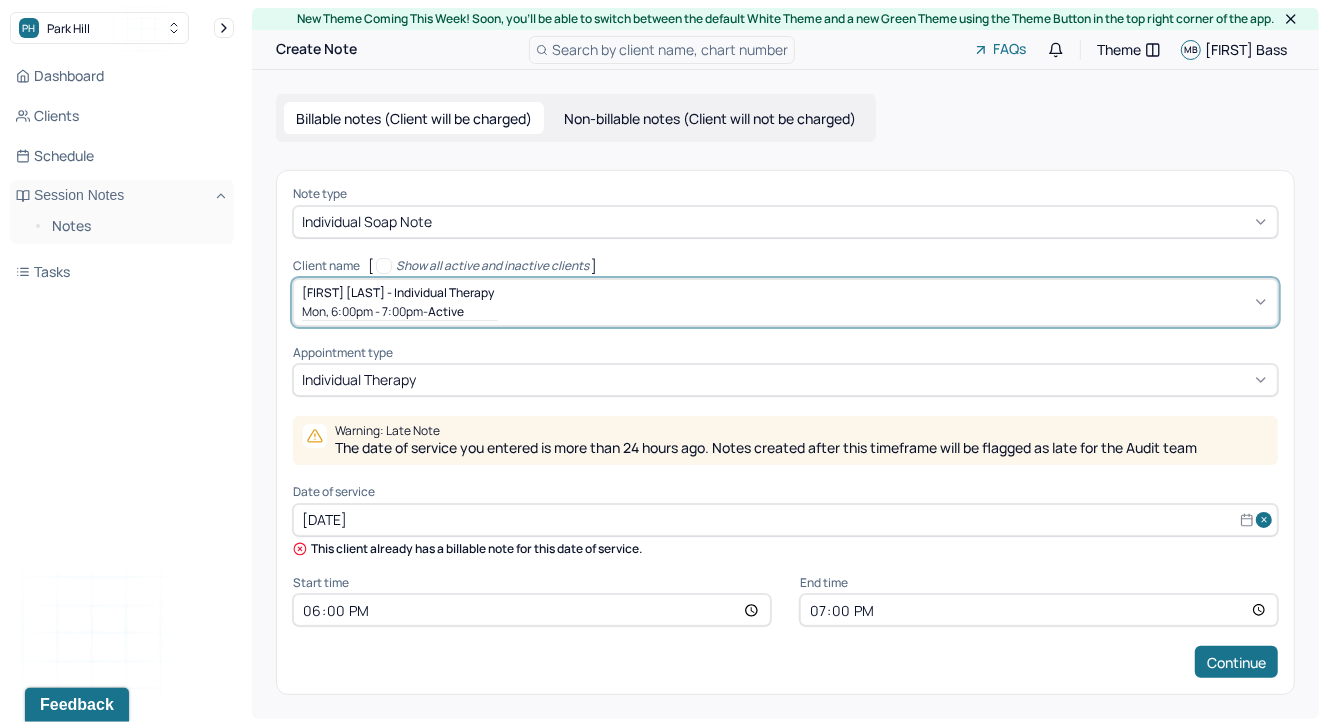 click on "[DATE]" at bounding box center [785, 520] 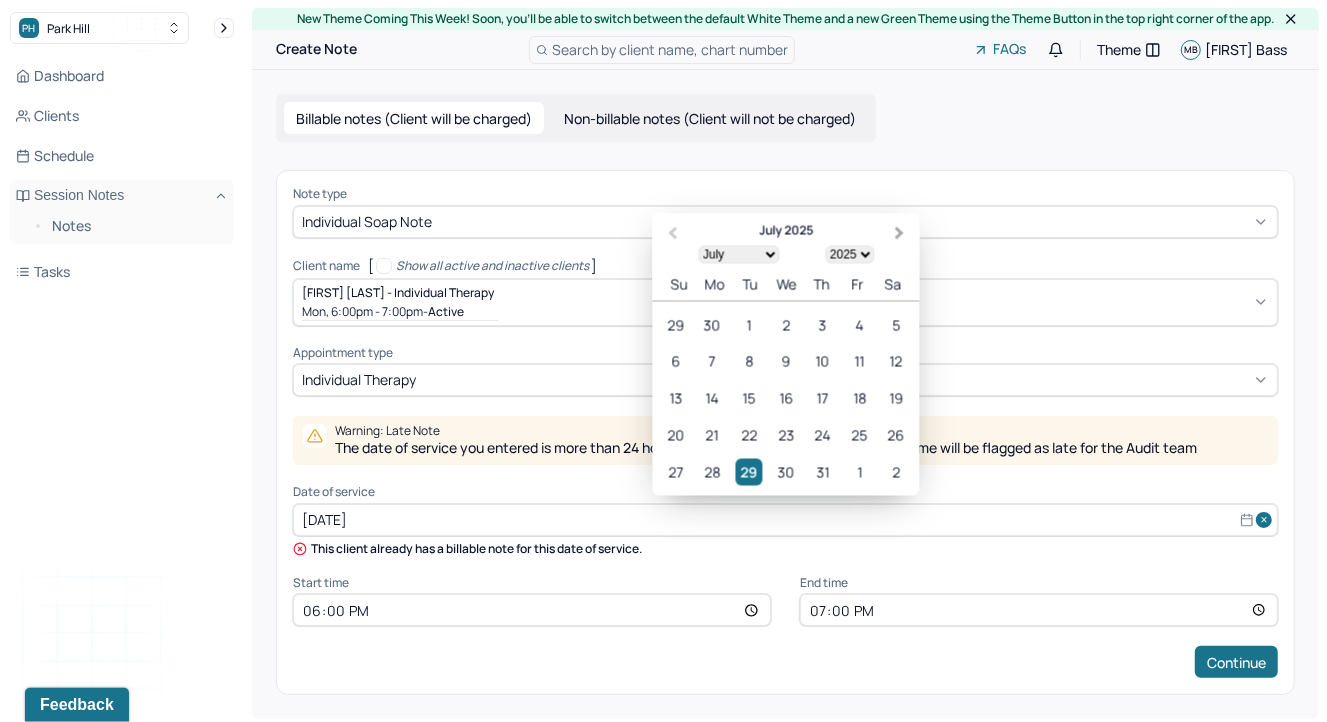click on "Next Month" at bounding box center (900, 233) 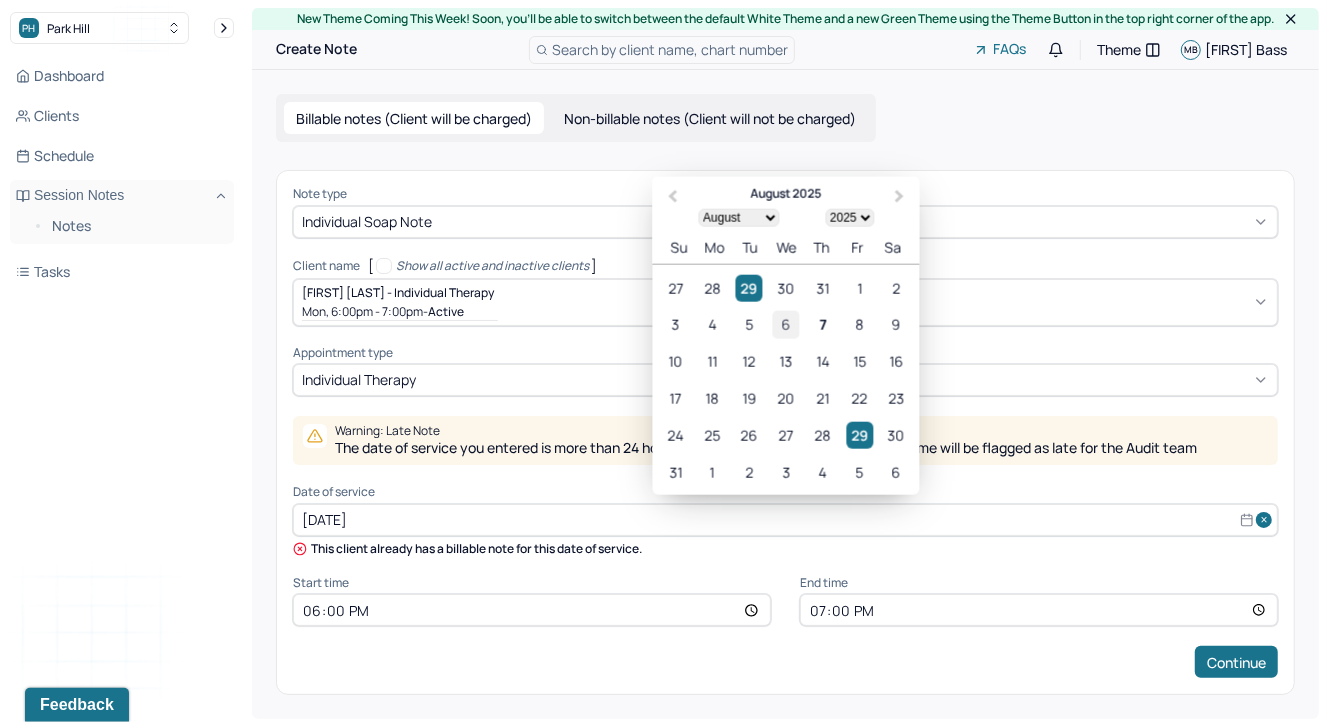 click on "6" at bounding box center (785, 324) 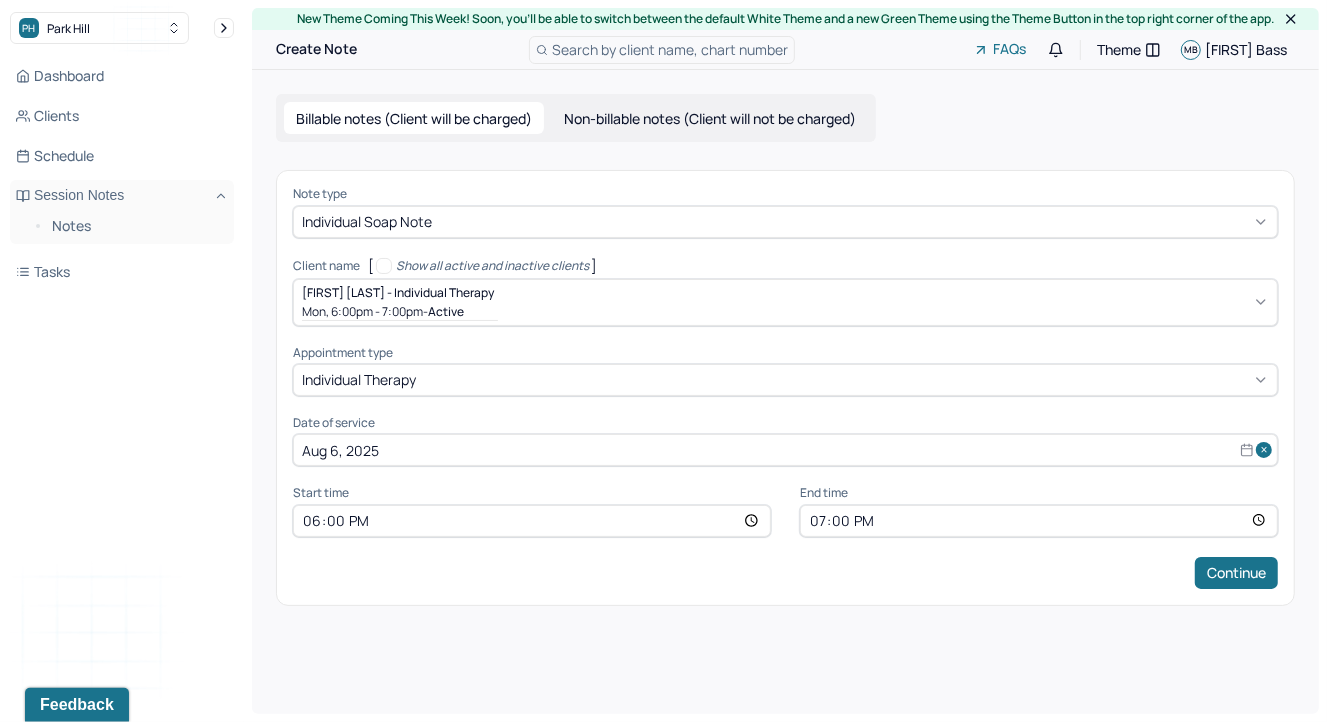 click on "18:00" at bounding box center [532, 521] 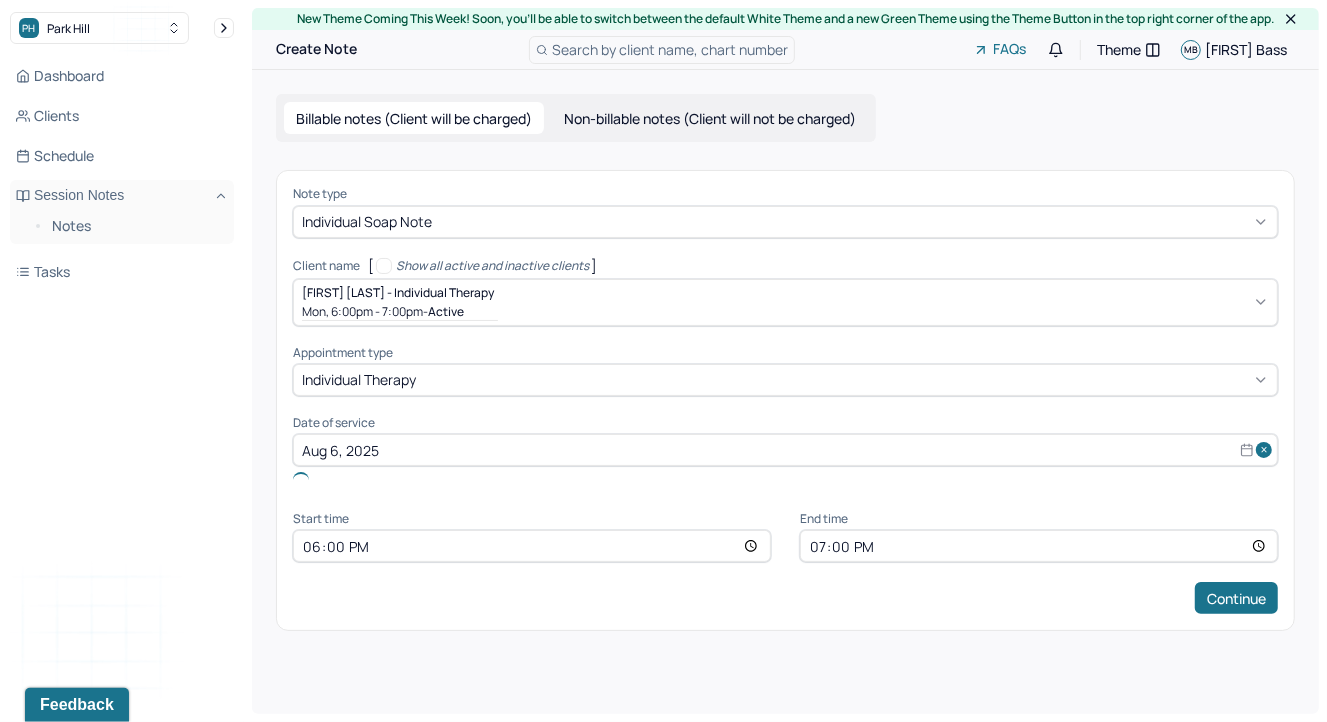 type on "15:45" 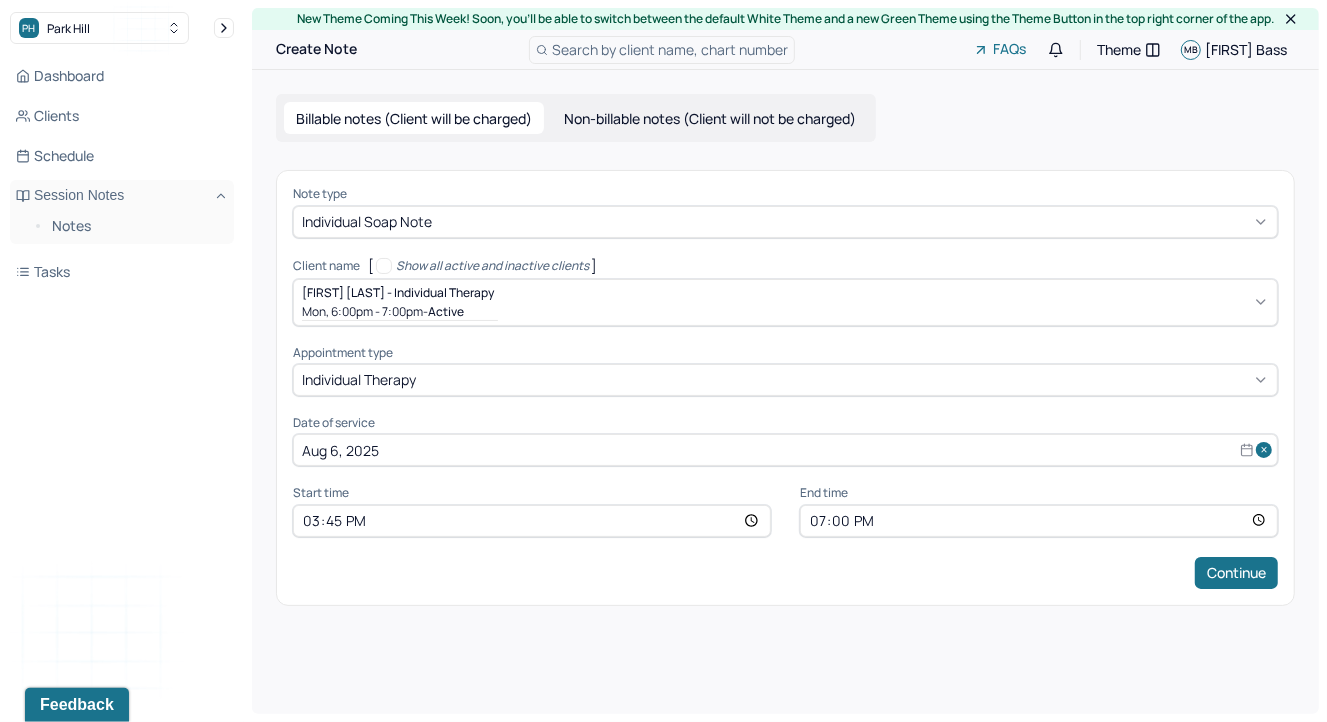 click on "19:00" at bounding box center [1039, 521] 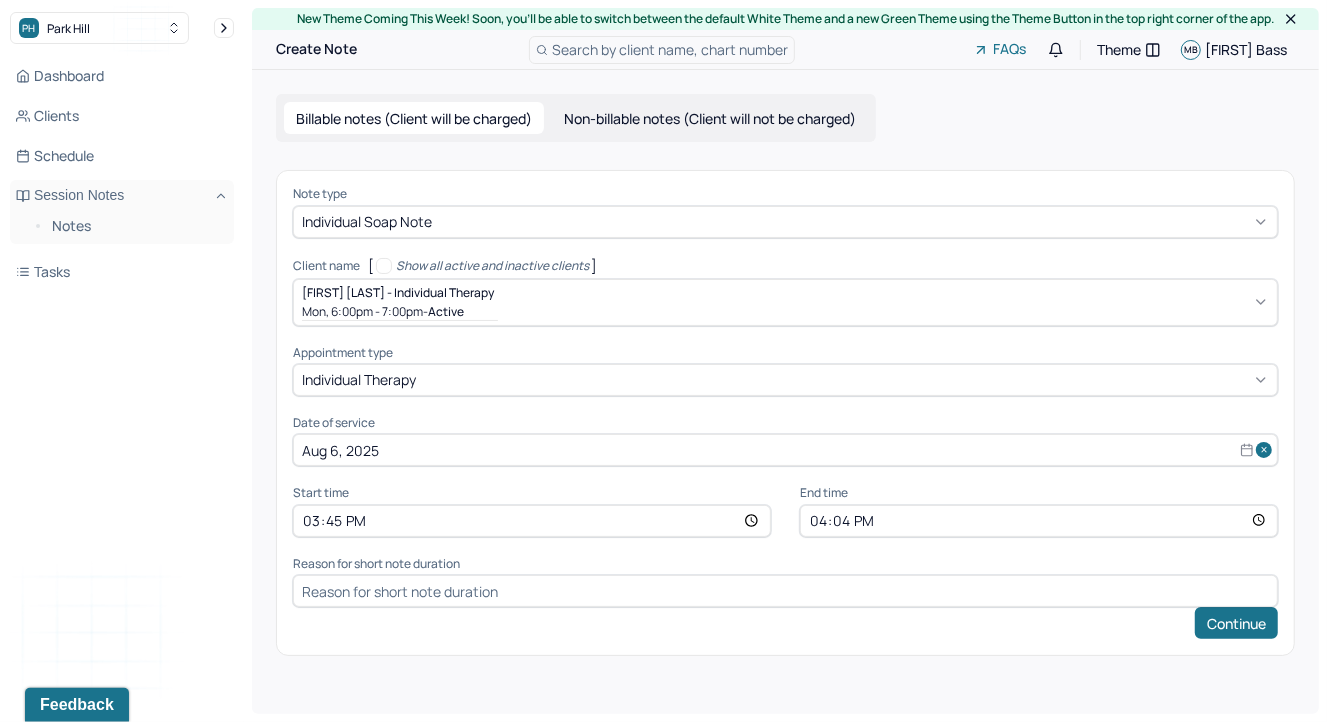 type on "16:45" 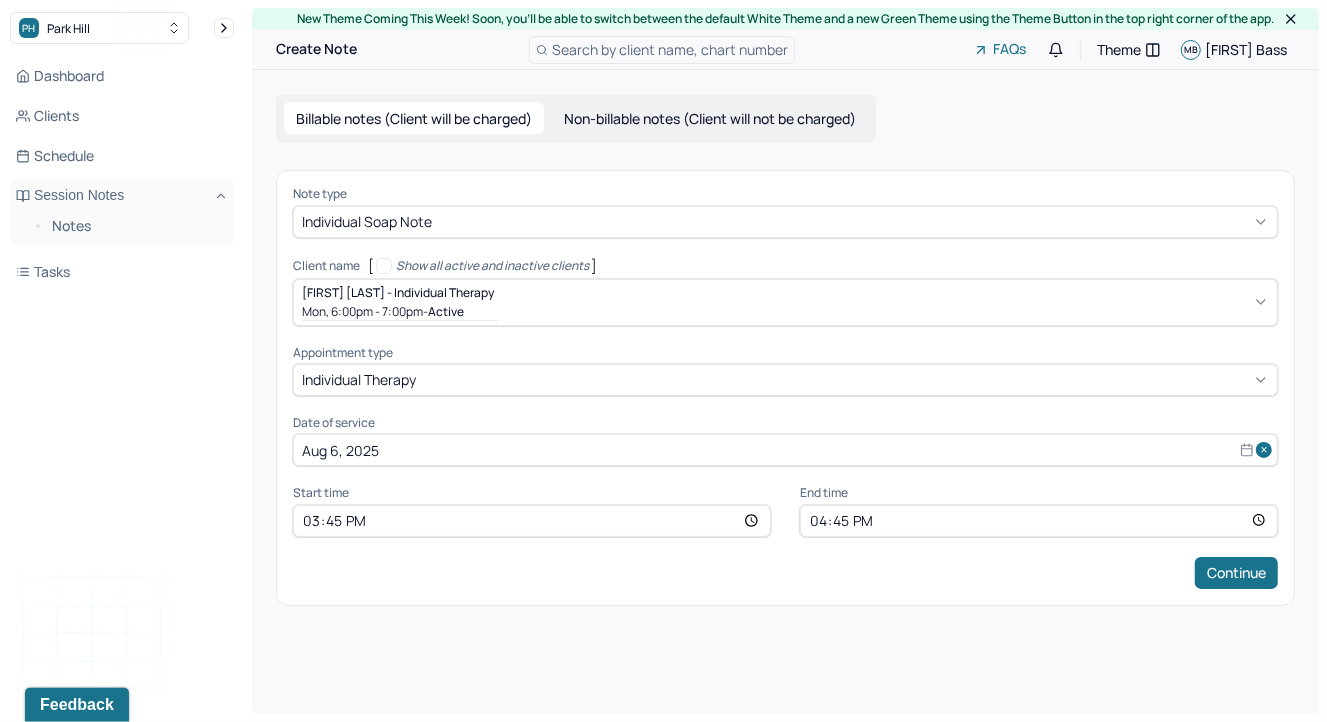 click on "End time" at bounding box center [1039, 493] 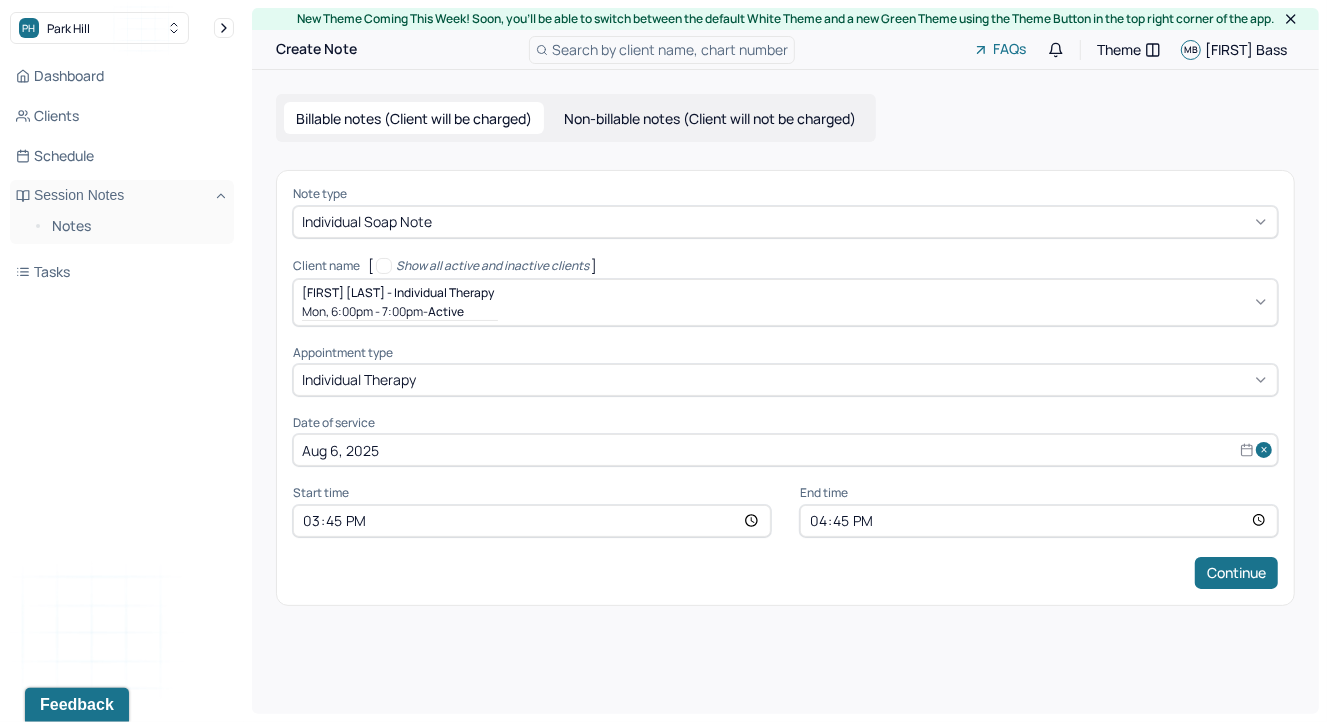 click at bounding box center (885, 302) 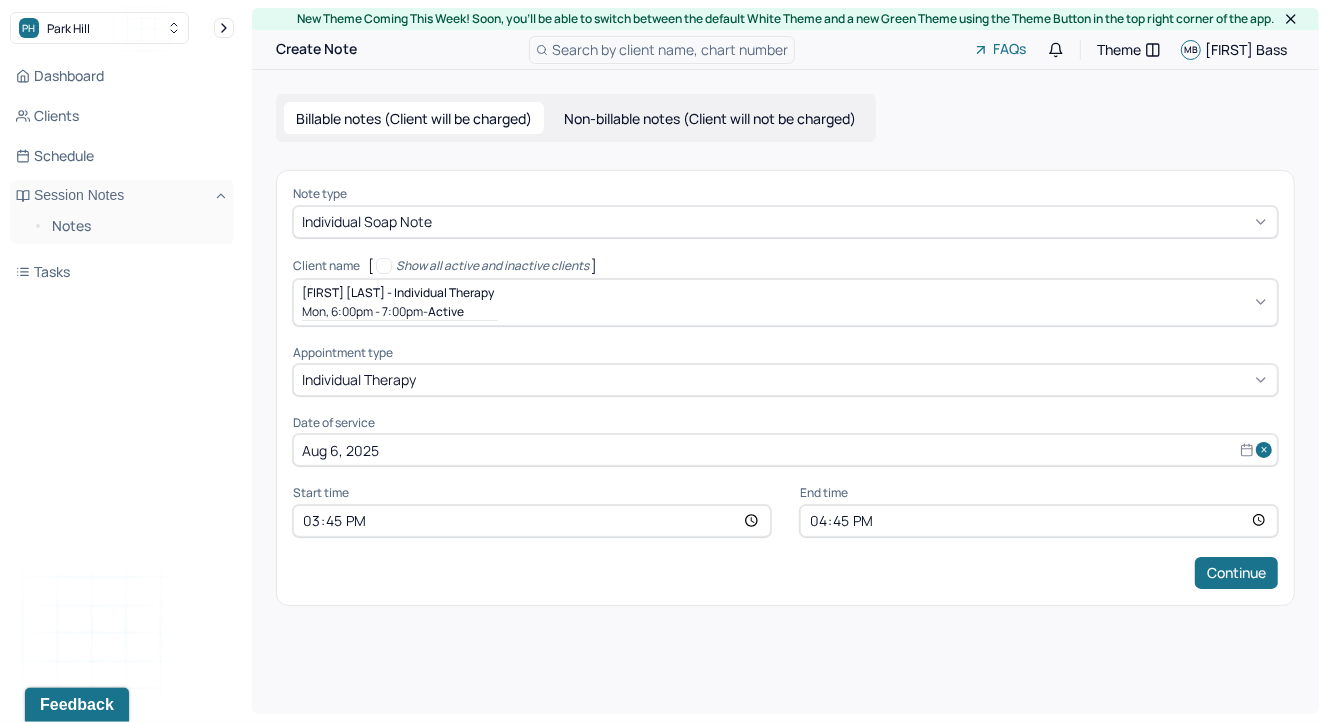click on "Client name [ Show all active and inactive clients ]" at bounding box center (785, 266) 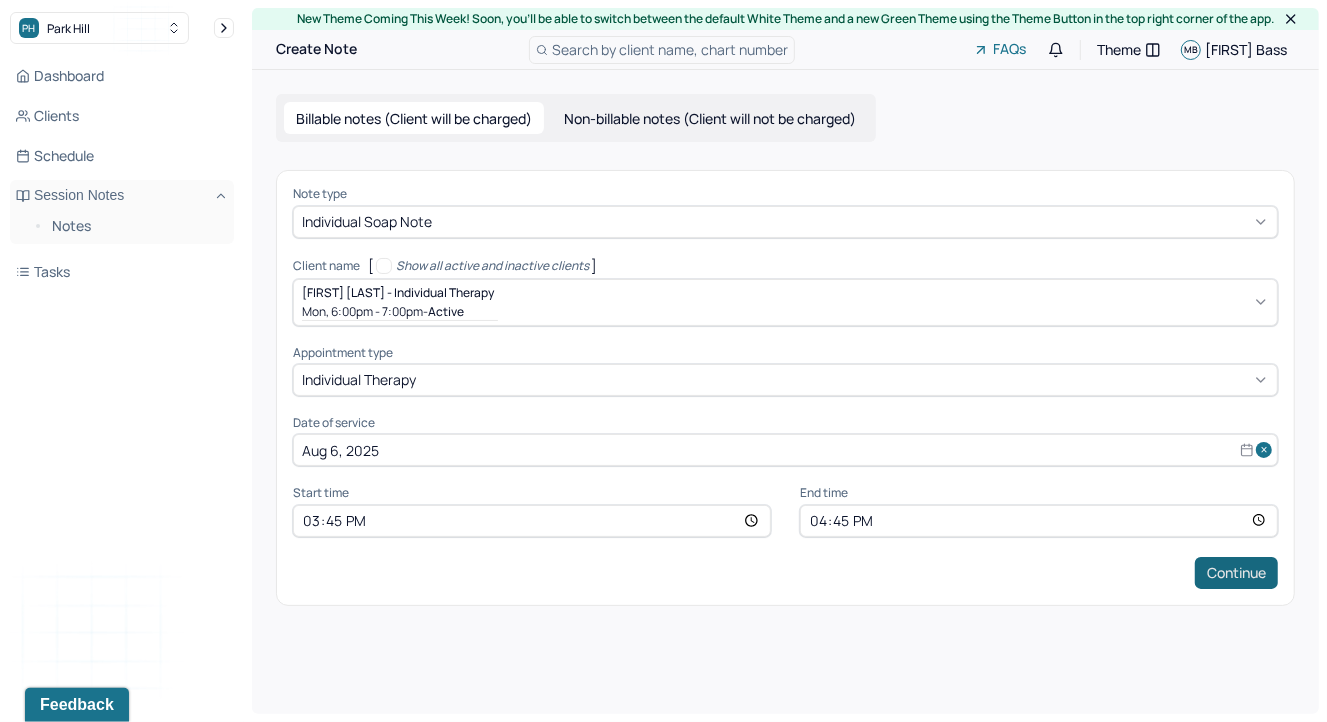 click on "Continue" at bounding box center (1236, 573) 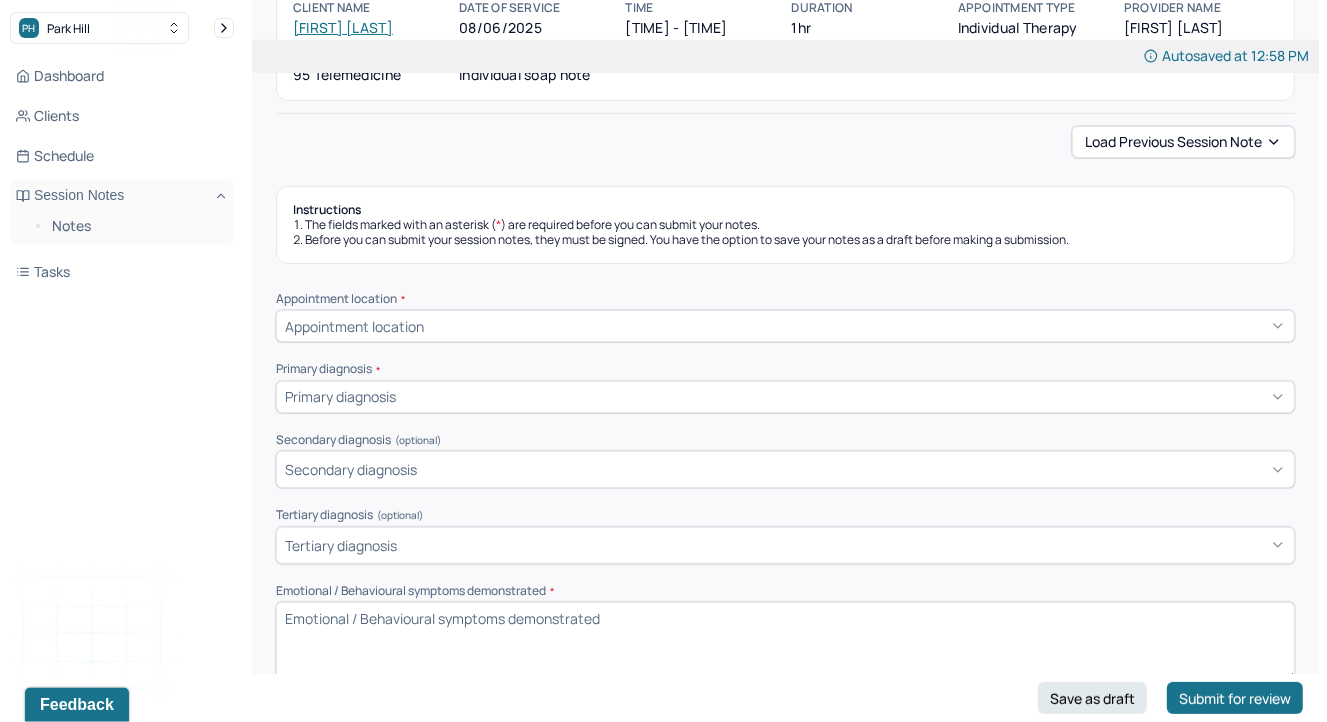 scroll, scrollTop: 167, scrollLeft: 0, axis: vertical 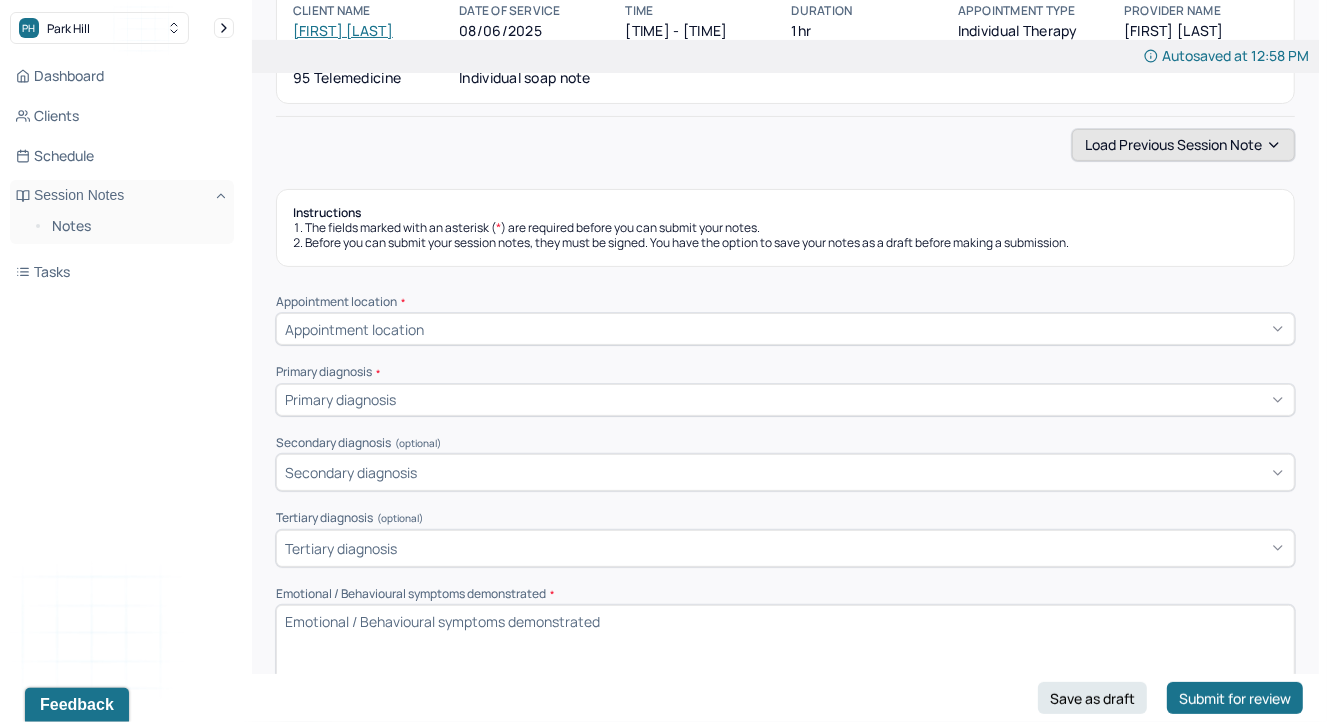 click on "Load previous session note" at bounding box center (1183, 145) 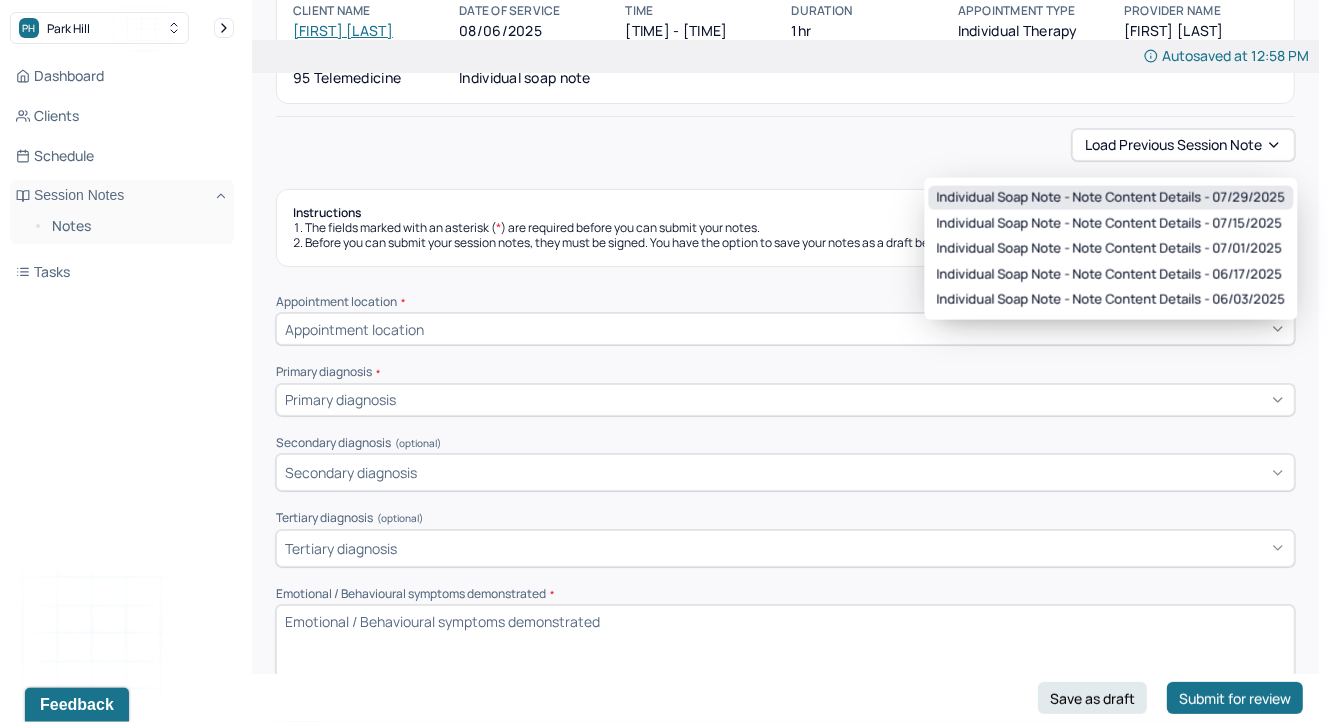 click on "Individual soap note   - Note content Details -   07/29/2025" at bounding box center [1111, 198] 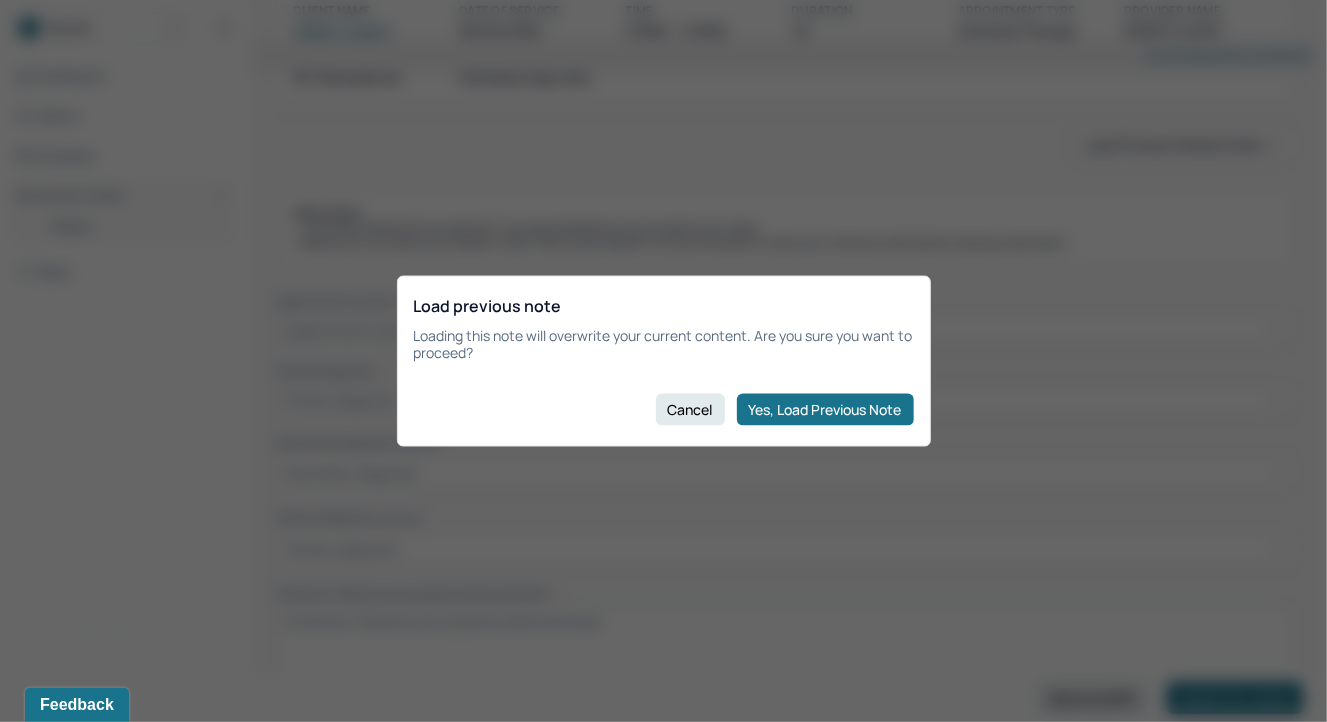click on "Load previous note Loading this note will overwrite your current content. Are you sure you want to proceed? Cancel Yes, Load Previous Note" at bounding box center [664, 361] 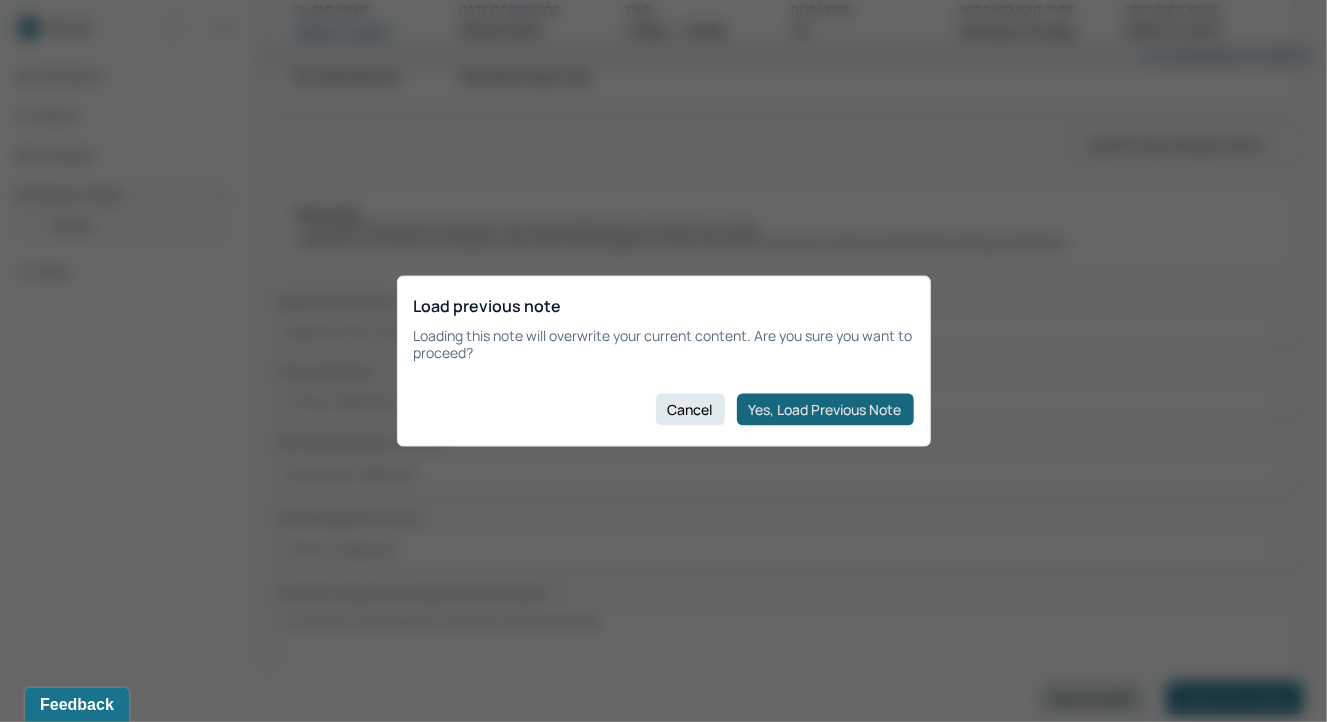 click on "Yes, Load Previous Note" at bounding box center [825, 409] 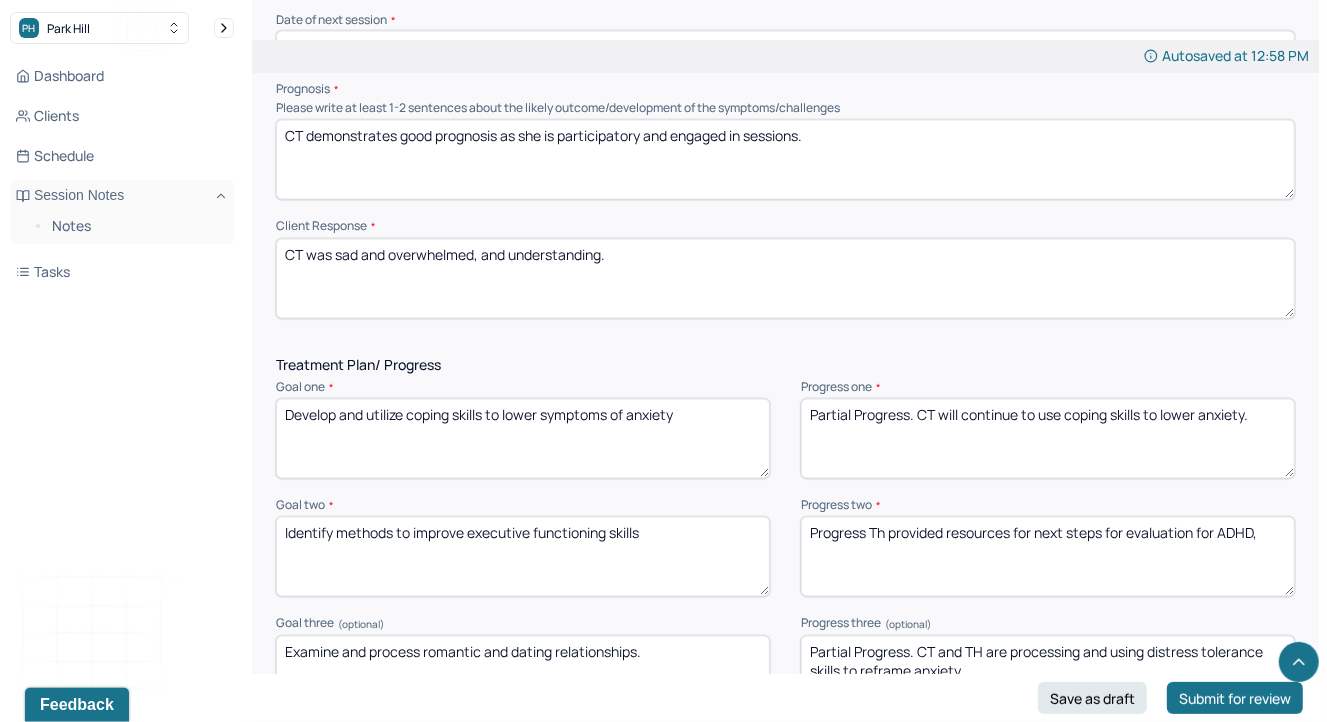 scroll, scrollTop: 1913, scrollLeft: 0, axis: vertical 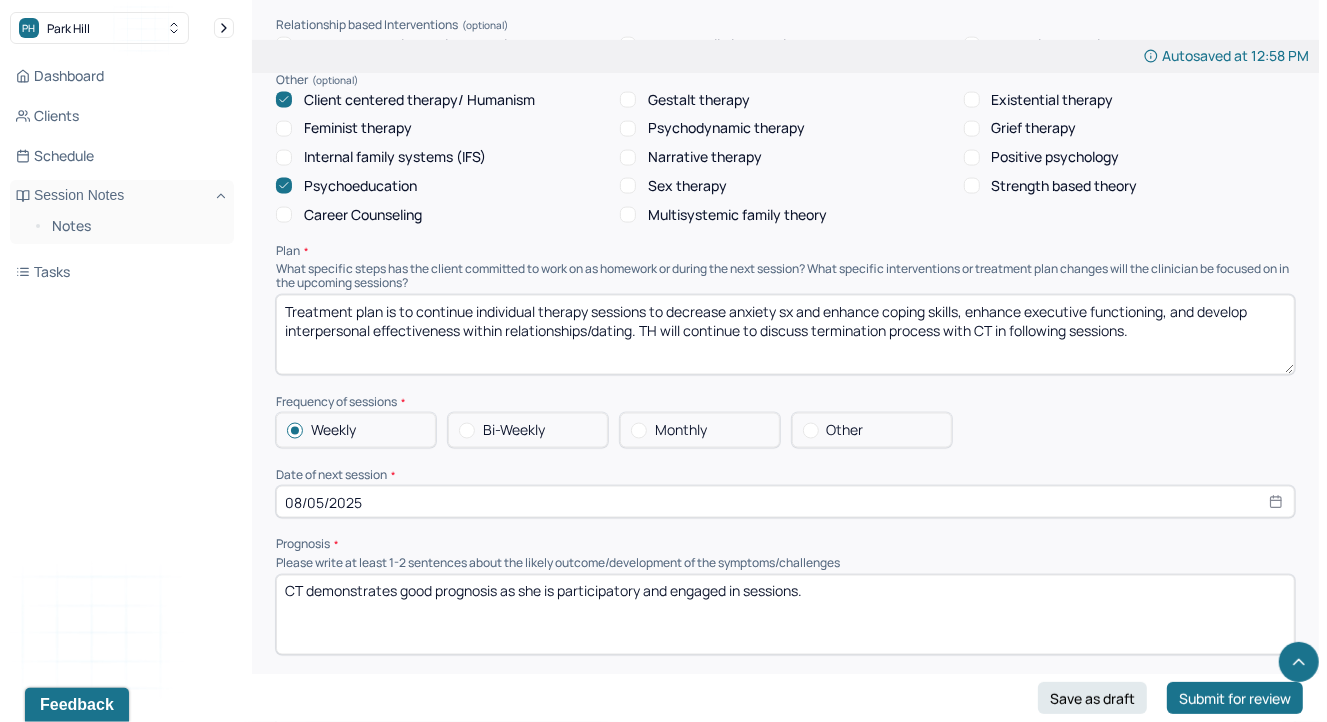 select on "7" 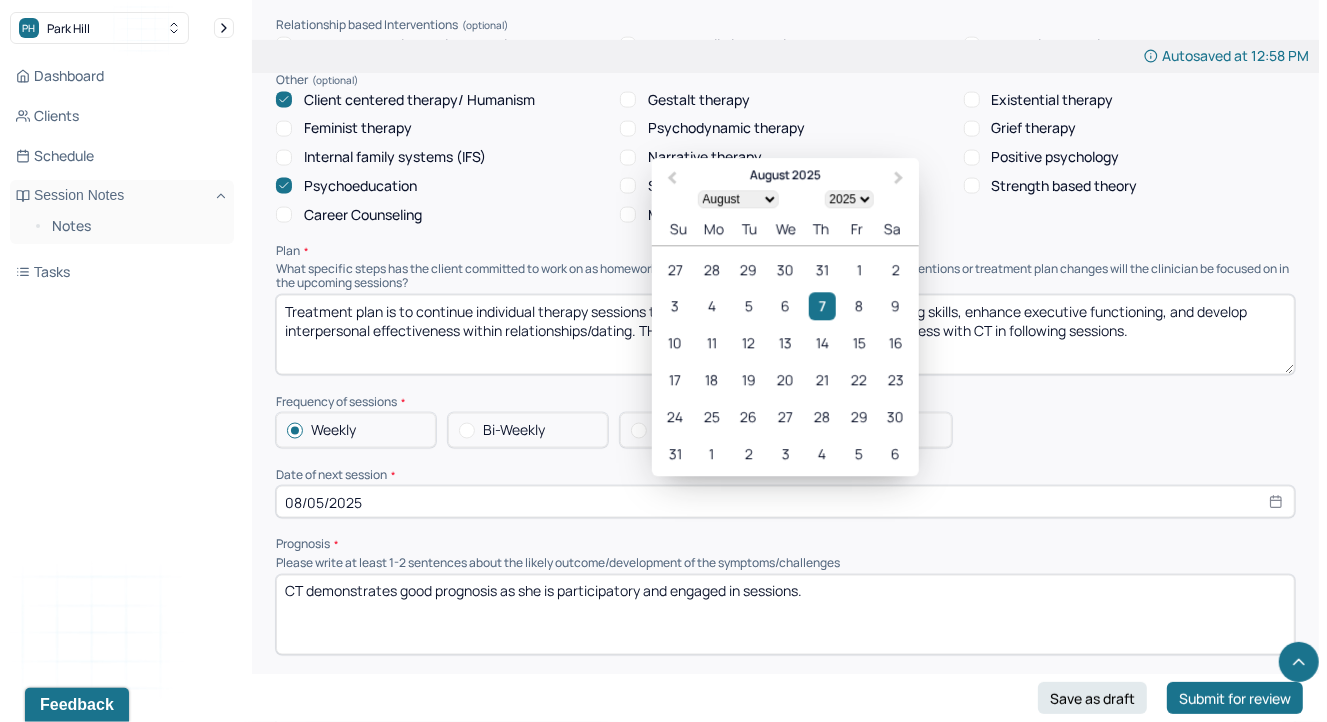 click on "08/05/2025" at bounding box center (785, 502) 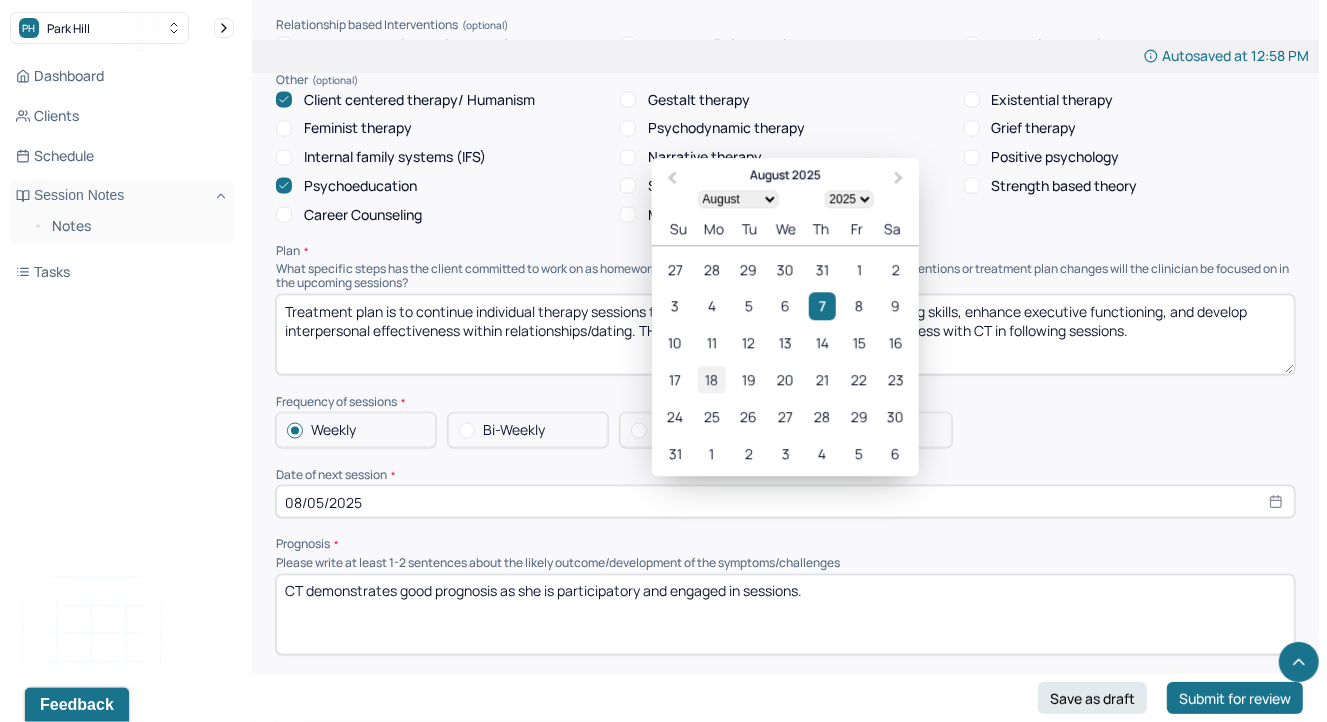 click on "18" at bounding box center [711, 380] 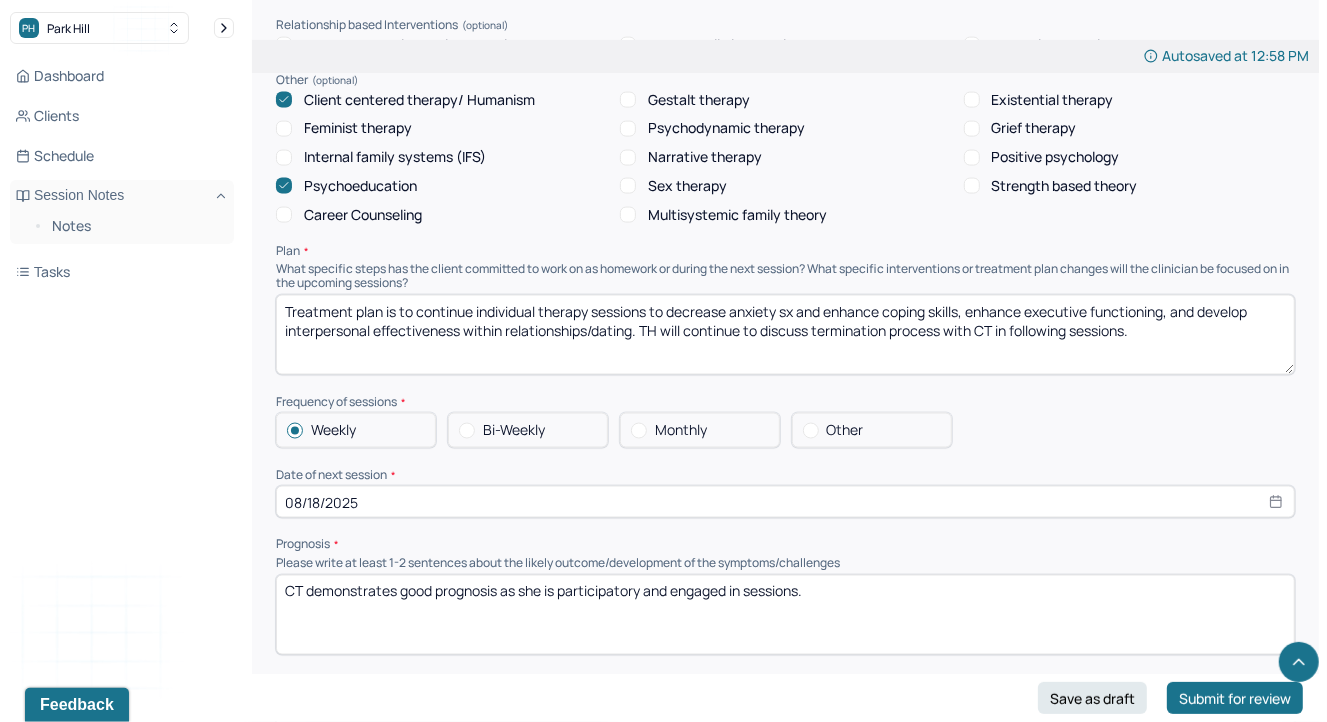 click at bounding box center [467, 431] 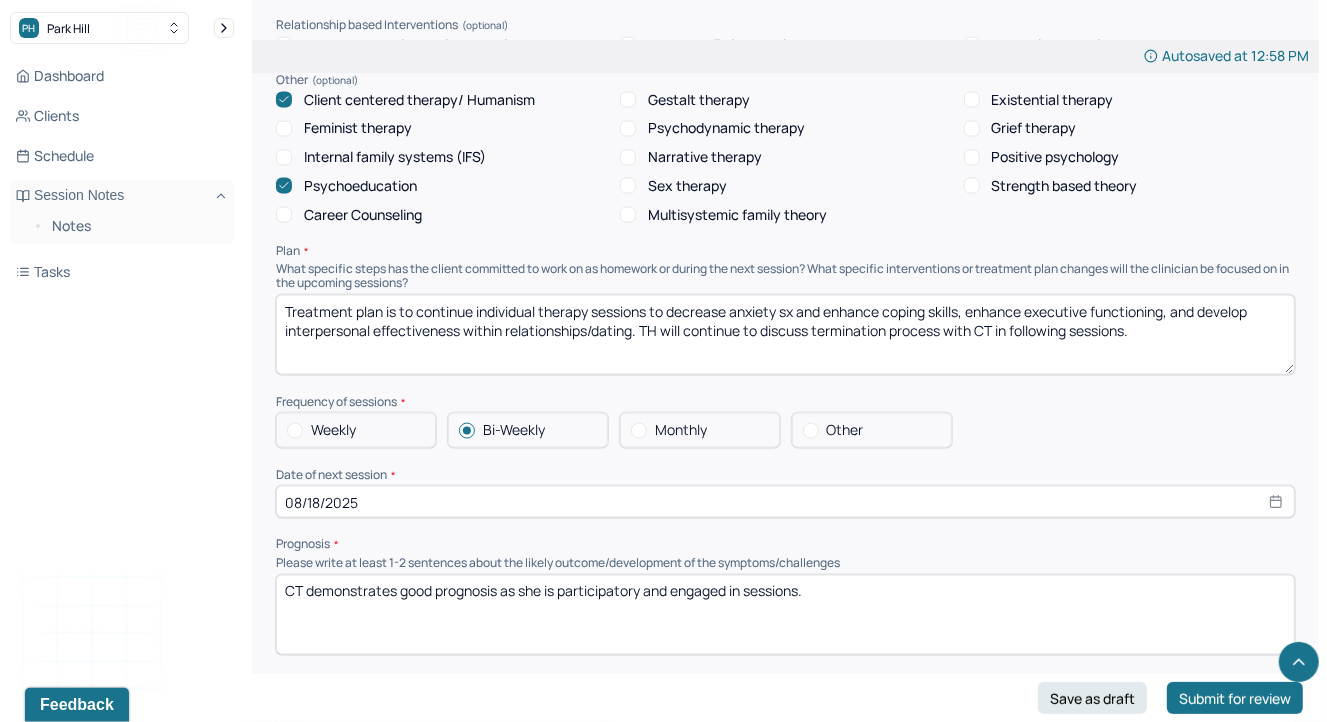 click on "Frequency of sessions" at bounding box center [785, 402] 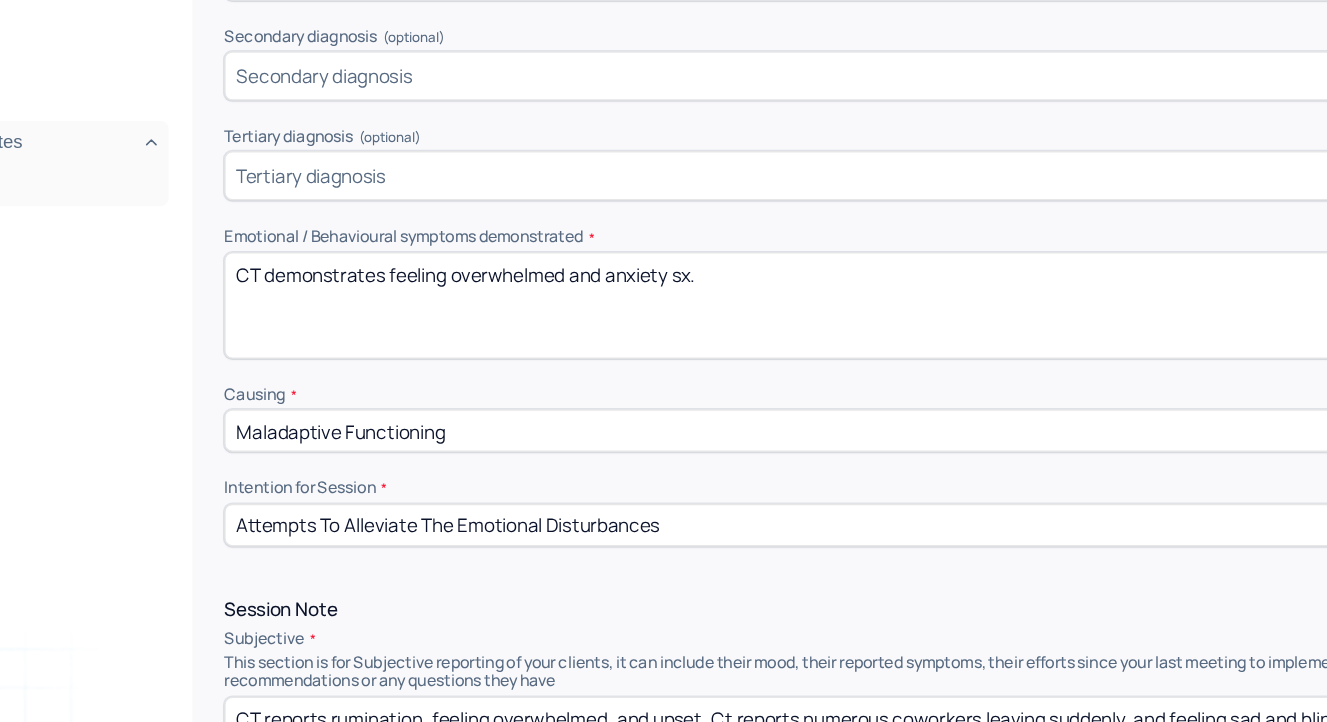 scroll, scrollTop: 709, scrollLeft: 0, axis: vertical 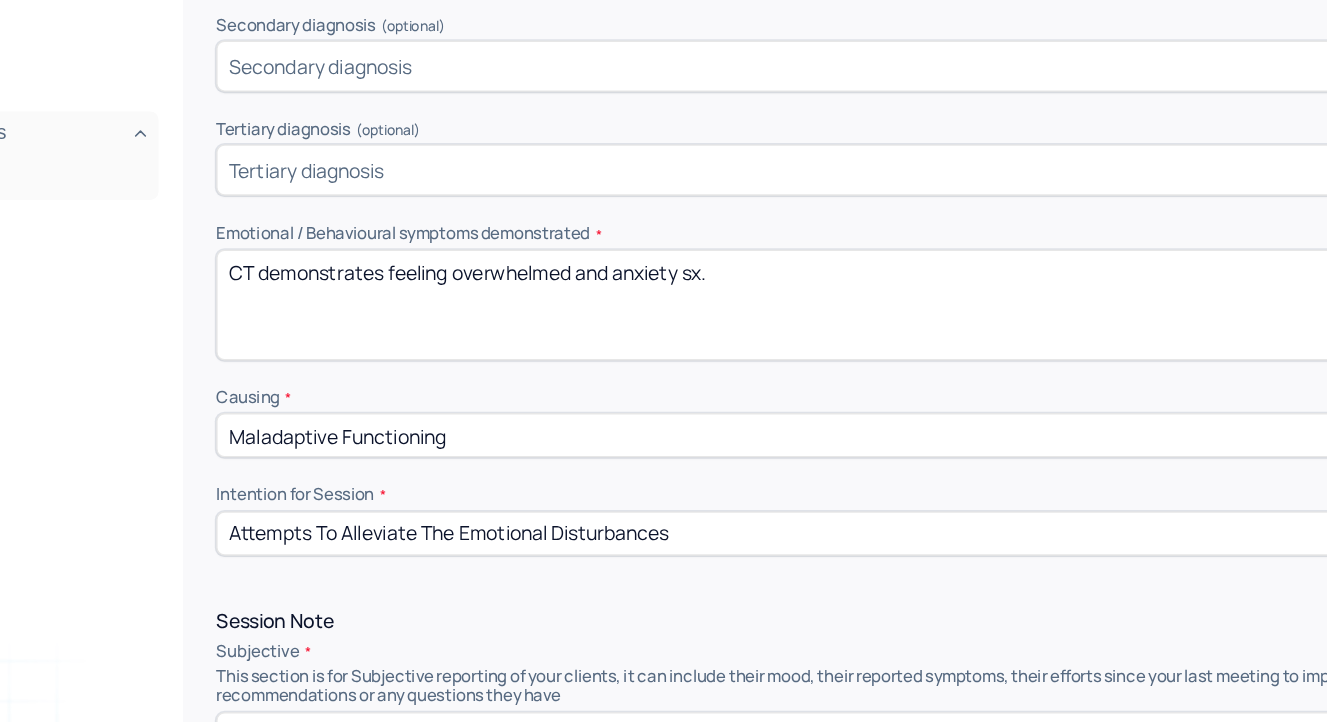 drag, startPoint x: 444, startPoint y: 298, endPoint x: 877, endPoint y: 292, distance: 433.04156 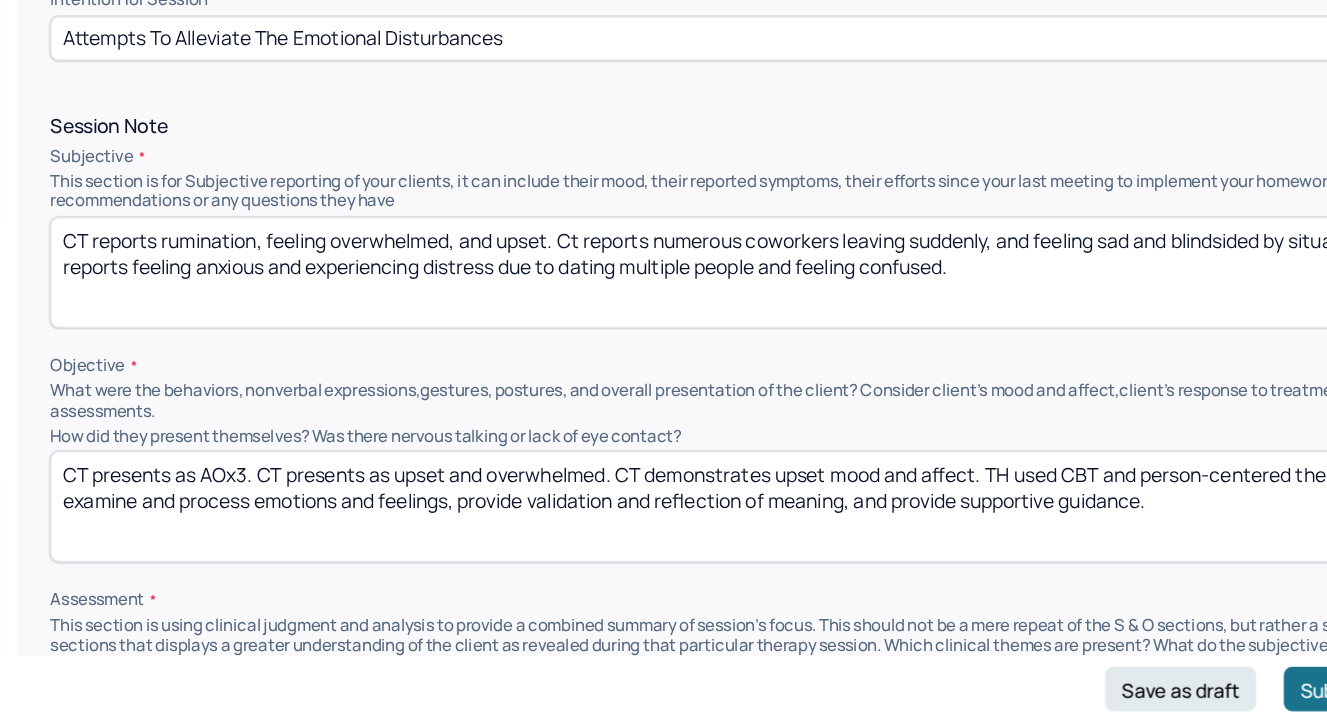 scroll, scrollTop: 965, scrollLeft: 0, axis: vertical 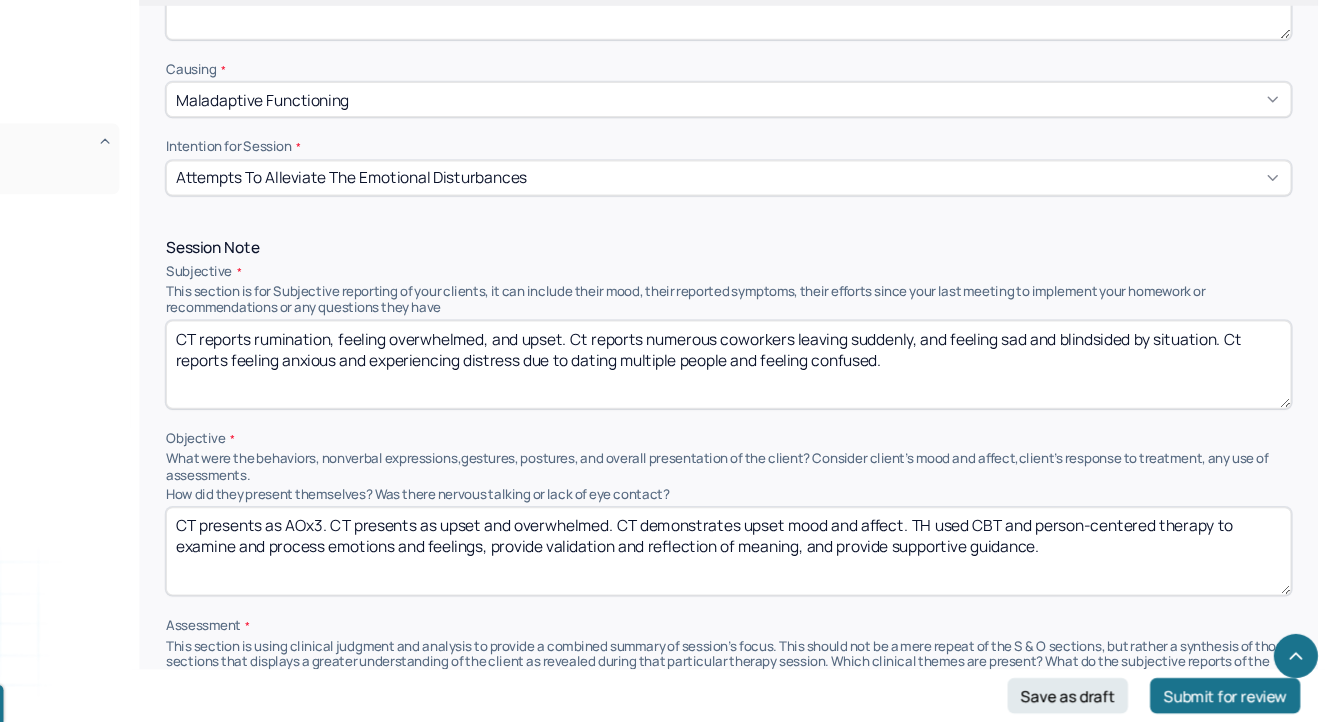type on "[CT] demonstrates feeling stressed and anxious." 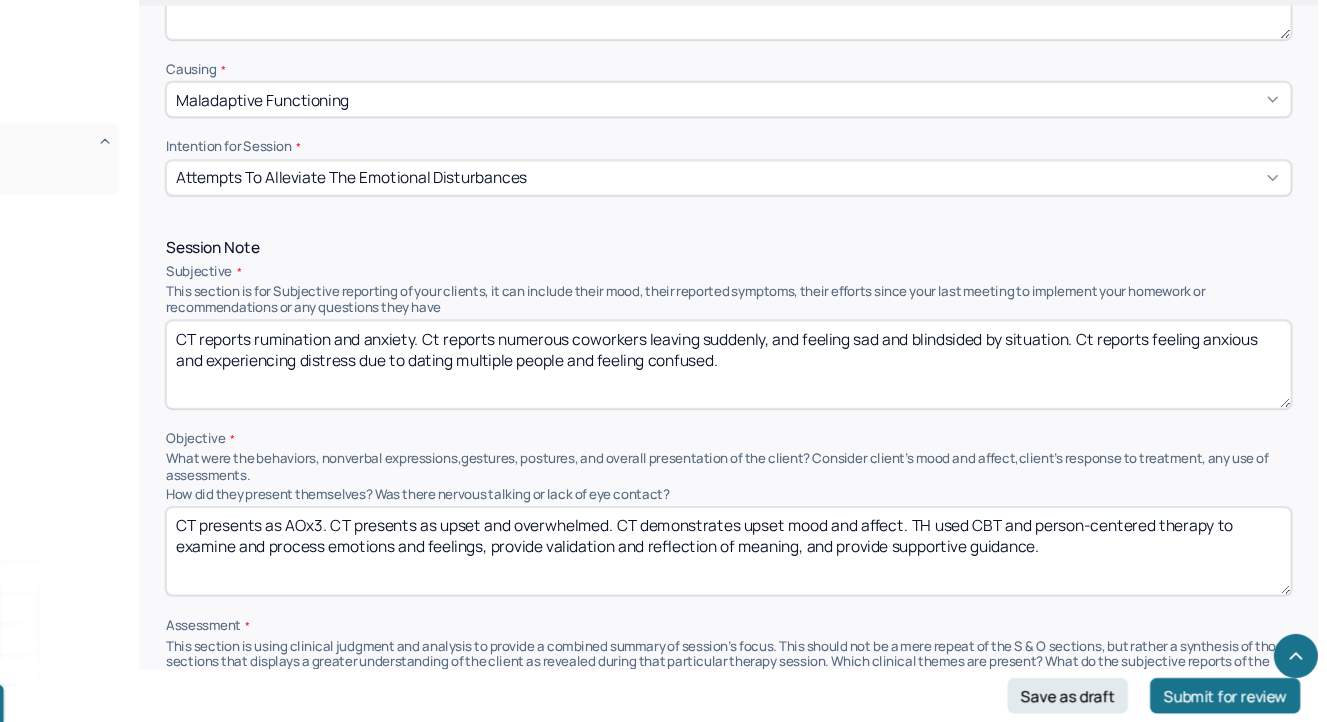 drag, startPoint x: 527, startPoint y: 384, endPoint x: 1099, endPoint y: 383, distance: 572.00085 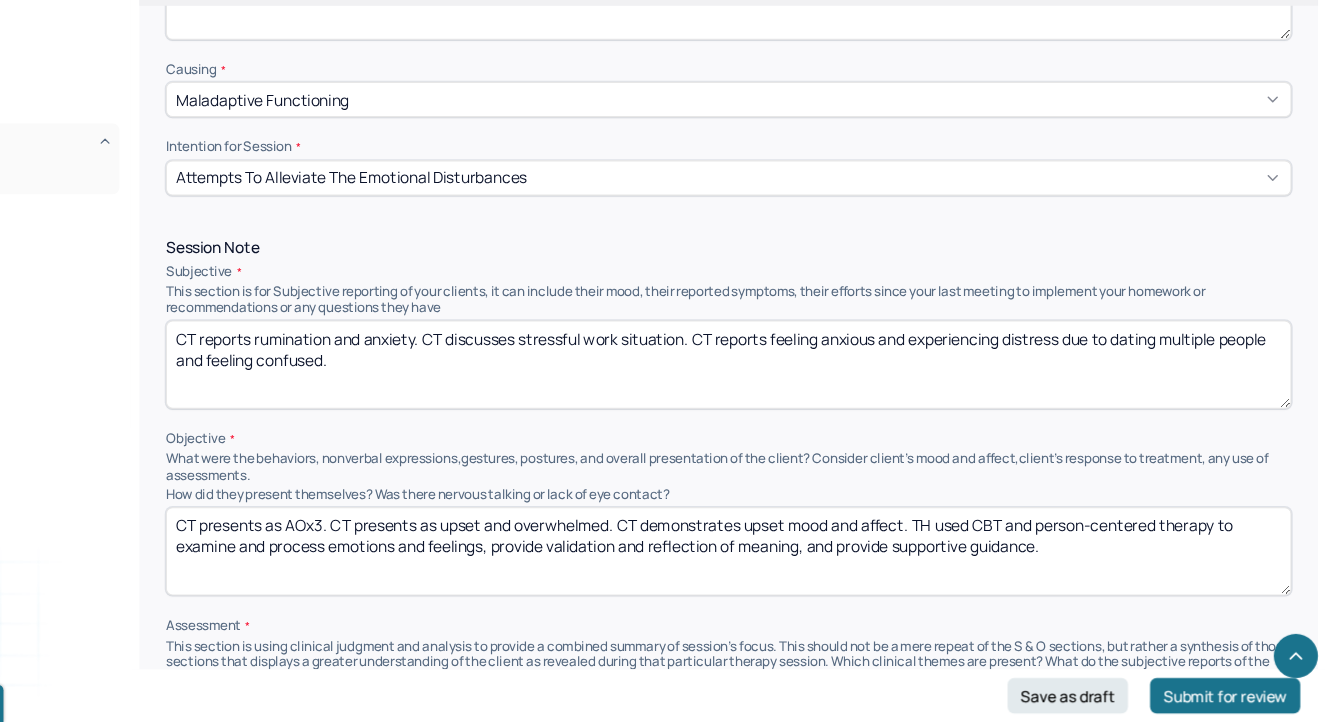 drag, startPoint x: 820, startPoint y: 379, endPoint x: 1031, endPoint y: 387, distance: 211.15161 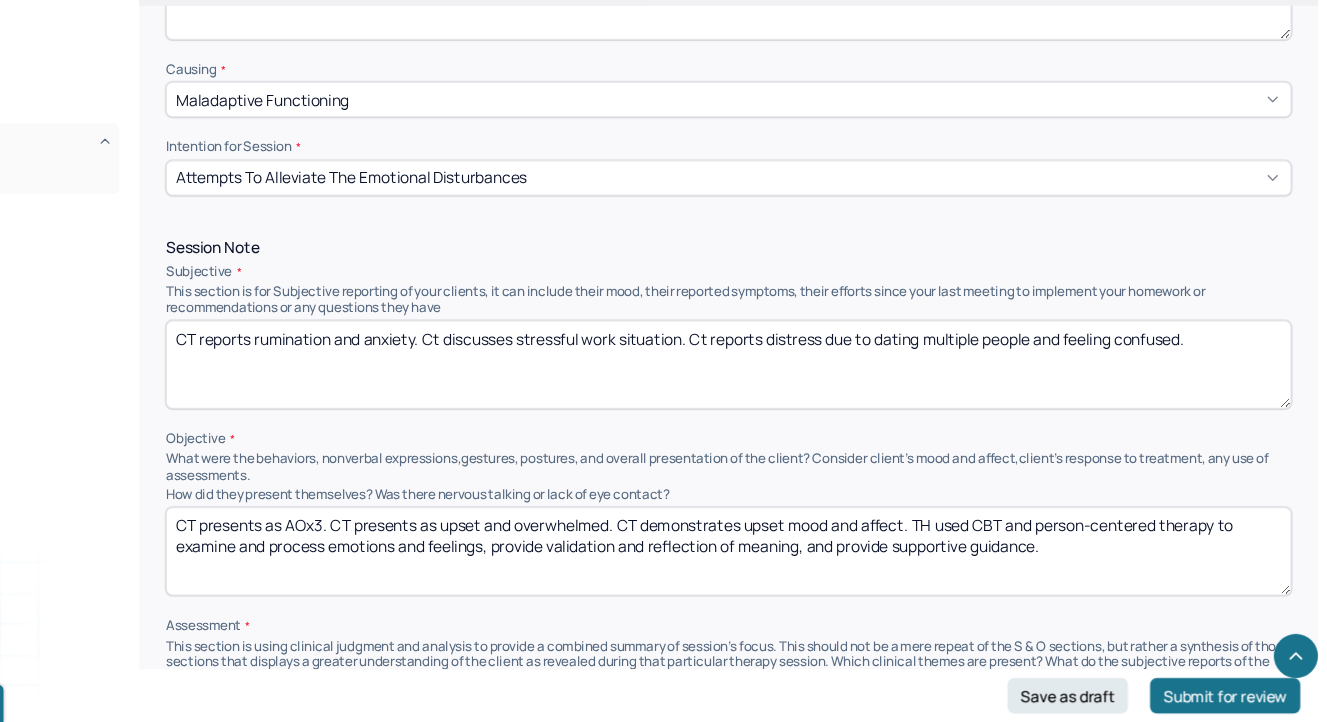 drag, startPoint x: 921, startPoint y: 377, endPoint x: 1230, endPoint y: 398, distance: 309.71277 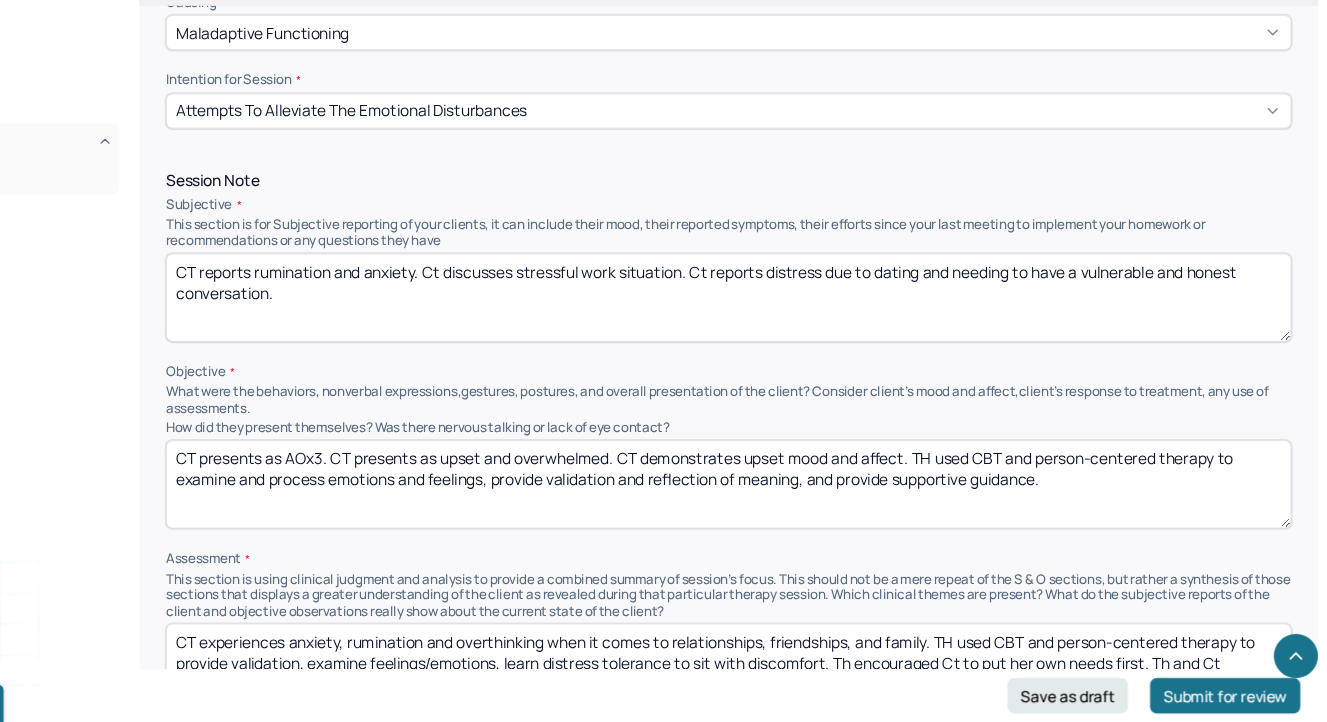 scroll, scrollTop: 1085, scrollLeft: 0, axis: vertical 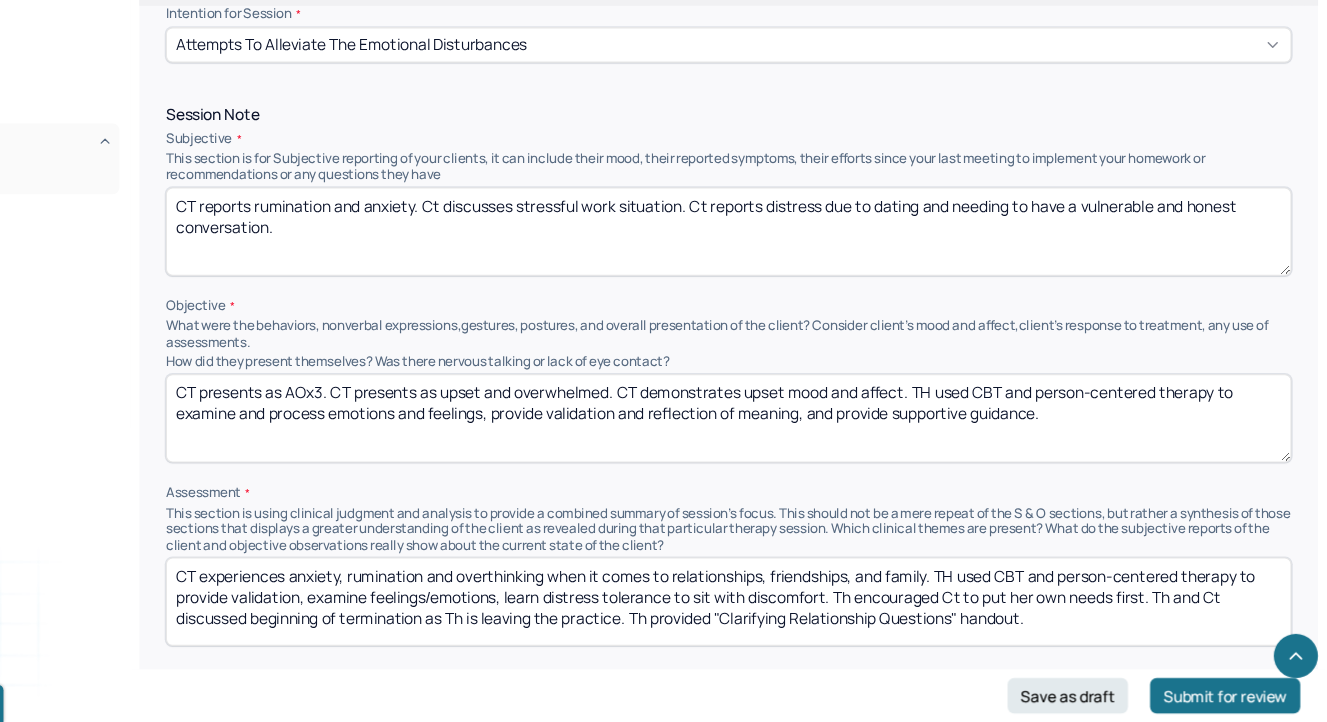 type on "CT reports rumination and anxiety. Ct discusses stressful work situation. Ct reports distress due to dating and needing to have a vulnerable and honest conversation." 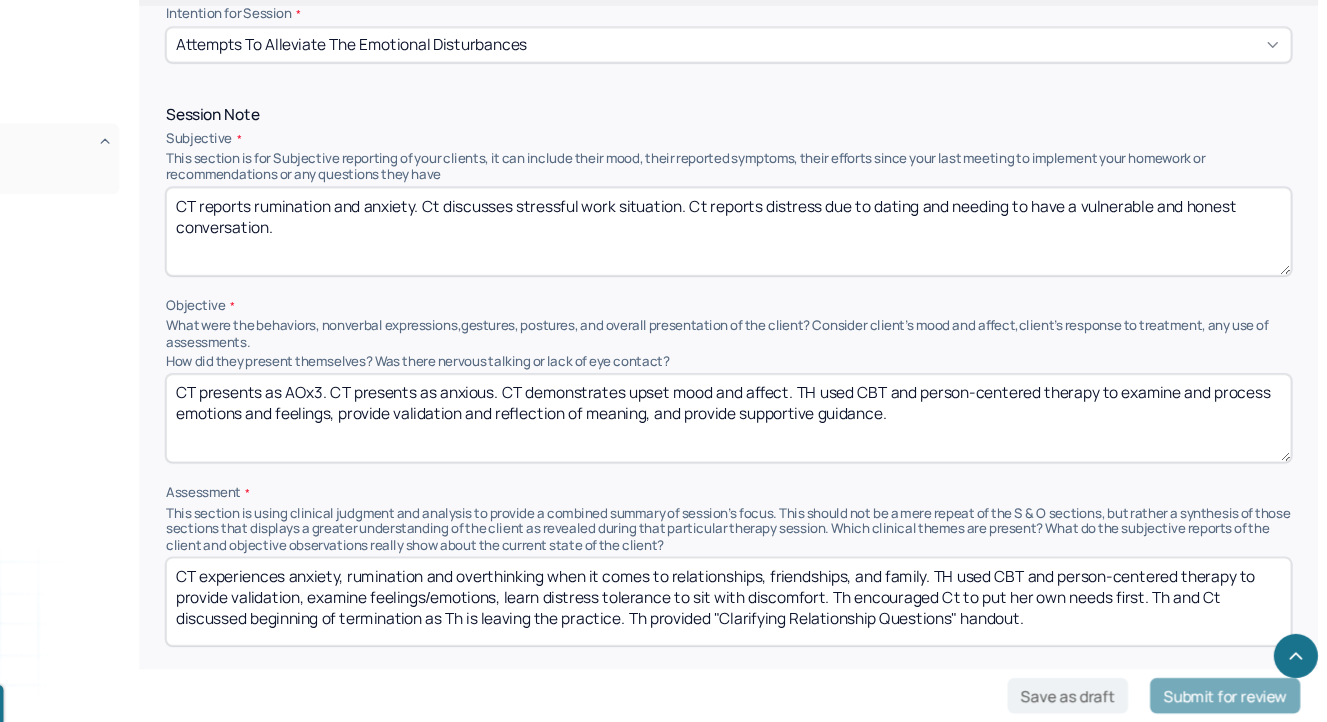 click on "CT presents as AOx3. CT presents as upset and overwhelmed. CT demonstrates upset mood and affect. TH used CBT and person-centered therapy to examine and process emotions and feelings, provide validation and reflection of meaning, and provide supportive guidance." at bounding box center (785, 447) 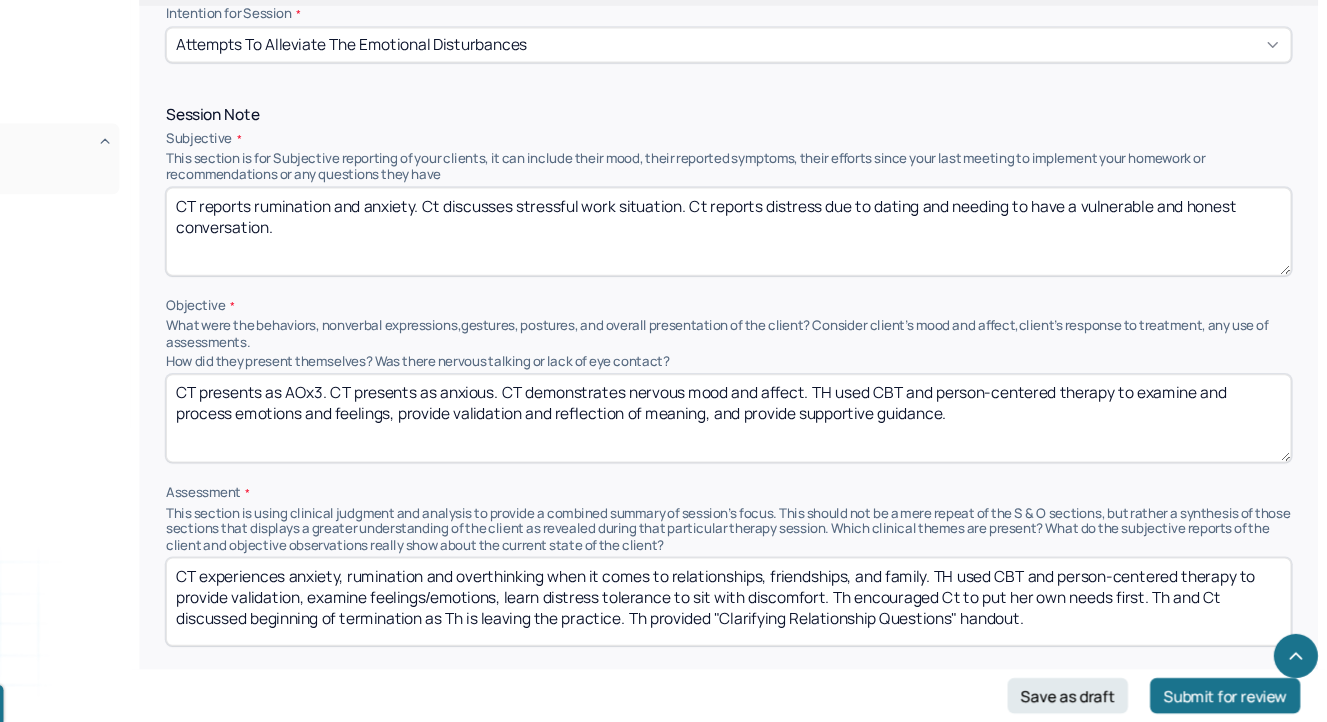 drag, startPoint x: 1154, startPoint y: 430, endPoint x: 1158, endPoint y: 452, distance: 22.36068 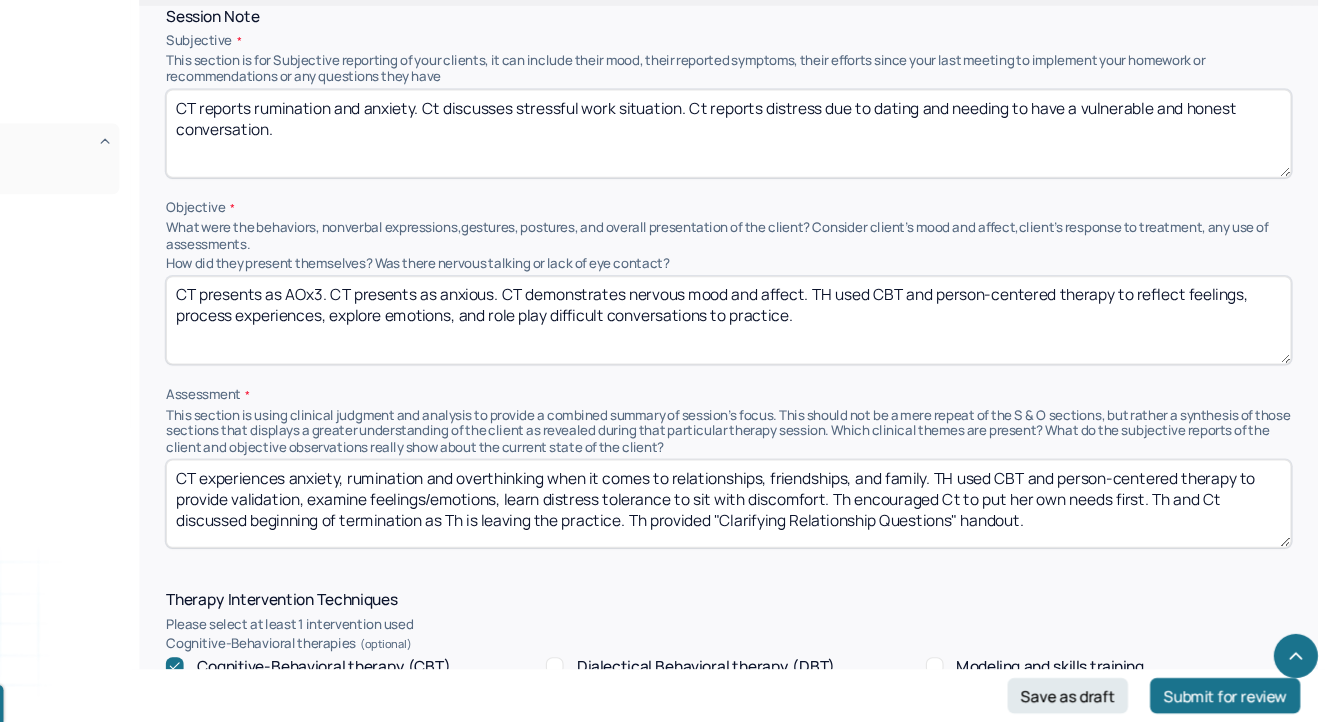 scroll, scrollTop: 1194, scrollLeft: 0, axis: vertical 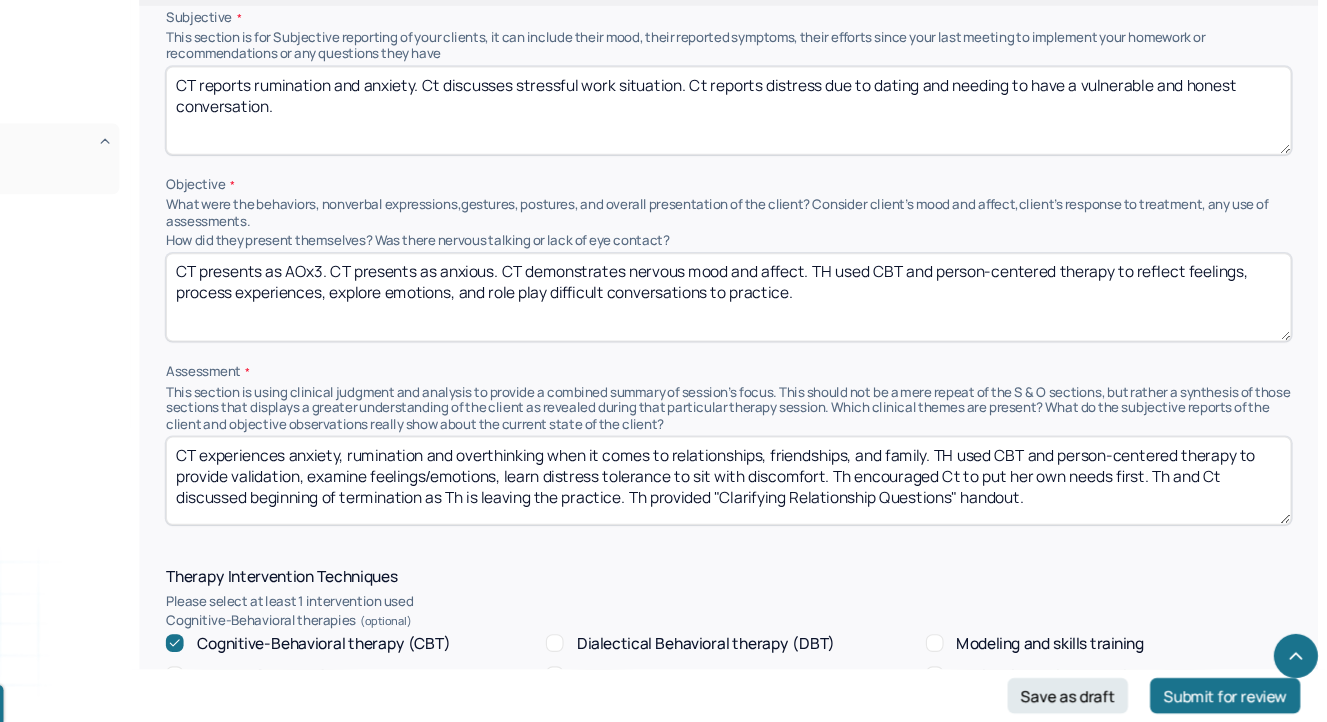 type on "CT presents as AOx3. CT presents as anxious. CT demonstrates nervous mood and affect. TH used CBT and person-centered therapy to reflect feelings, process experiences, explore emotions, and role play difficult conversations to practice." 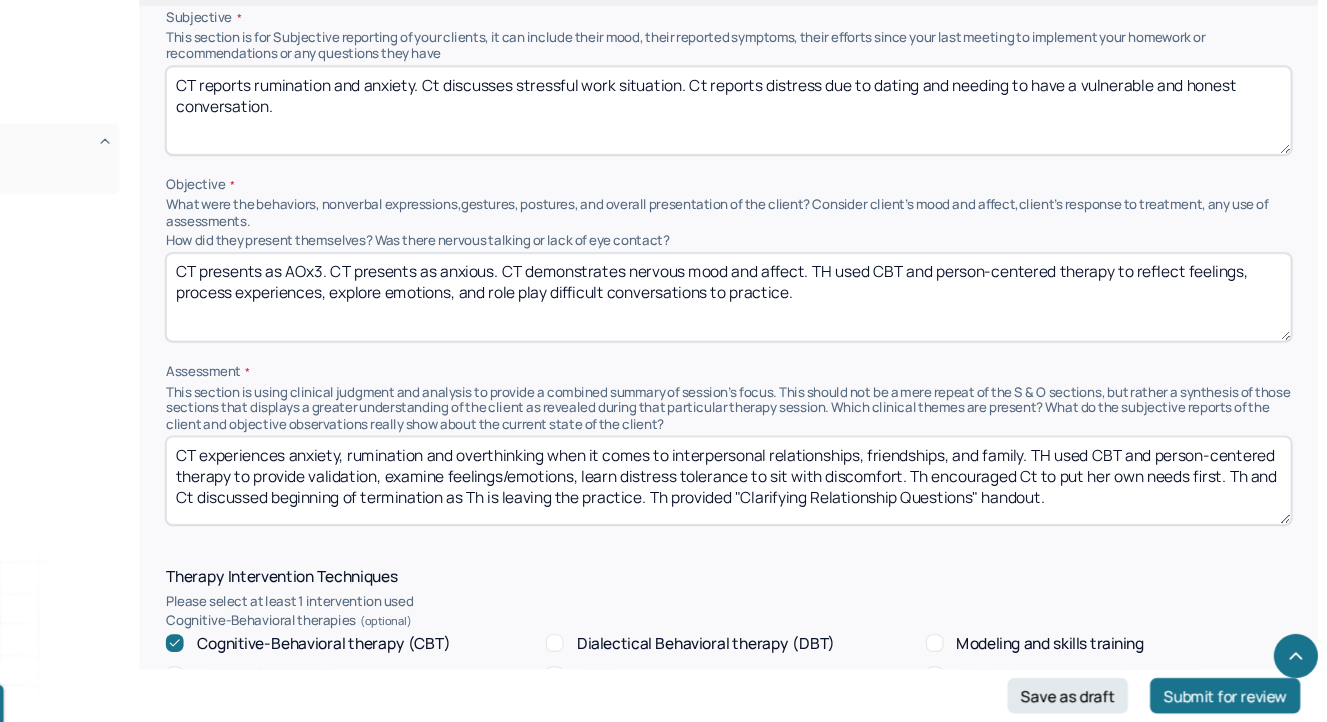 drag, startPoint x: 465, startPoint y: 508, endPoint x: 1008, endPoint y: 498, distance: 543.0921 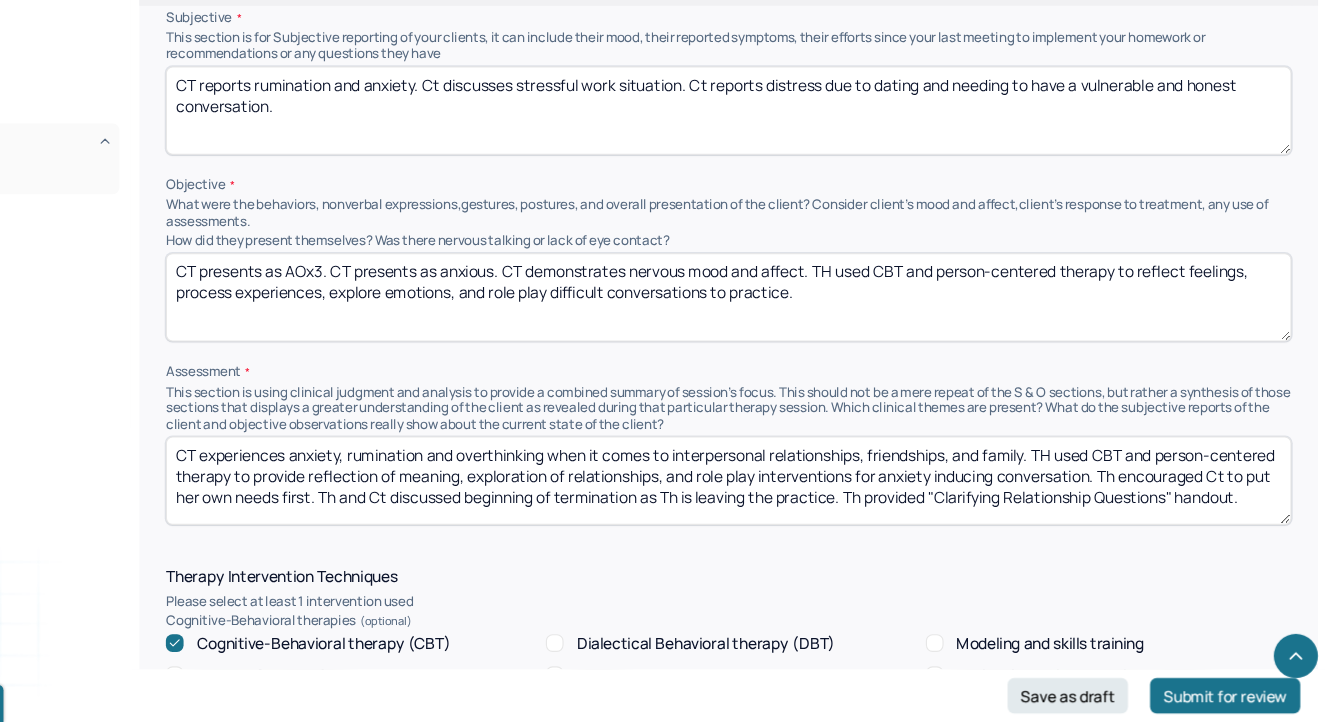 scroll, scrollTop: 9, scrollLeft: 0, axis: vertical 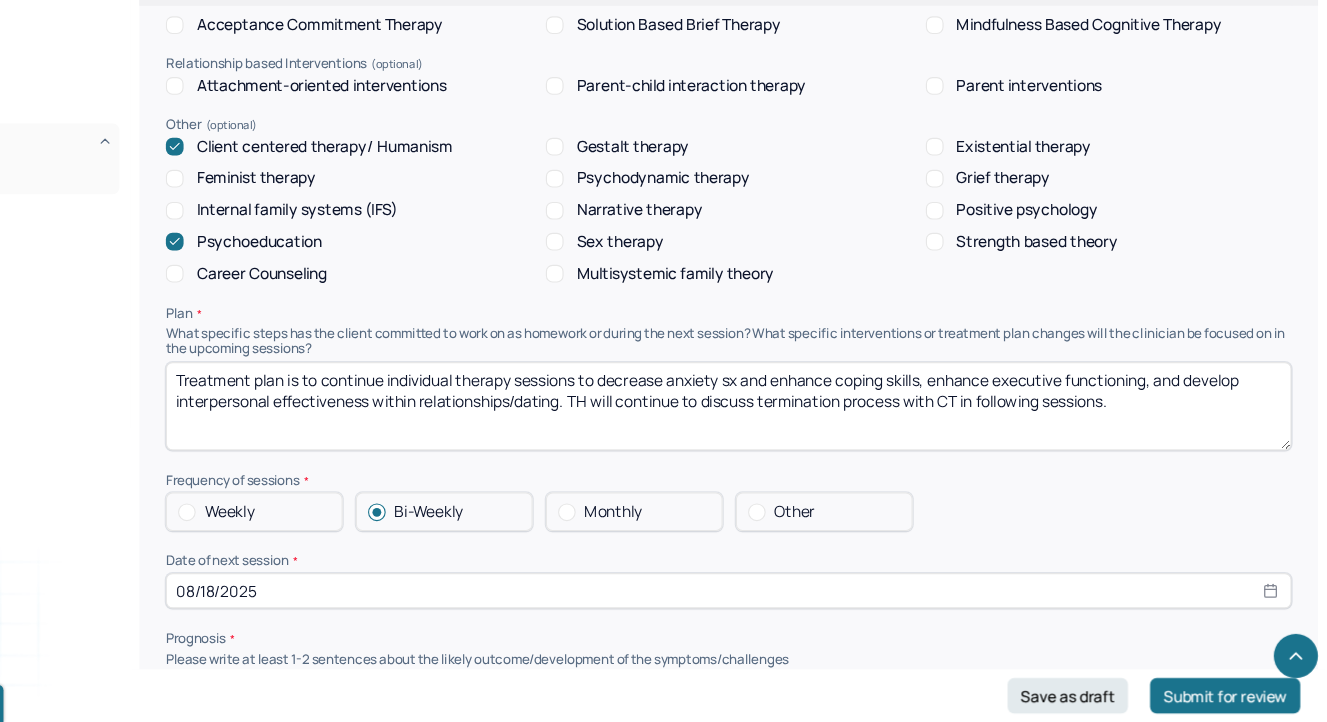 type on "CT experiences anxiety, rumination and overthinking when it comes to interpersonal relationships, friendships, and family. TH used CBT and person-centered therapy to provide reflection of meaning, exploration of relationships, and role play interventions for anxiety inducing conversation. Pt will use distress tolerance skills to engage in a conversation." 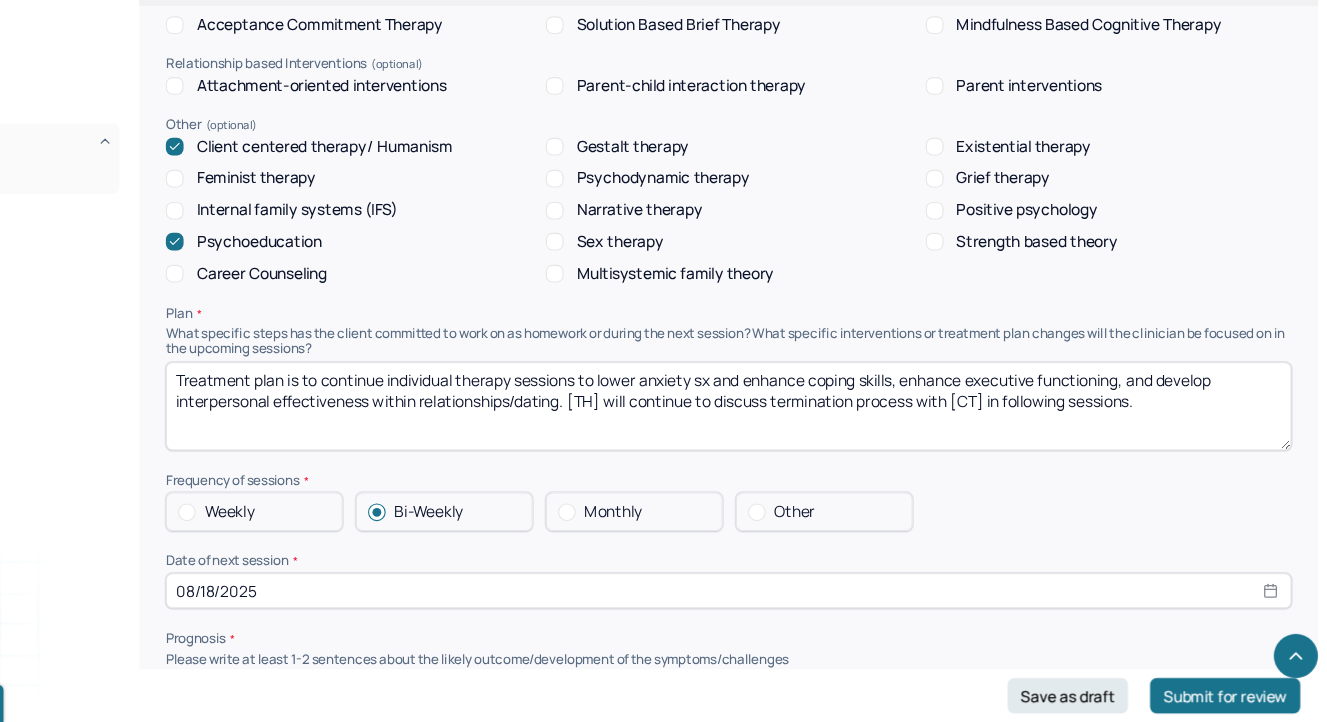click on "Treatment plan is to continue individual therapy sessions to decrease anxiety sx and enhance coping skills, enhance executive functioning, and develop interpersonal effectiveness within relationships/dating. TH will continue to discuss termination process with CT in following sessions." at bounding box center [785, 436] 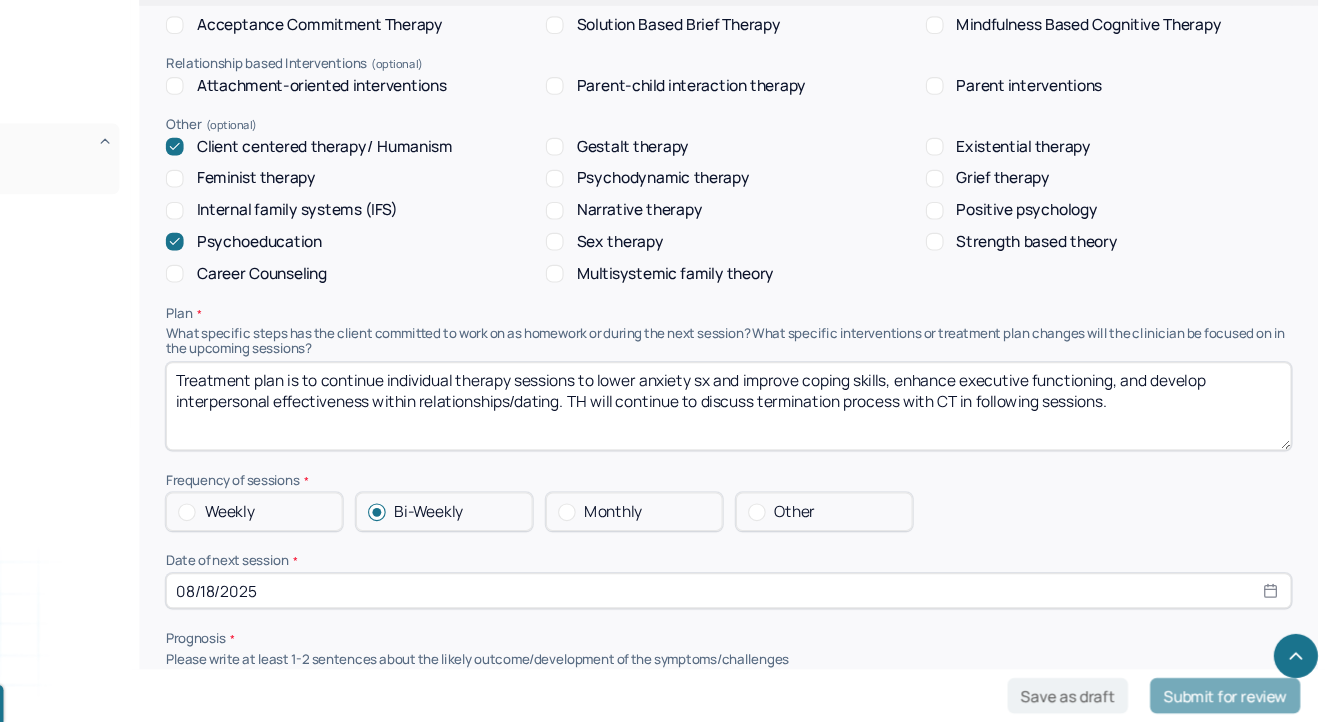click on "Treatment plan is to continue individual therapy sessions to lower anxiety sx and enhance coping skills, enhance executive functioning, and develop interpersonal effectiveness within relationships/dating. [TH] will continue to discuss termination process with [CT] in following sessions." at bounding box center (785, 436) 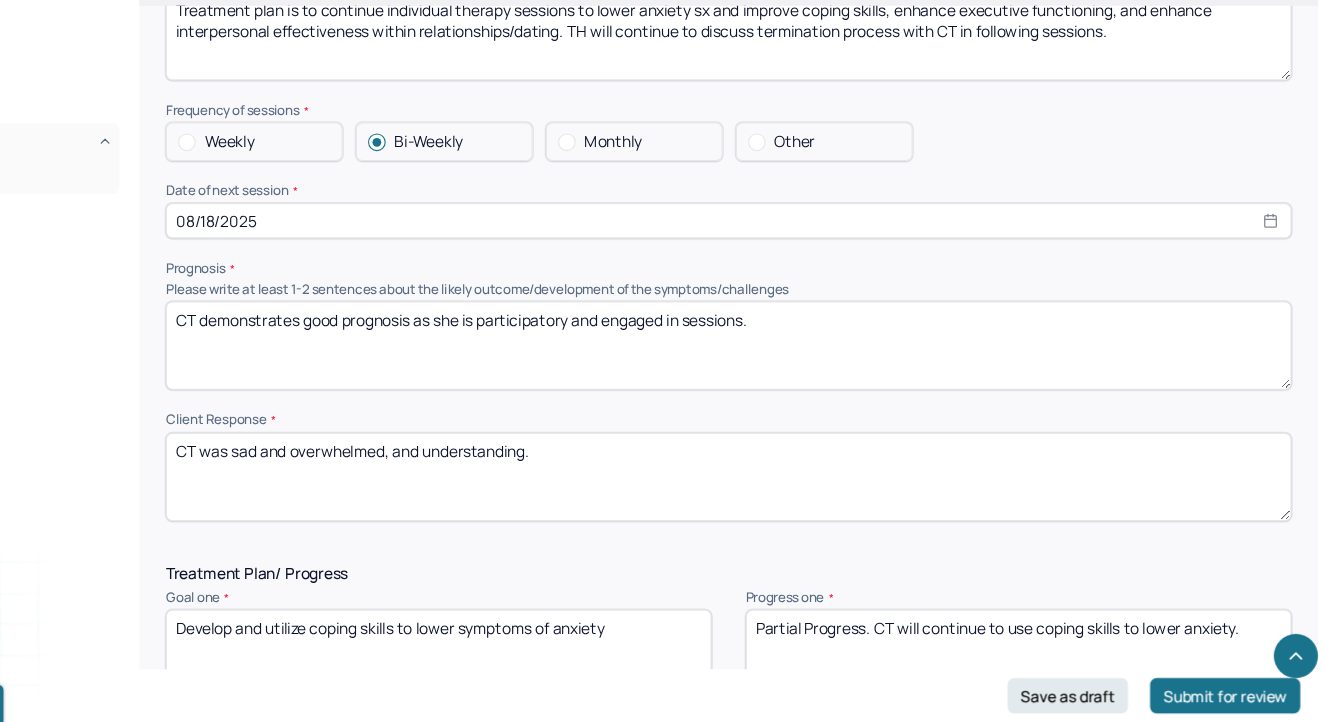 scroll, scrollTop: 2182, scrollLeft: 0, axis: vertical 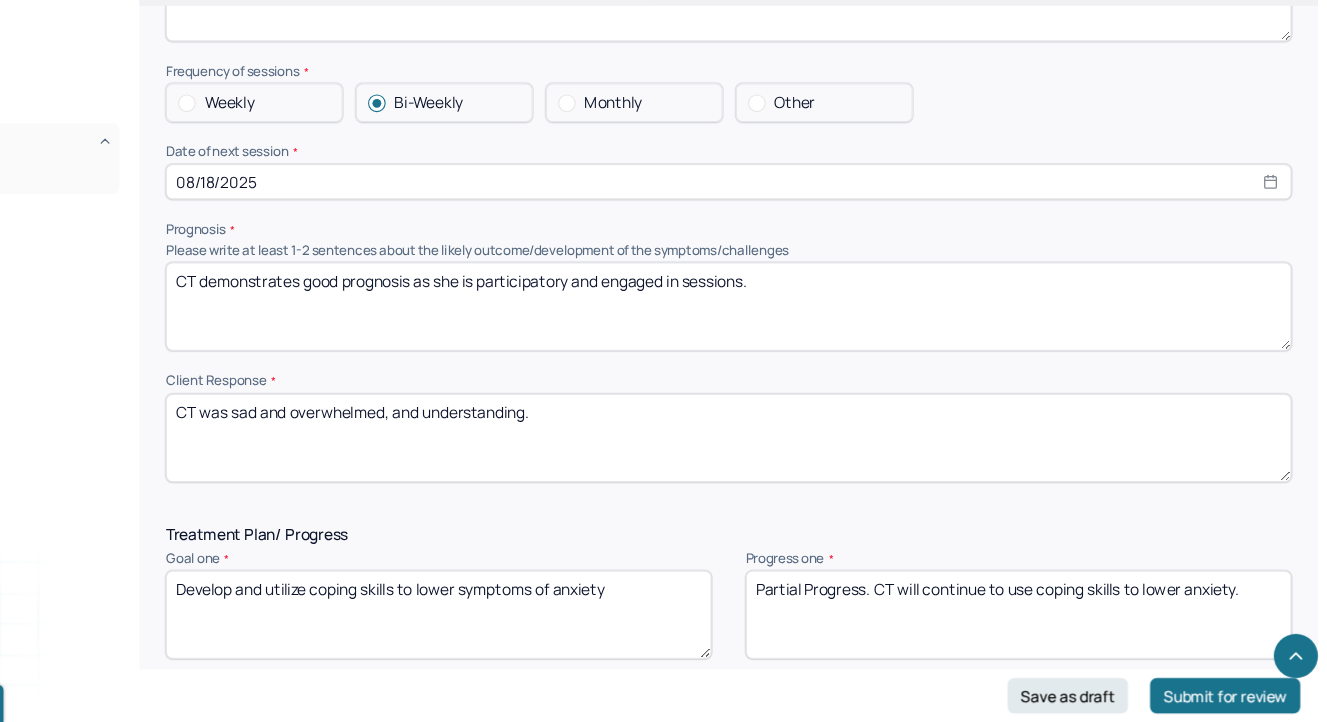 type on "Treatment plan is to continue individual therapy sessions to lower anxiety sx and improve coping skills, enhance executive functioning, and enhance interpersonal effectiveness within relationships/dating. TH will continue to discuss termination process with CT in following sessions." 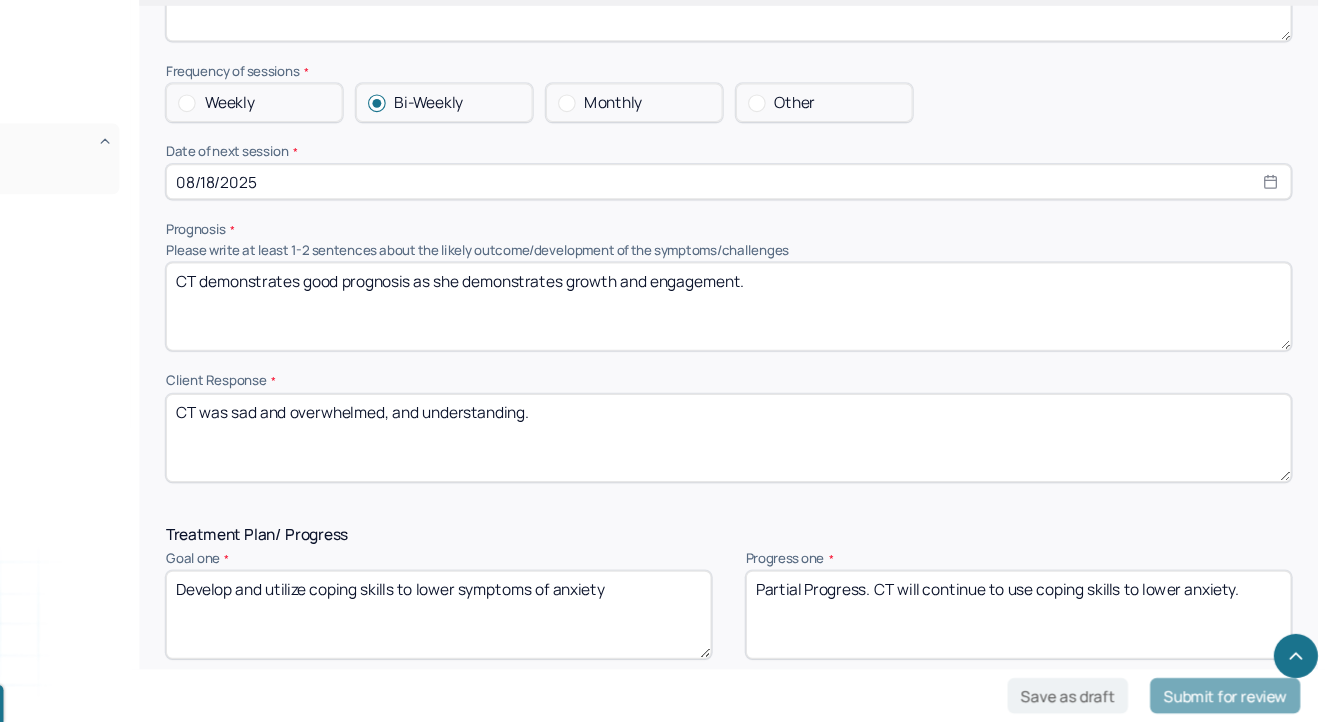 type on "CT demonstrates good prognosis as she demonstrates growth and engagement." 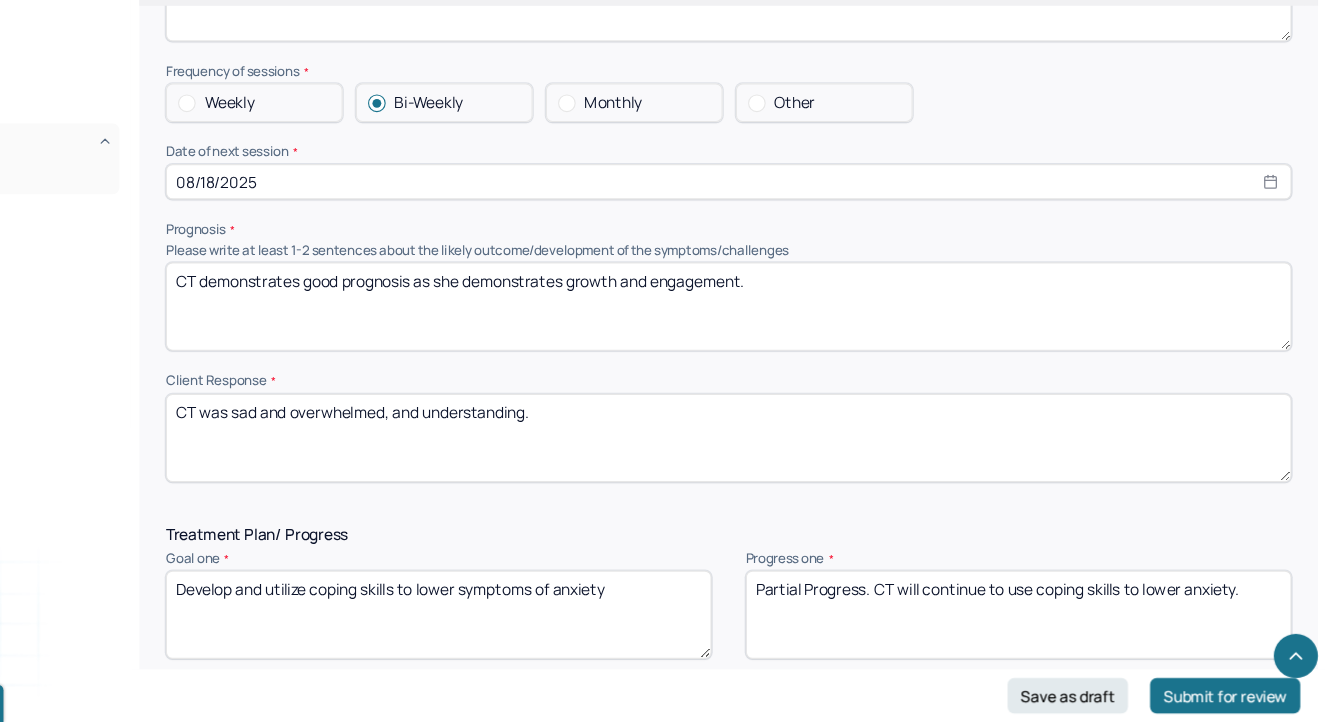 drag, startPoint x: 333, startPoint y: 448, endPoint x: 891, endPoint y: 465, distance: 558.2589 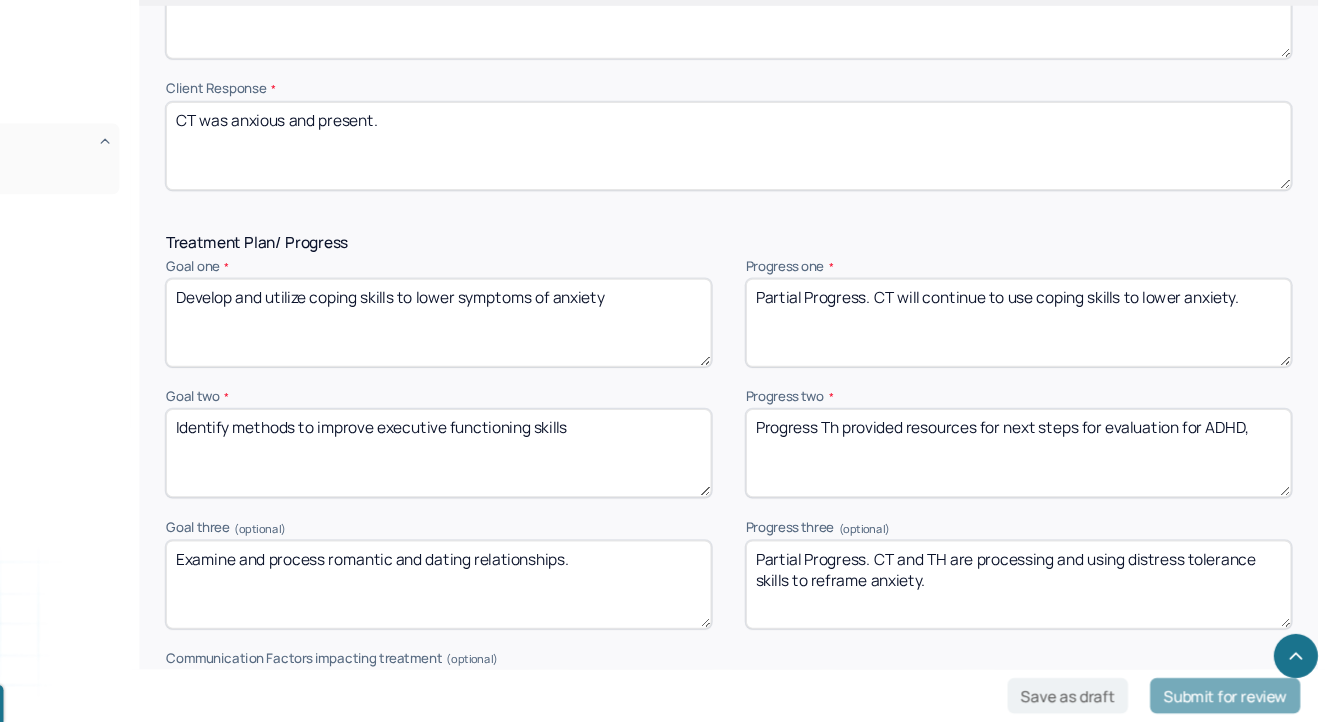 scroll, scrollTop: 2497, scrollLeft: 0, axis: vertical 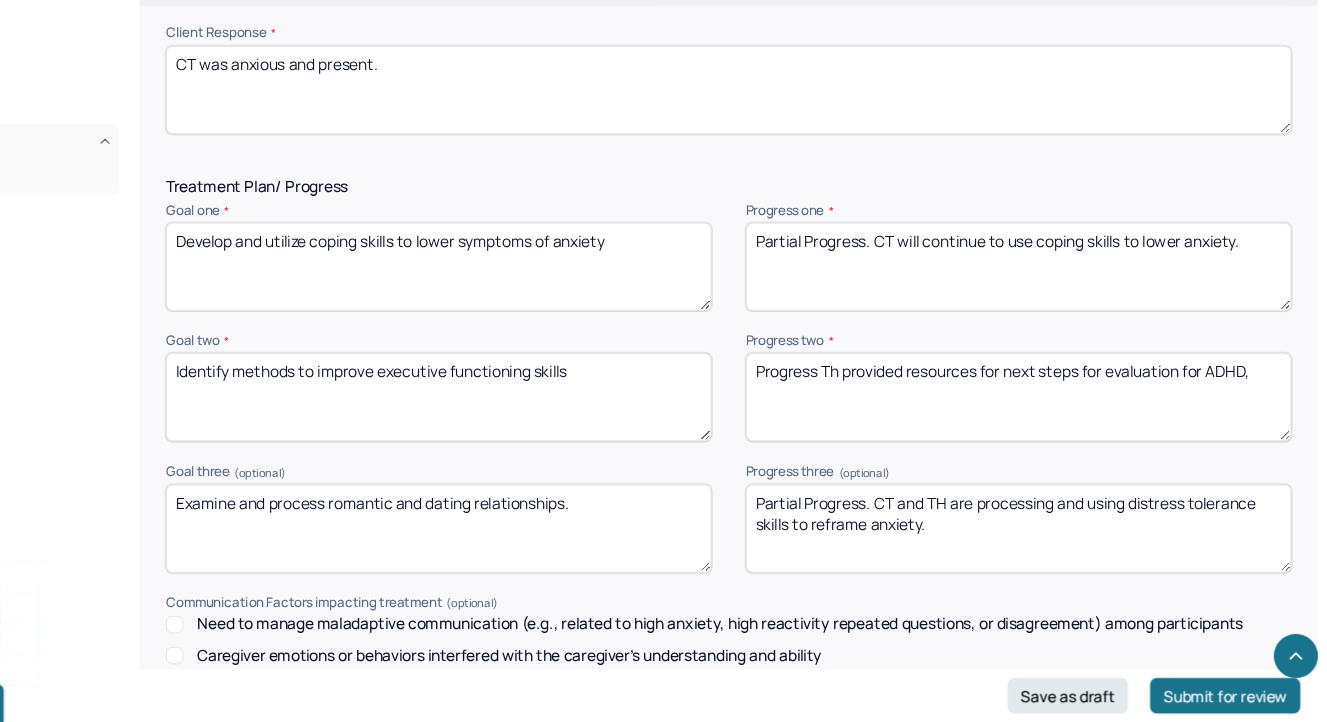 type on "CT was anxious and present." 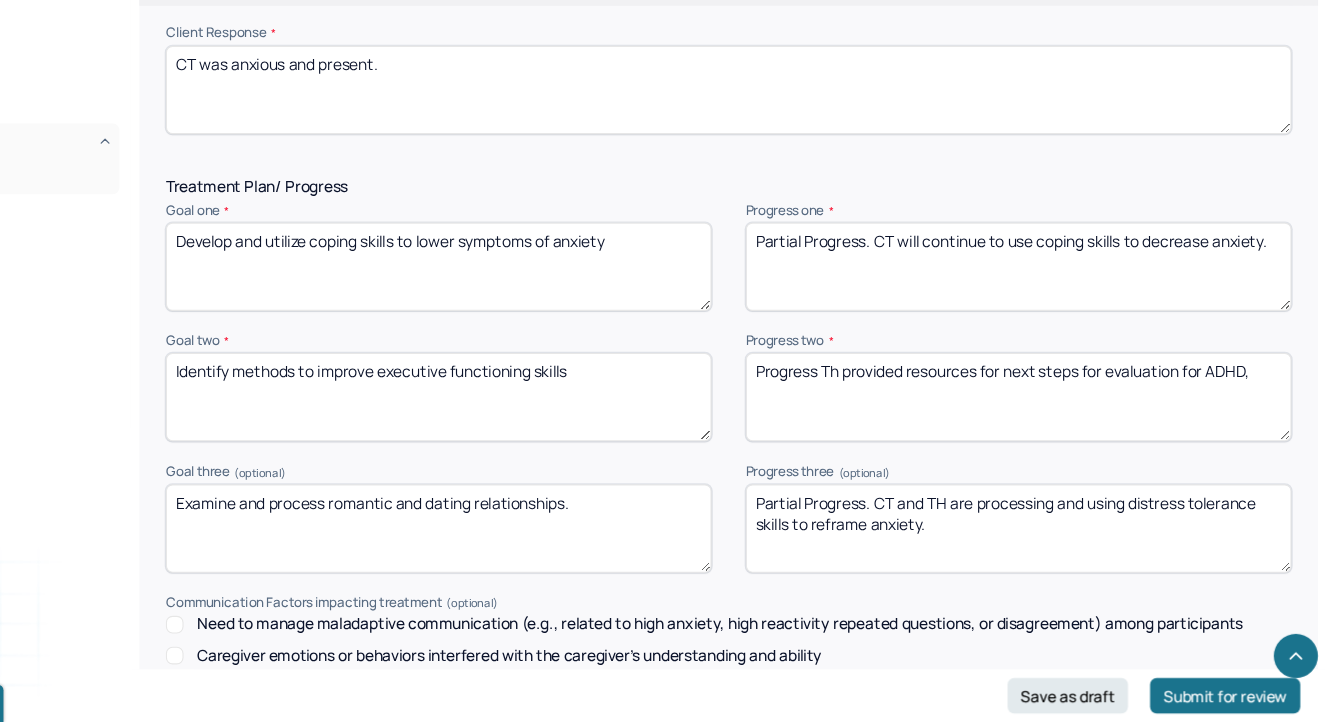 type on "Partial Progress. CT will continue to use coping skills to decrease anxiety." 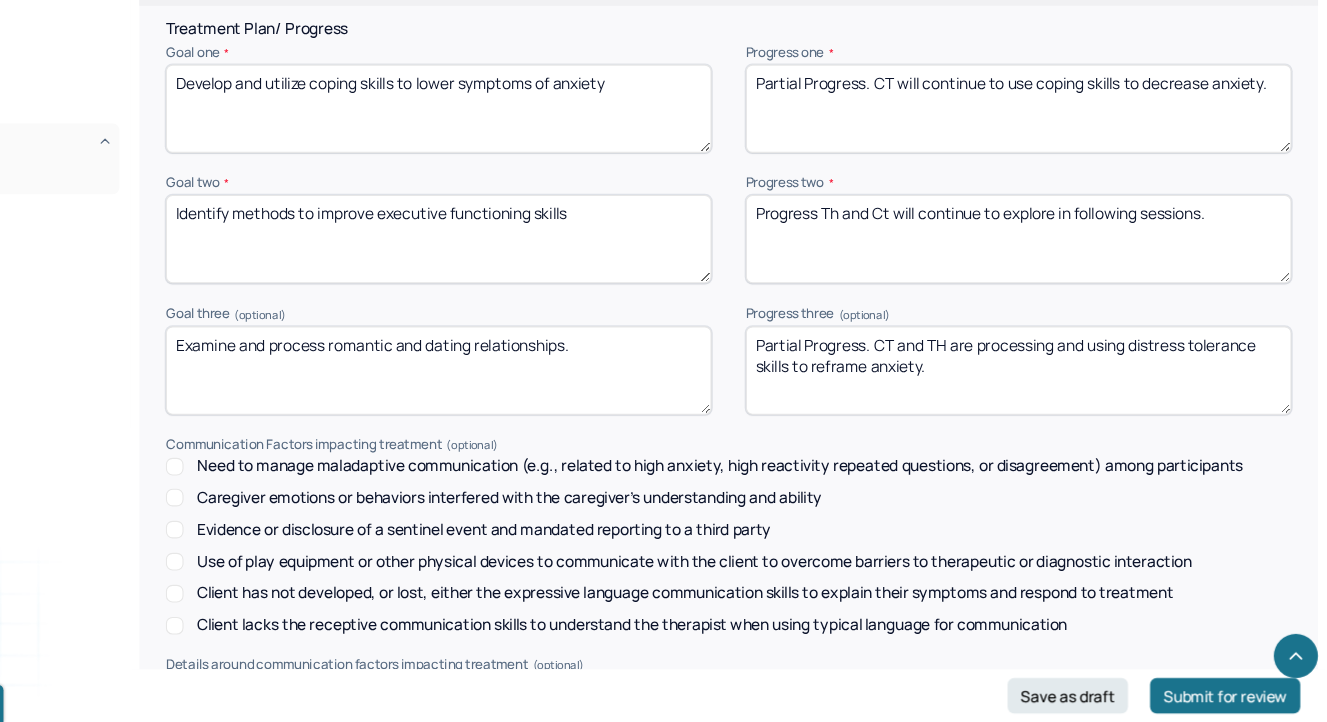 scroll, scrollTop: 2671, scrollLeft: 0, axis: vertical 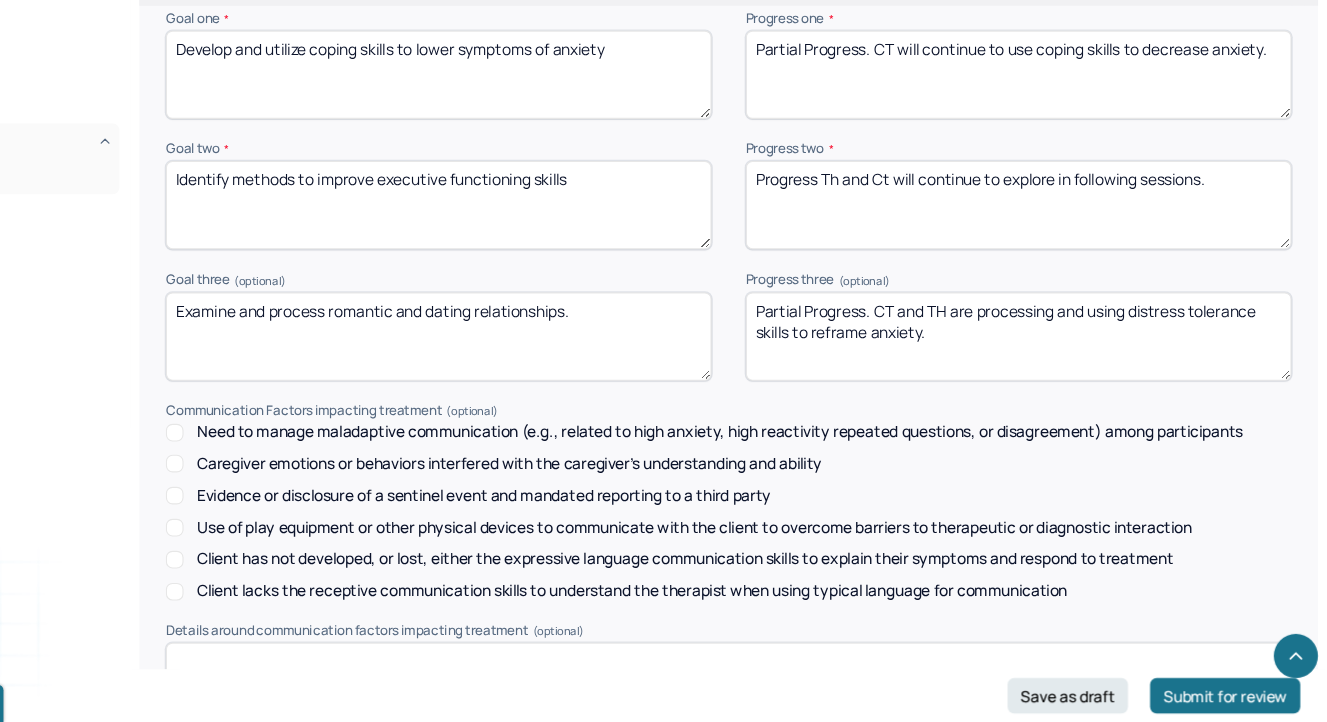 drag, startPoint x: 871, startPoint y: 237, endPoint x: 1325, endPoint y: 237, distance: 454 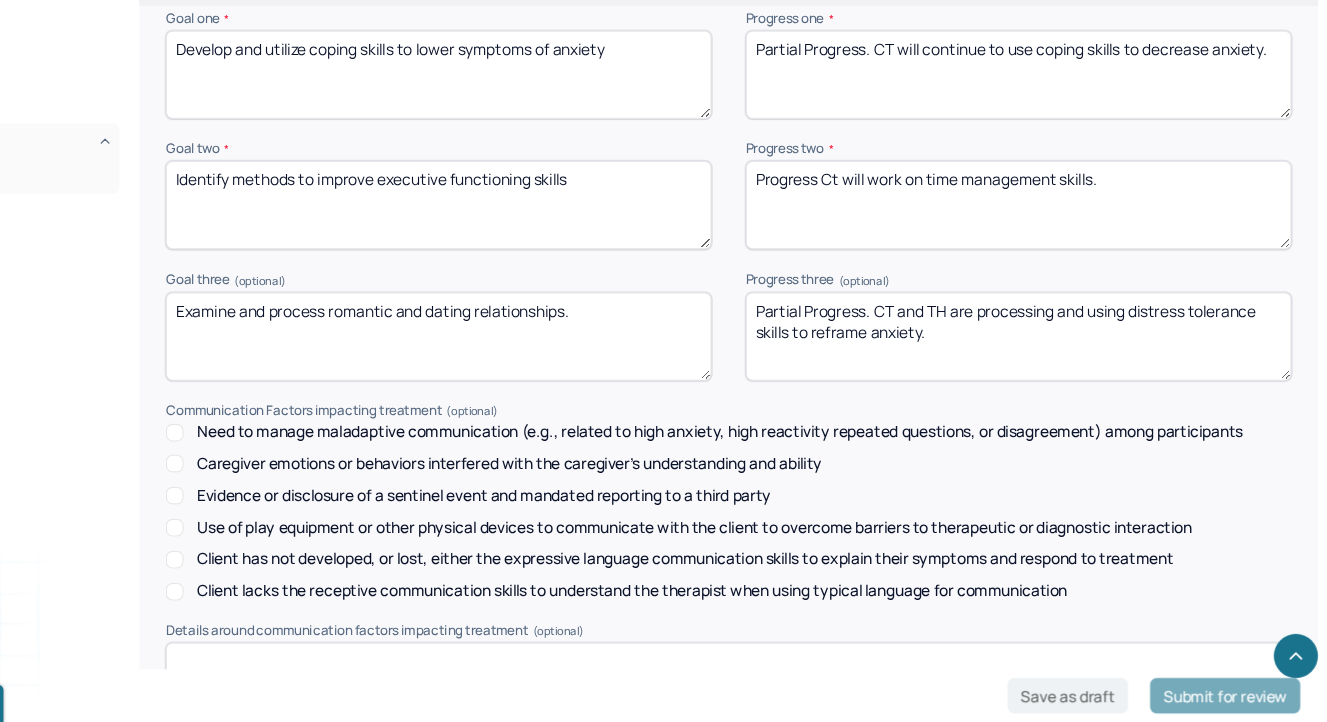 click on "Progress Th and Ct will continue to explore in following sessions." at bounding box center (1048, 254) 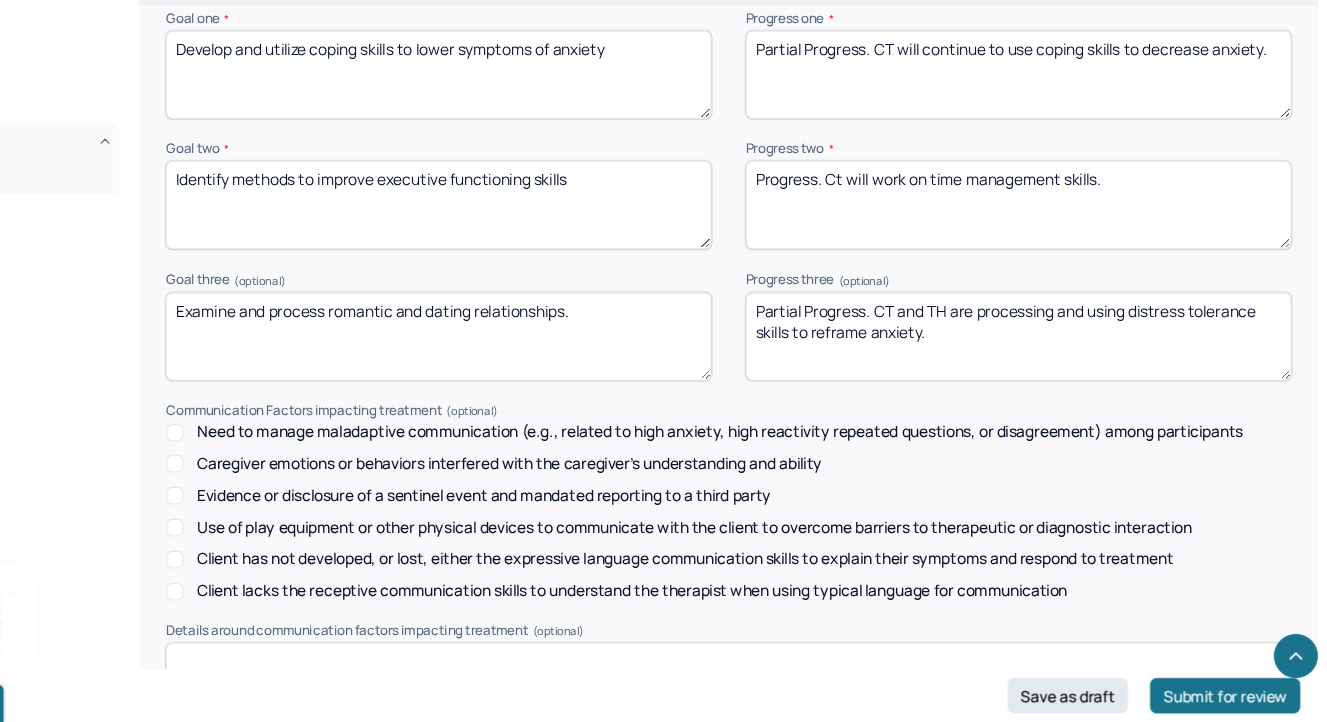 type on "Progress. Ct will work on time management skills." 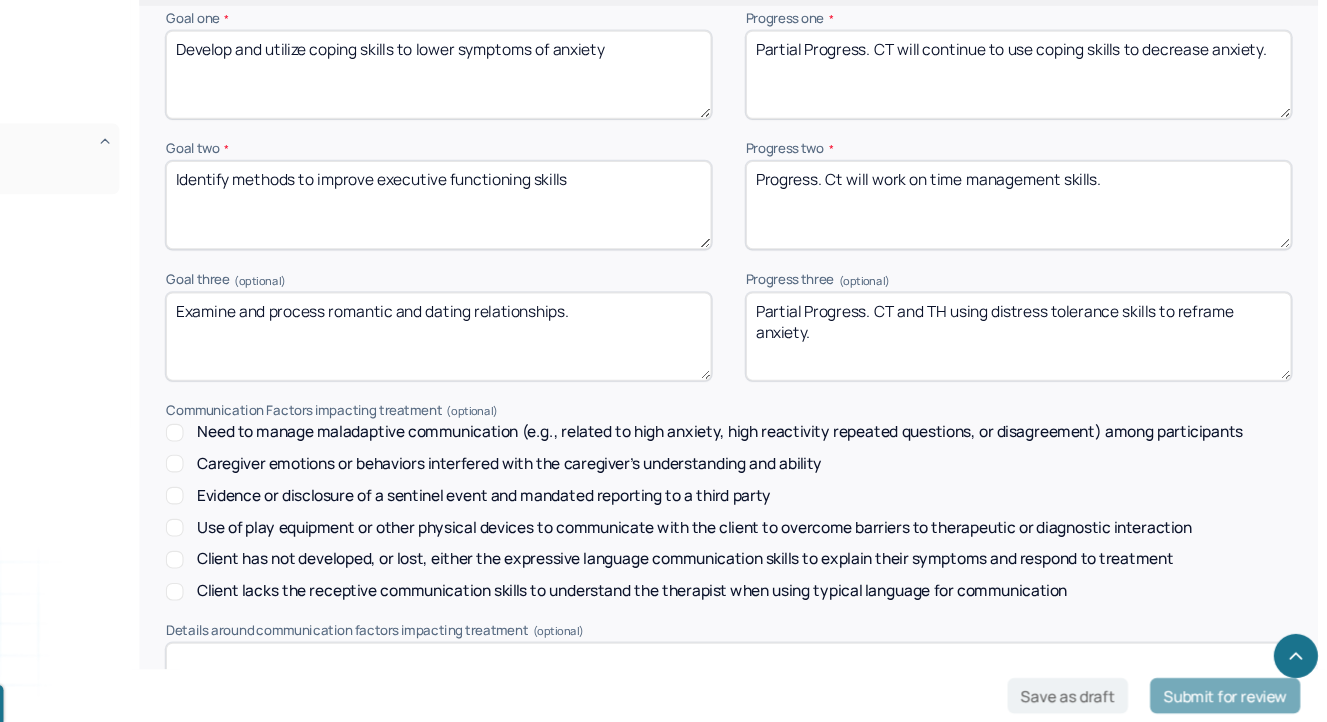 click on "Partial Progress. CT and TH are processing and using distress tolerance skills to reframe anxiety." at bounding box center [1048, 373] 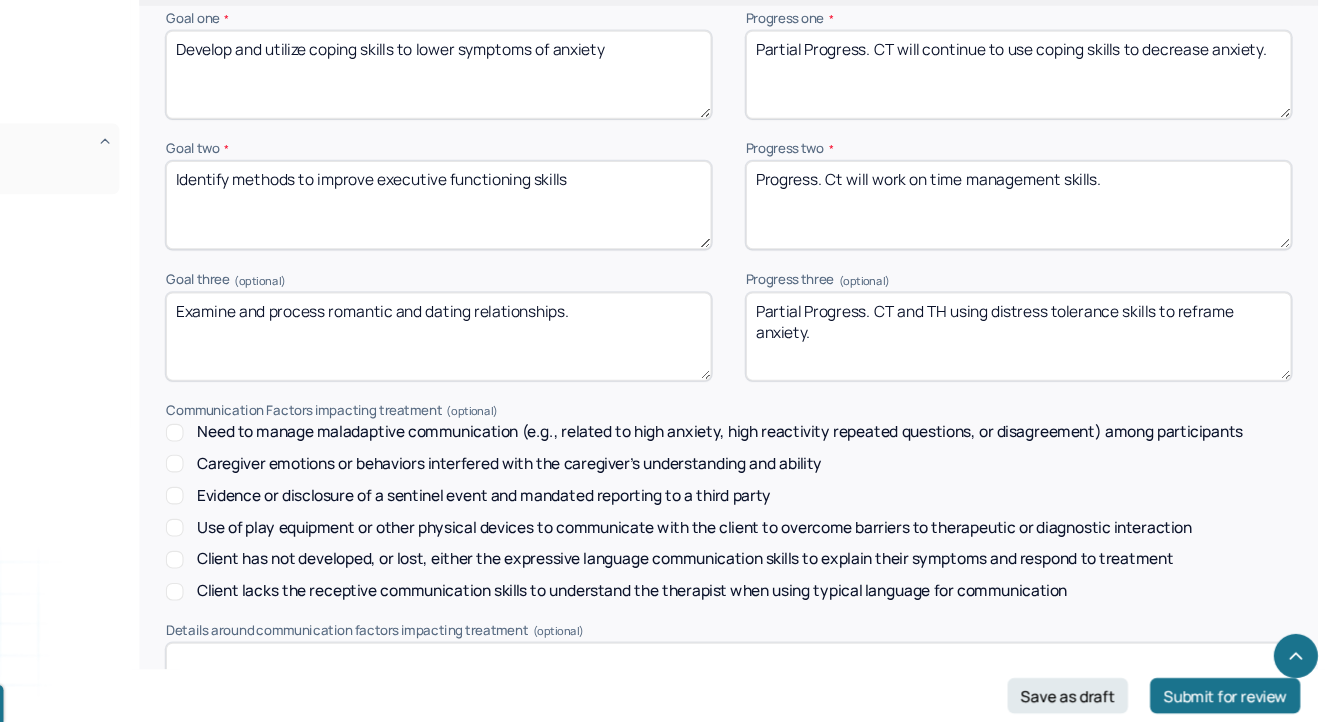 type on "Partial Progress. CT and TH using distress tolerance skills to reframe anxiety." 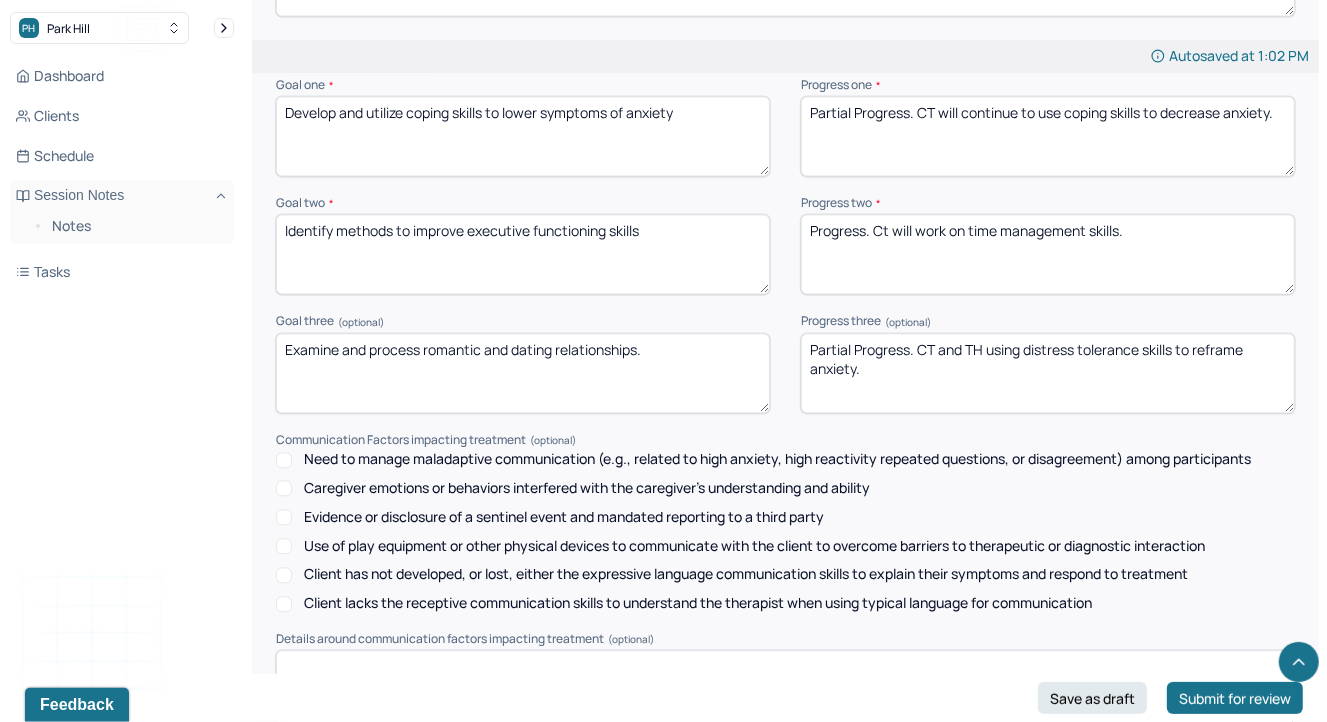 scroll, scrollTop: 2901, scrollLeft: 0, axis: vertical 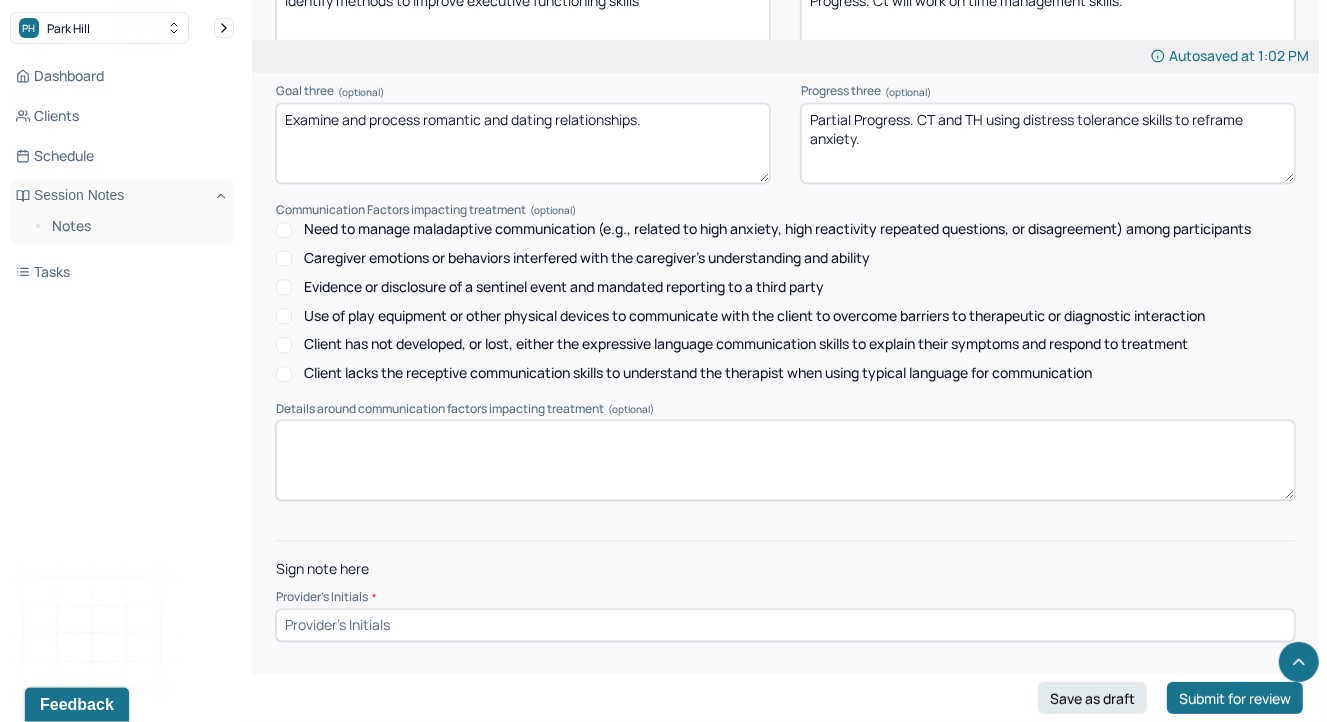 click at bounding box center [785, 625] 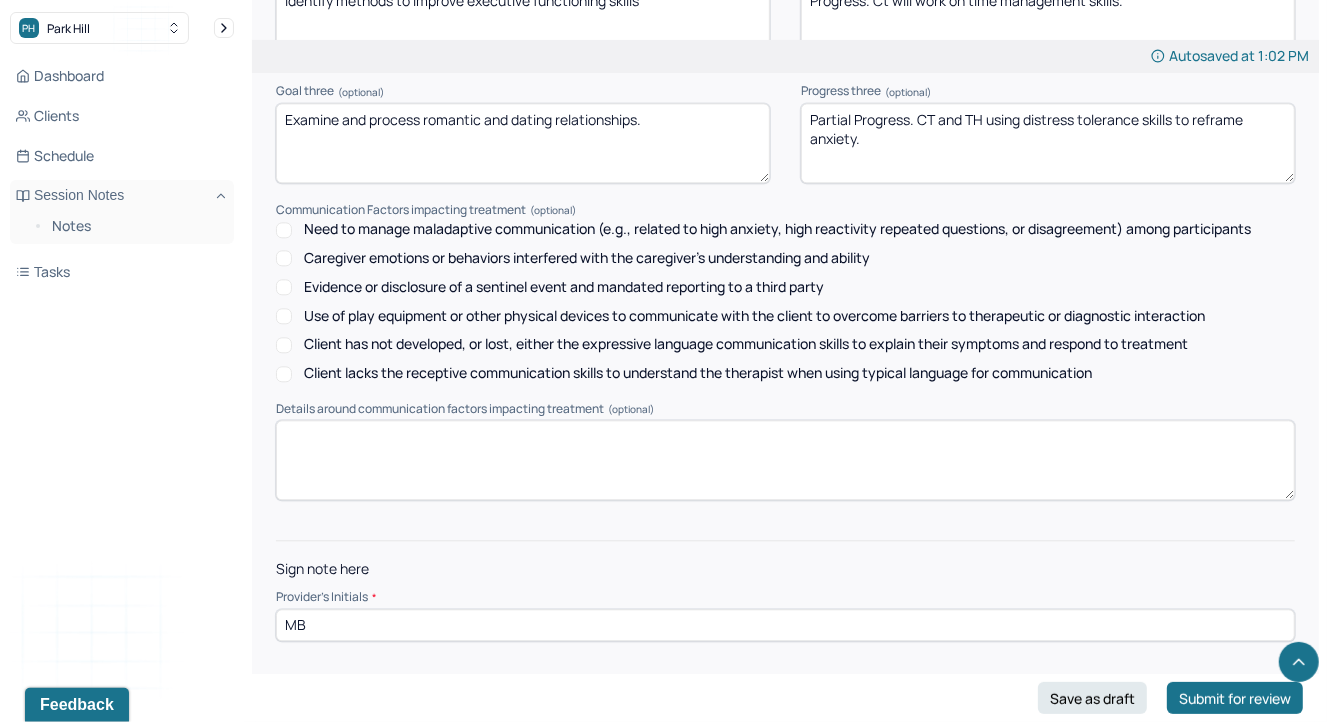 type on "MB" 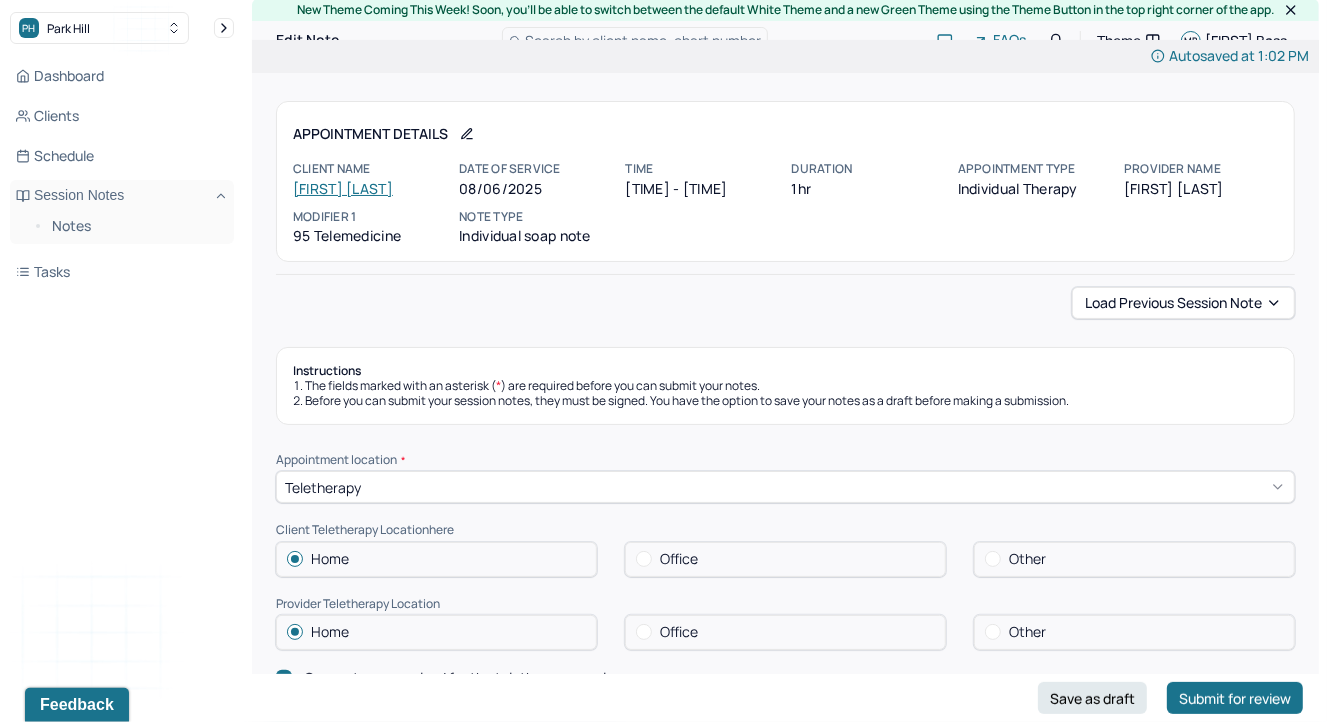 scroll, scrollTop: 0, scrollLeft: 0, axis: both 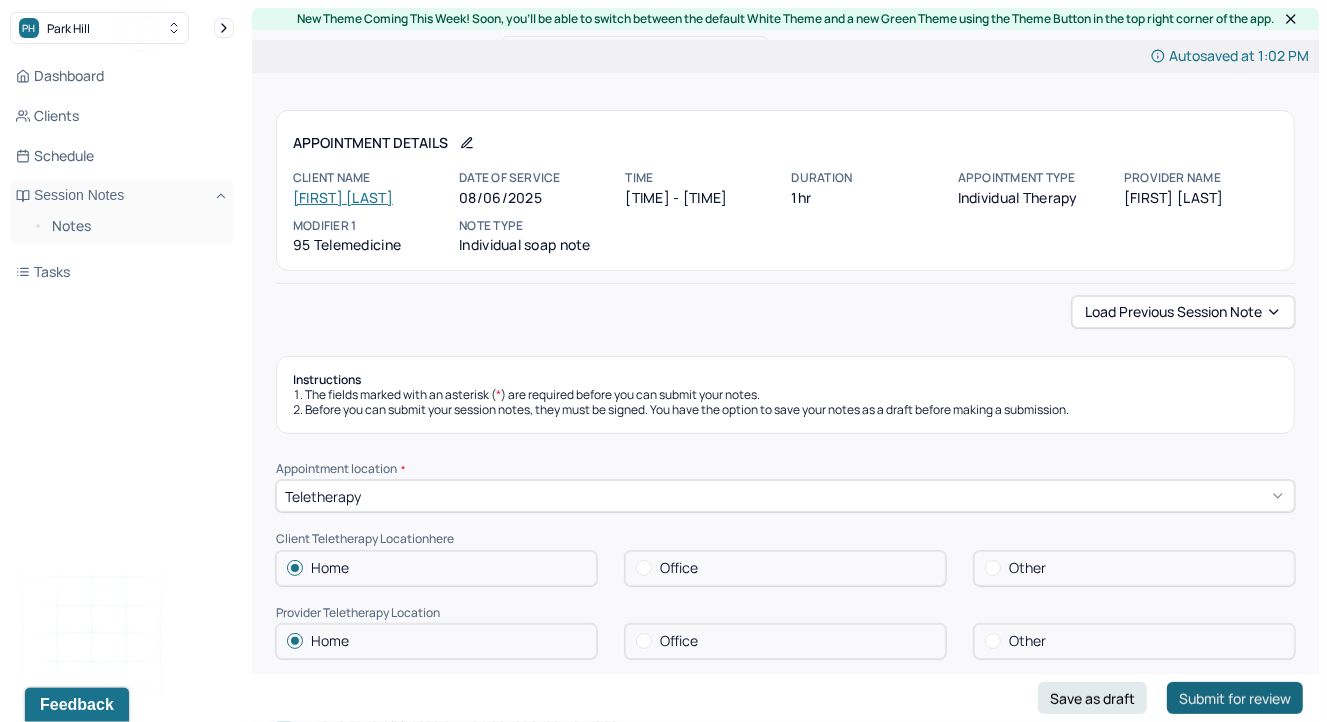 click on "Submit for review" at bounding box center [1235, 698] 